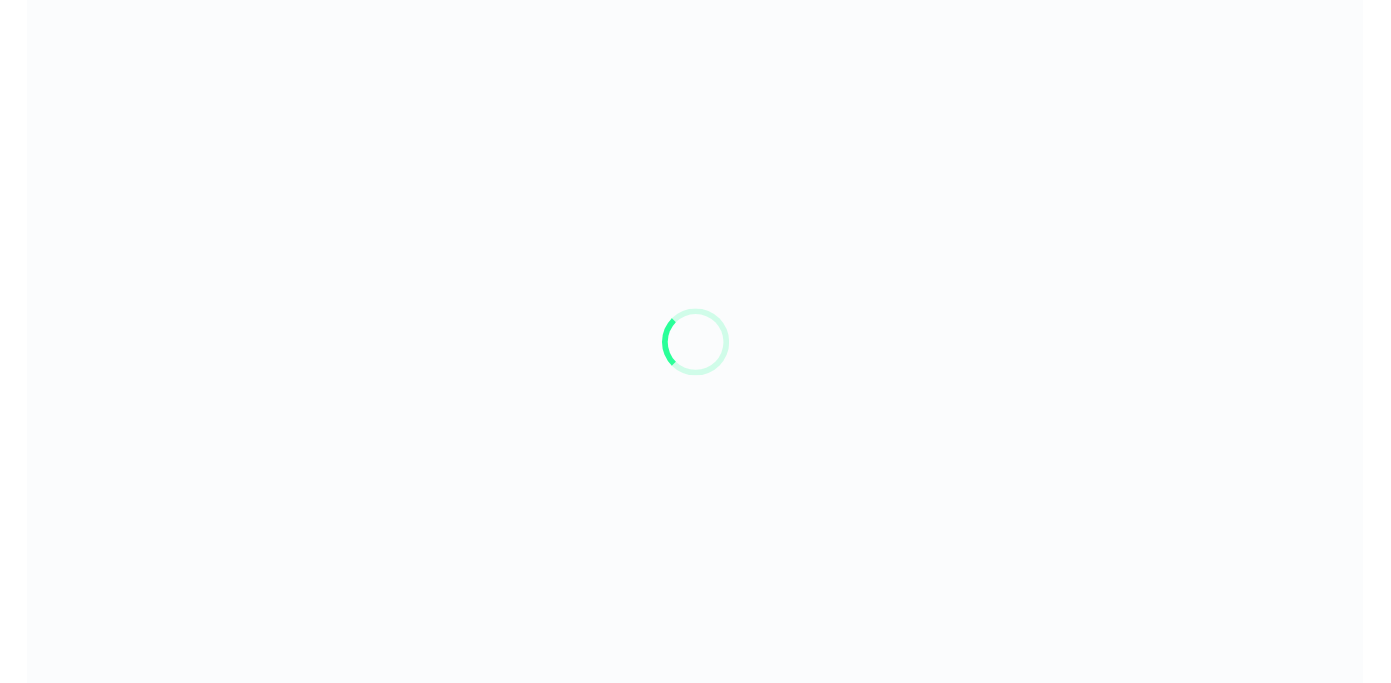 scroll, scrollTop: 0, scrollLeft: 0, axis: both 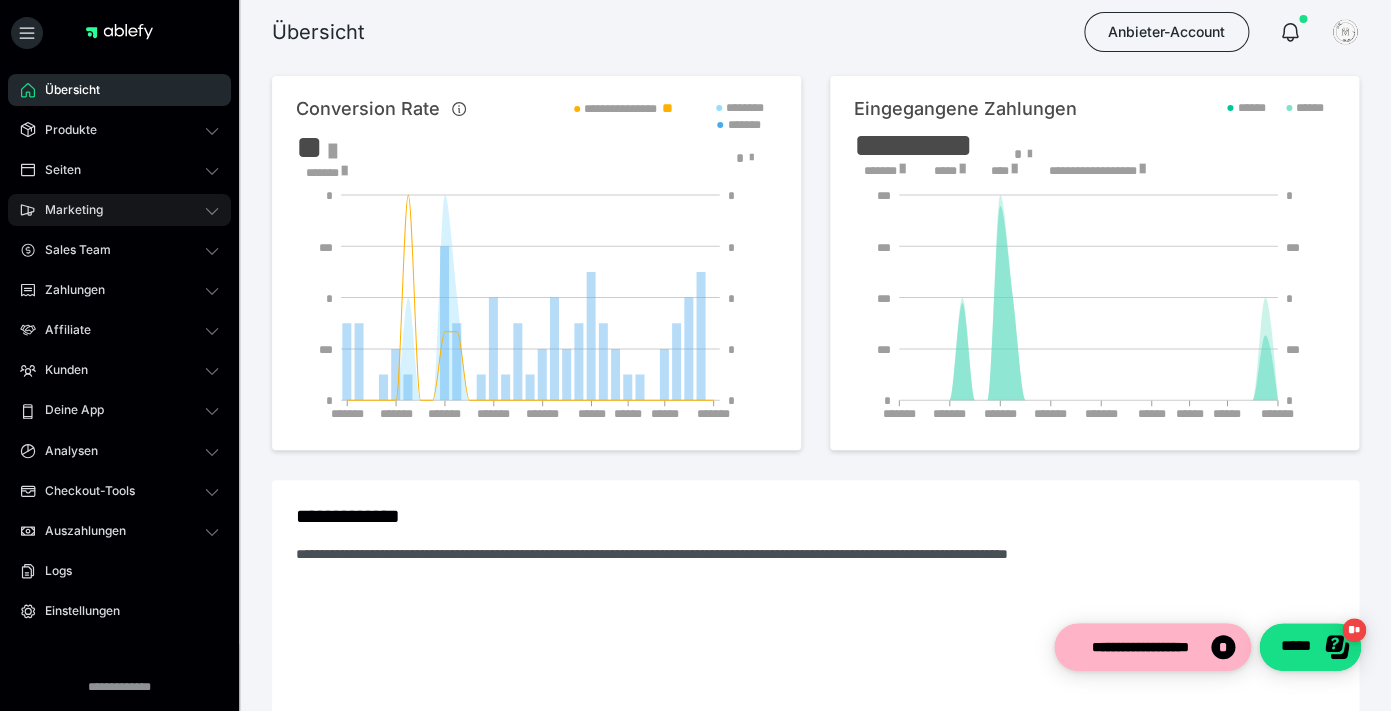 click on "Marketing" at bounding box center [119, 210] 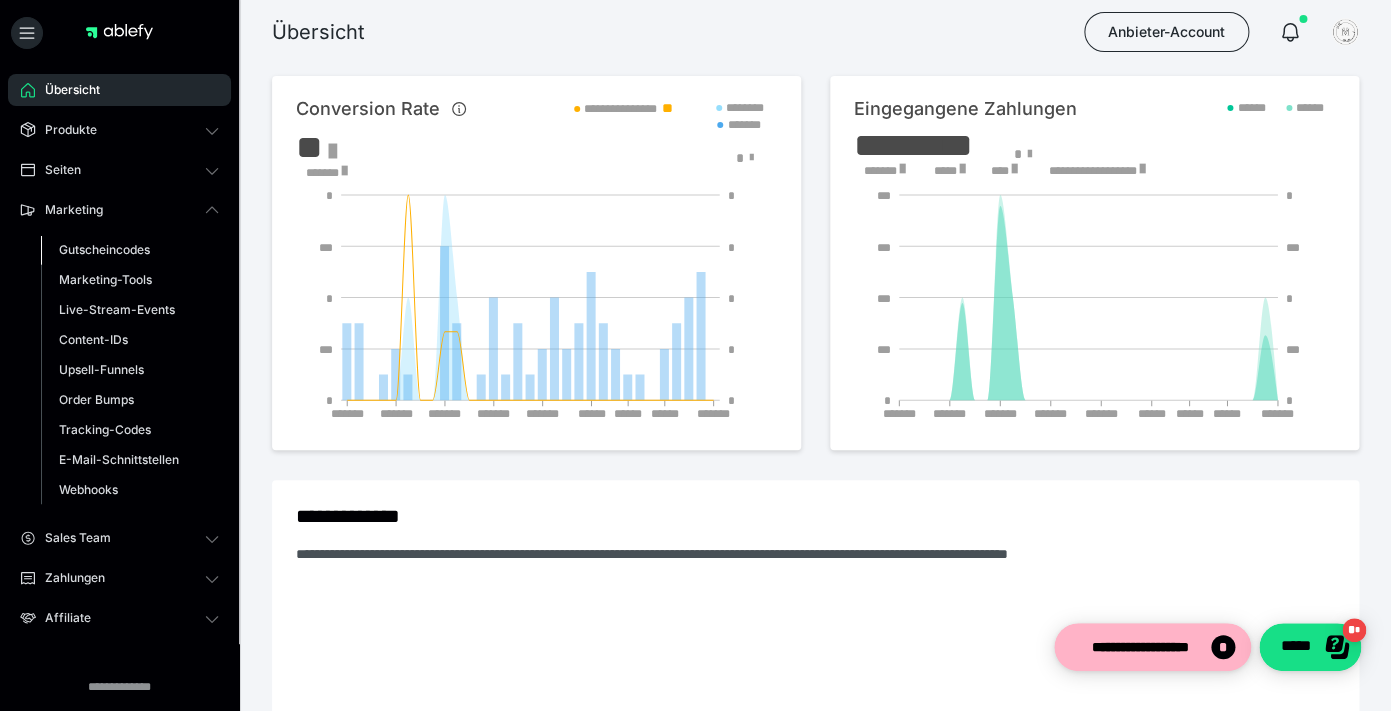 click on "Gutscheincodes" at bounding box center [104, 249] 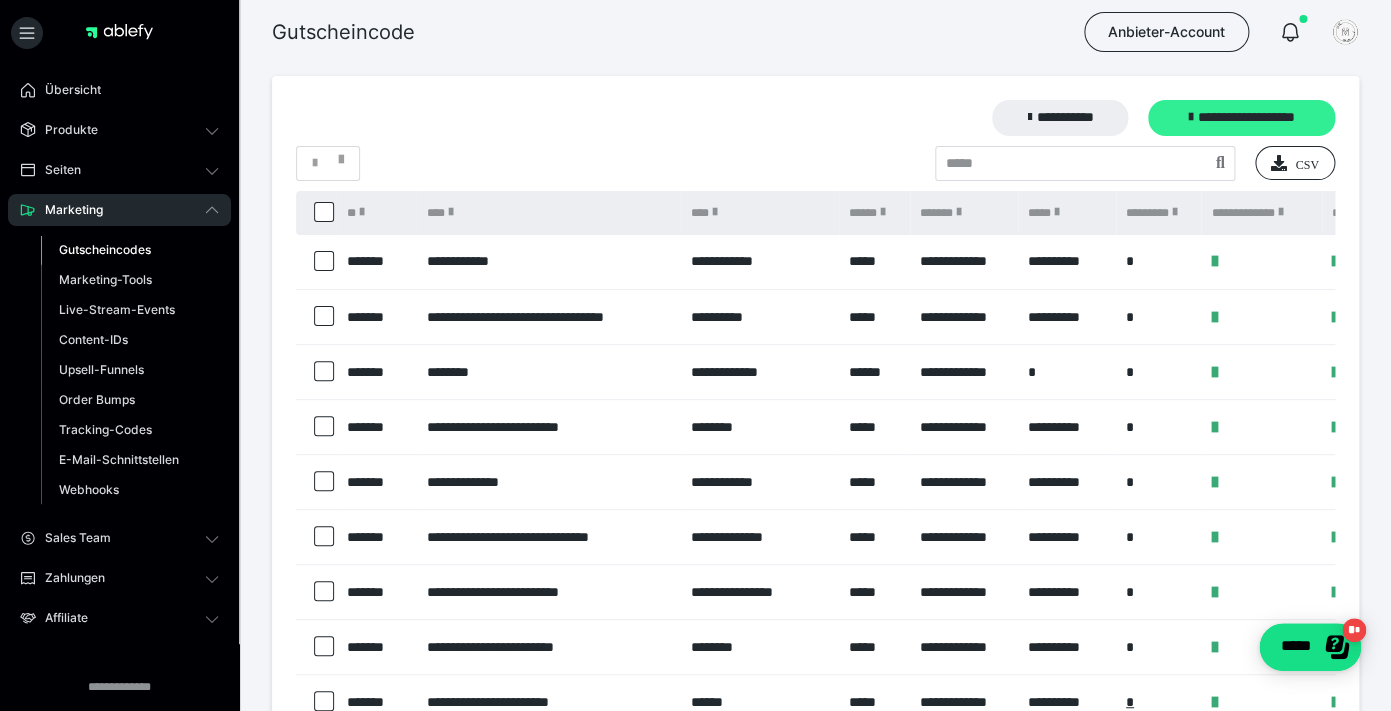 click on "**********" at bounding box center (1241, 118) 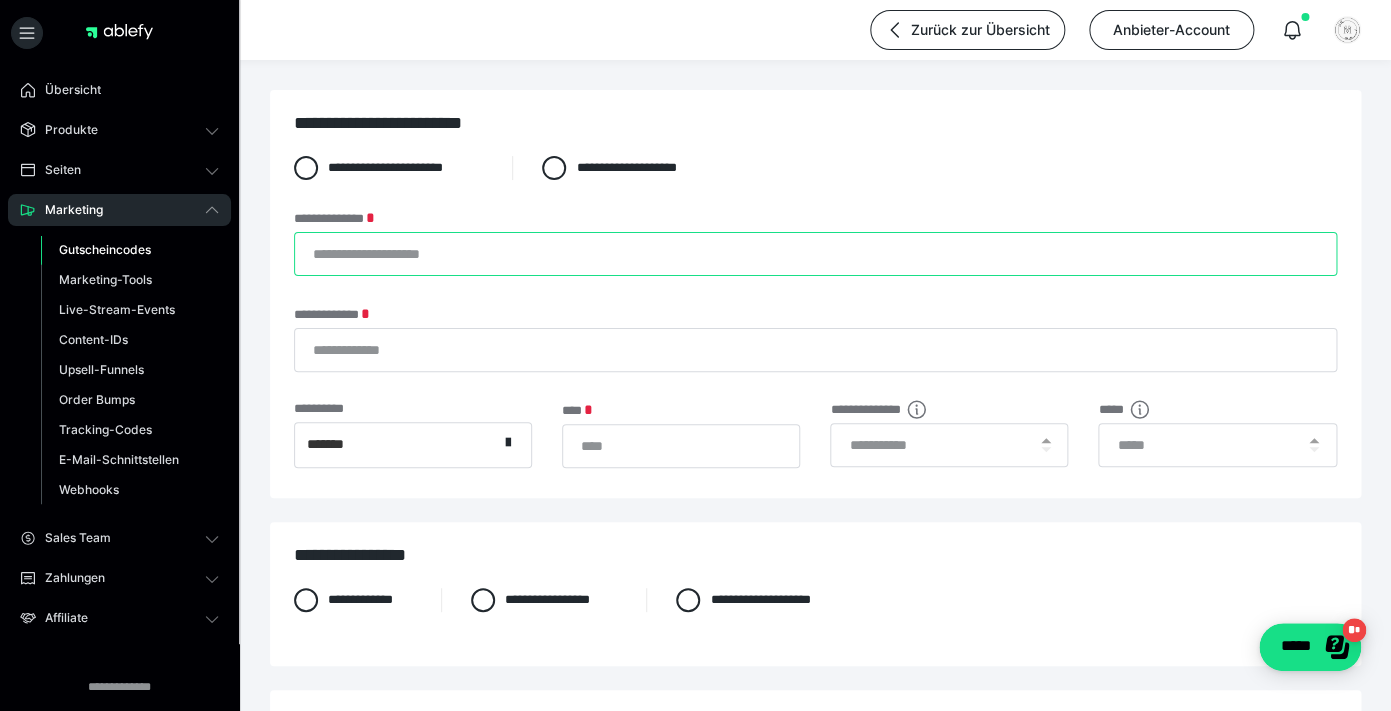click on "**********" at bounding box center (815, 254) 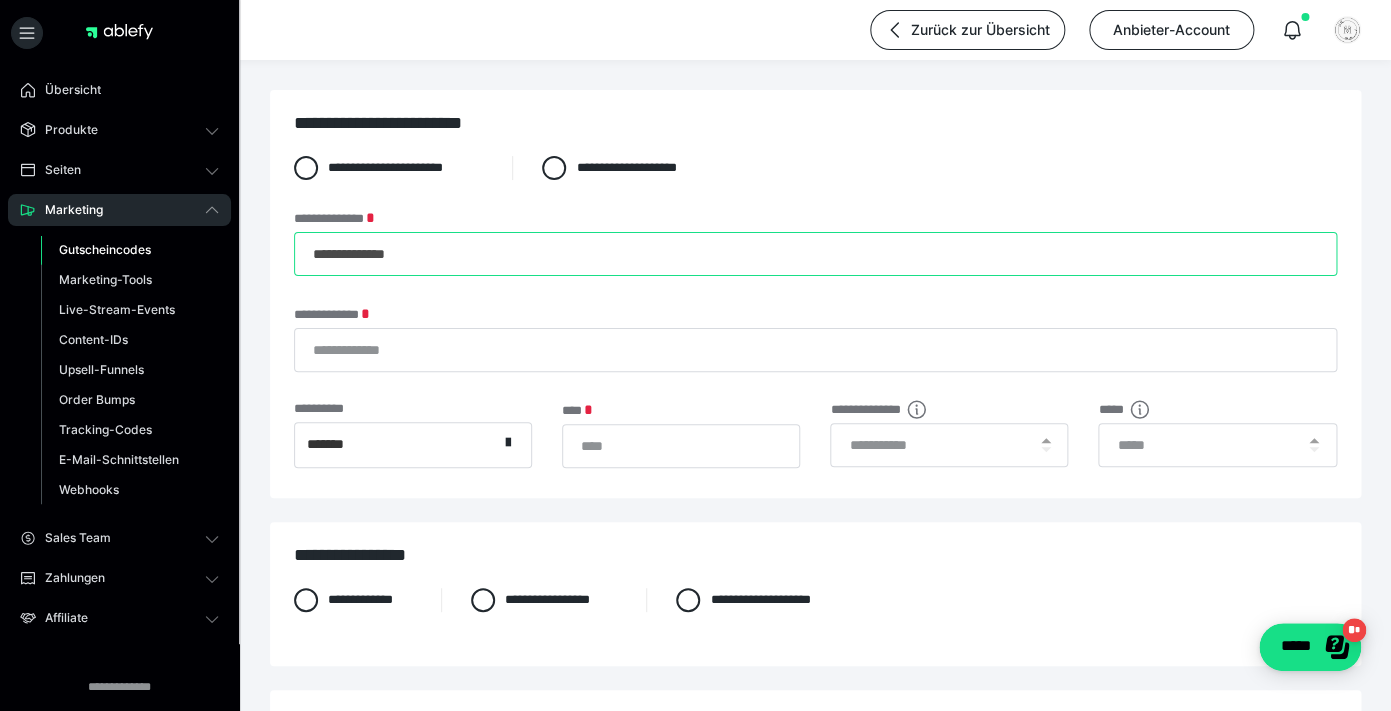 type on "**********" 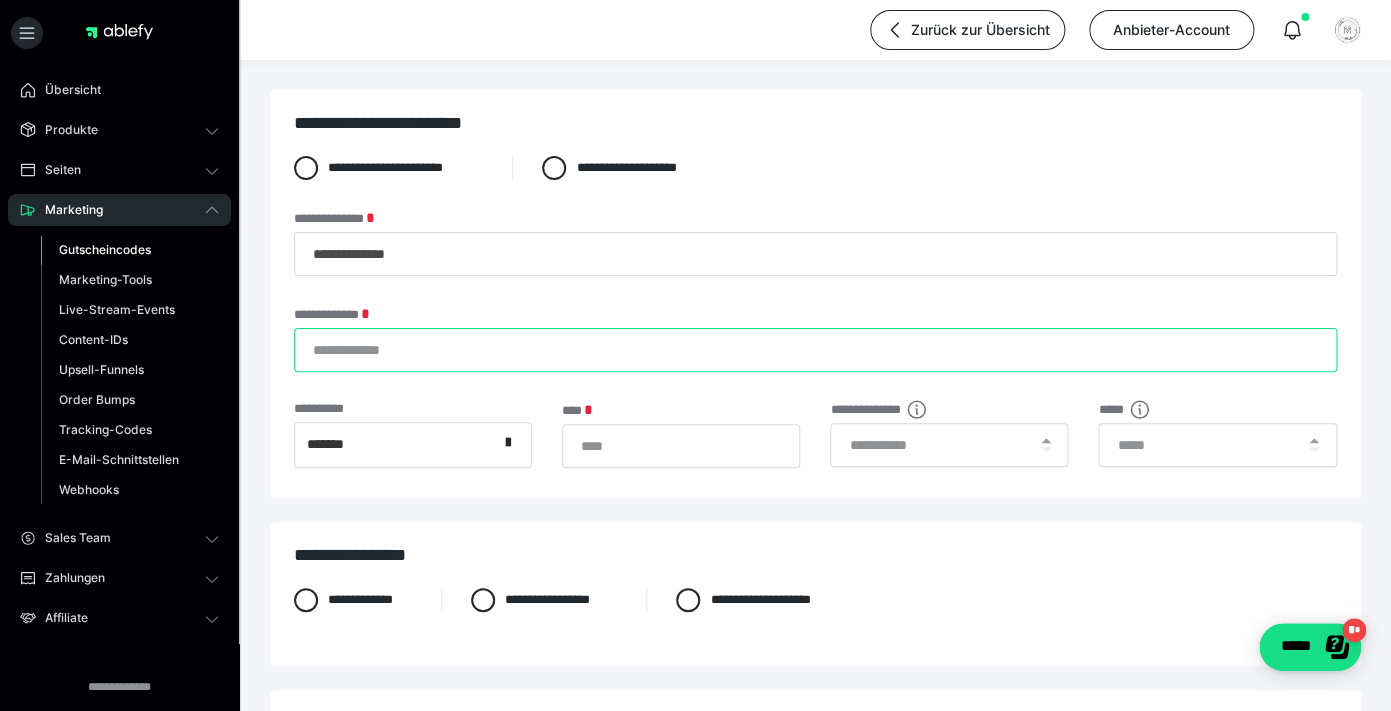 click on "**********" at bounding box center [815, 350] 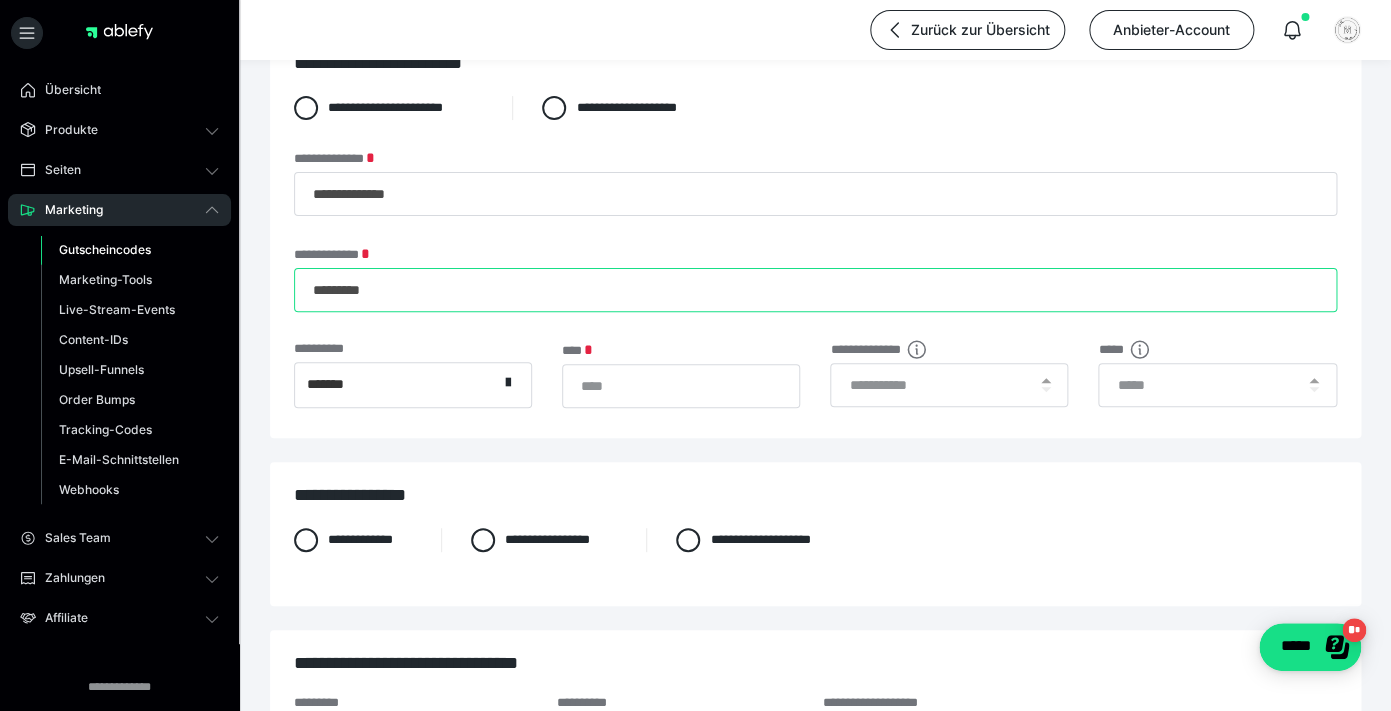 scroll, scrollTop: 65, scrollLeft: 0, axis: vertical 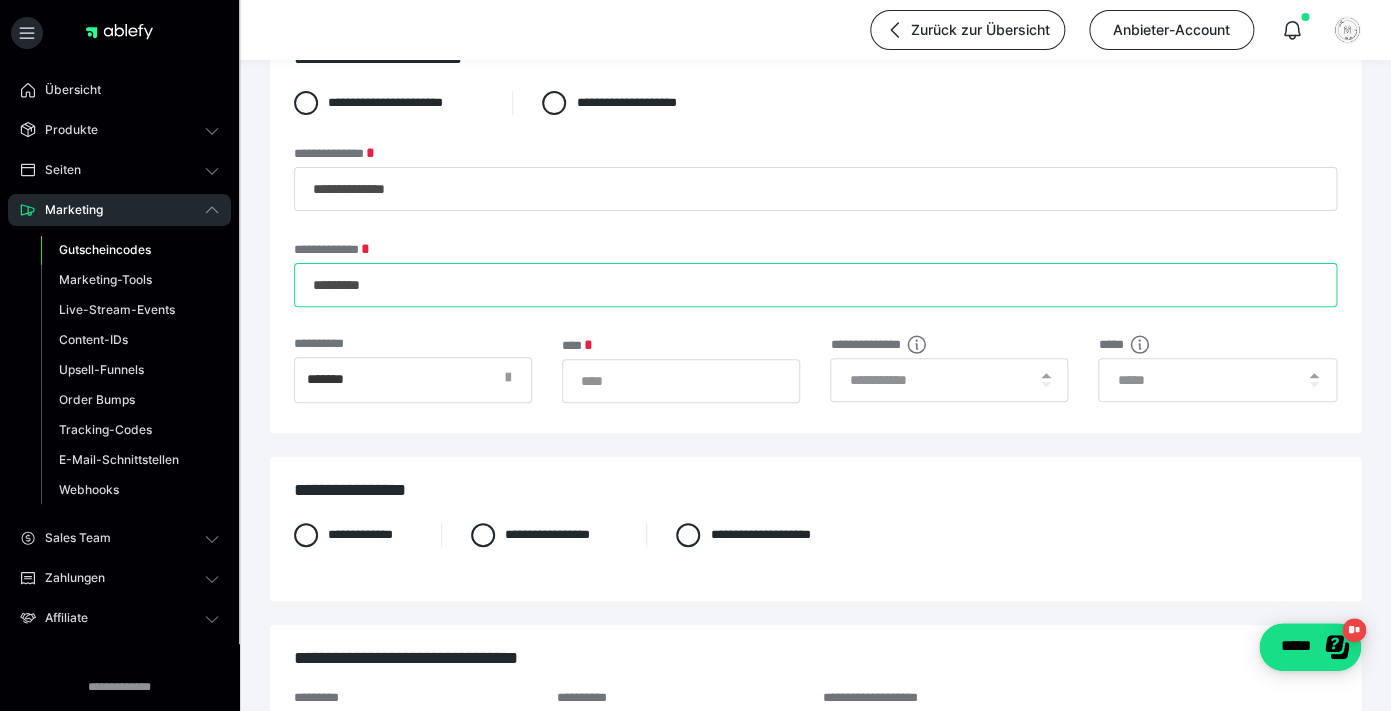 type on "*********" 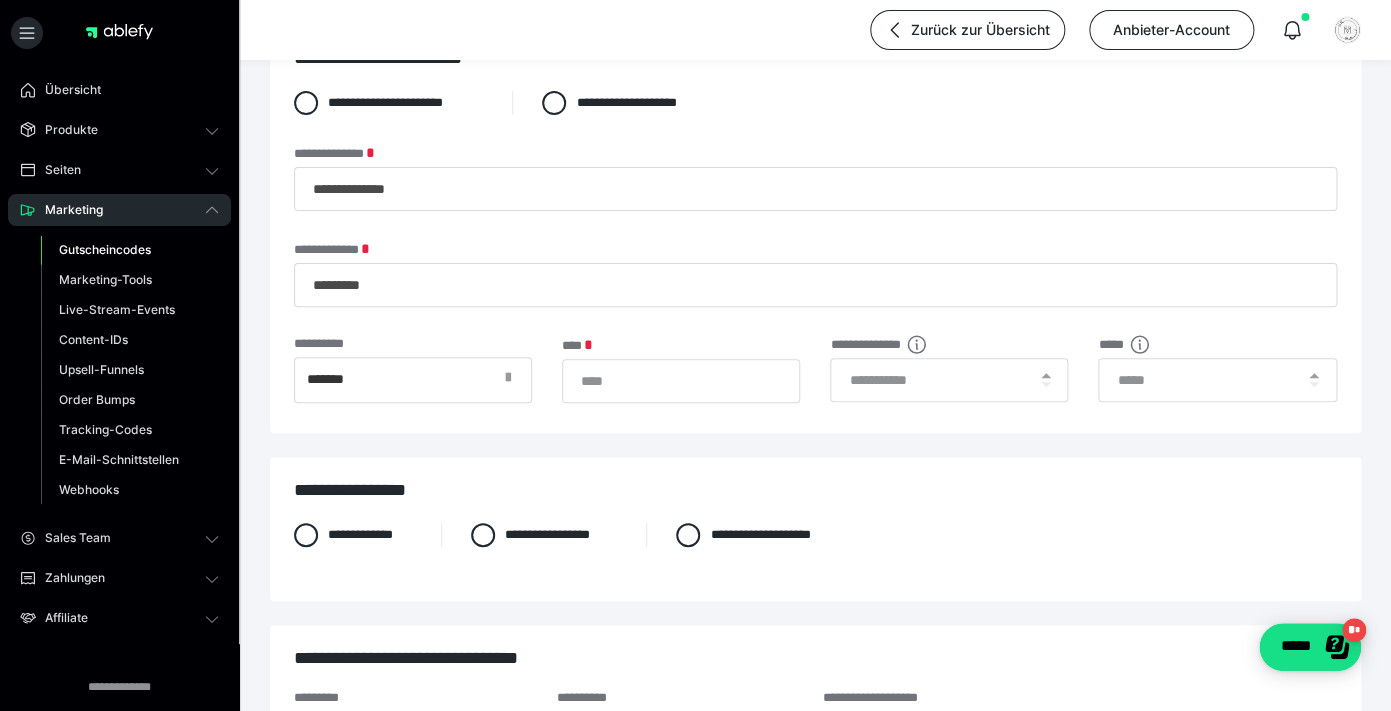 click at bounding box center (514, 380) 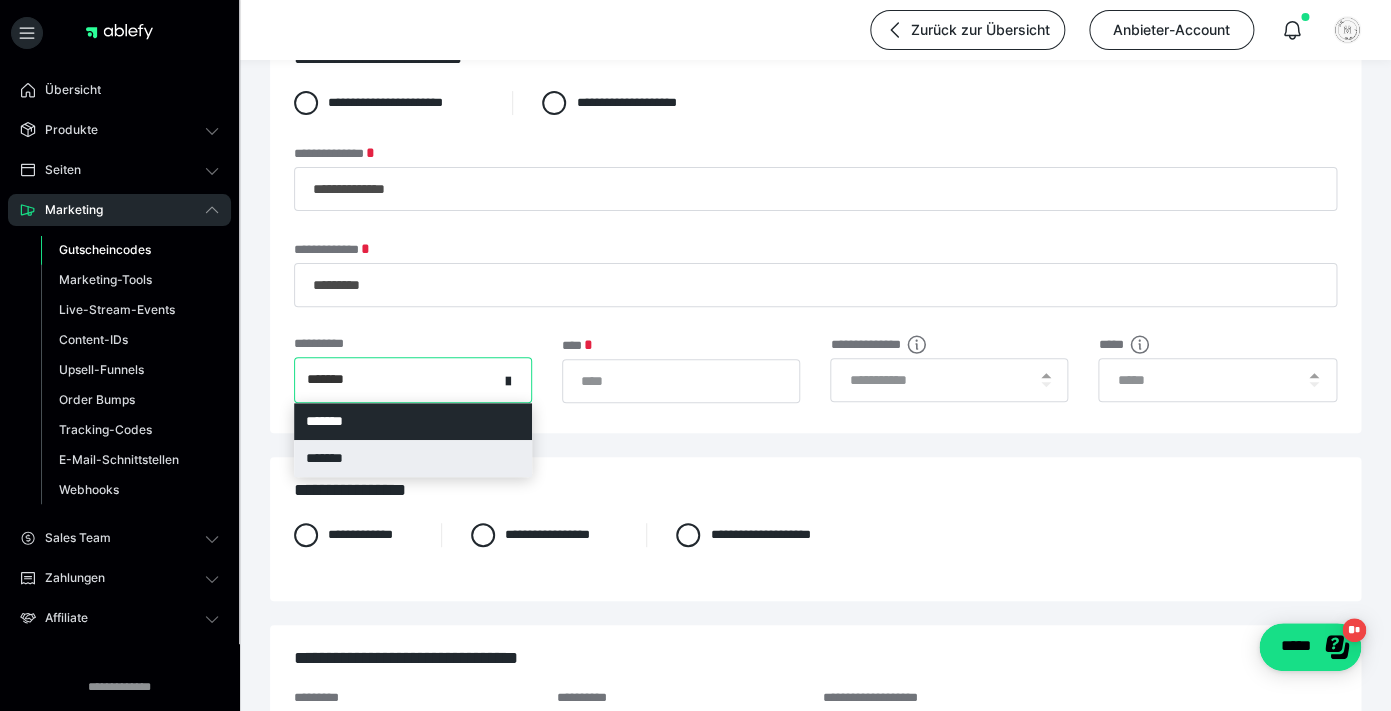 click on "*******" at bounding box center (413, 458) 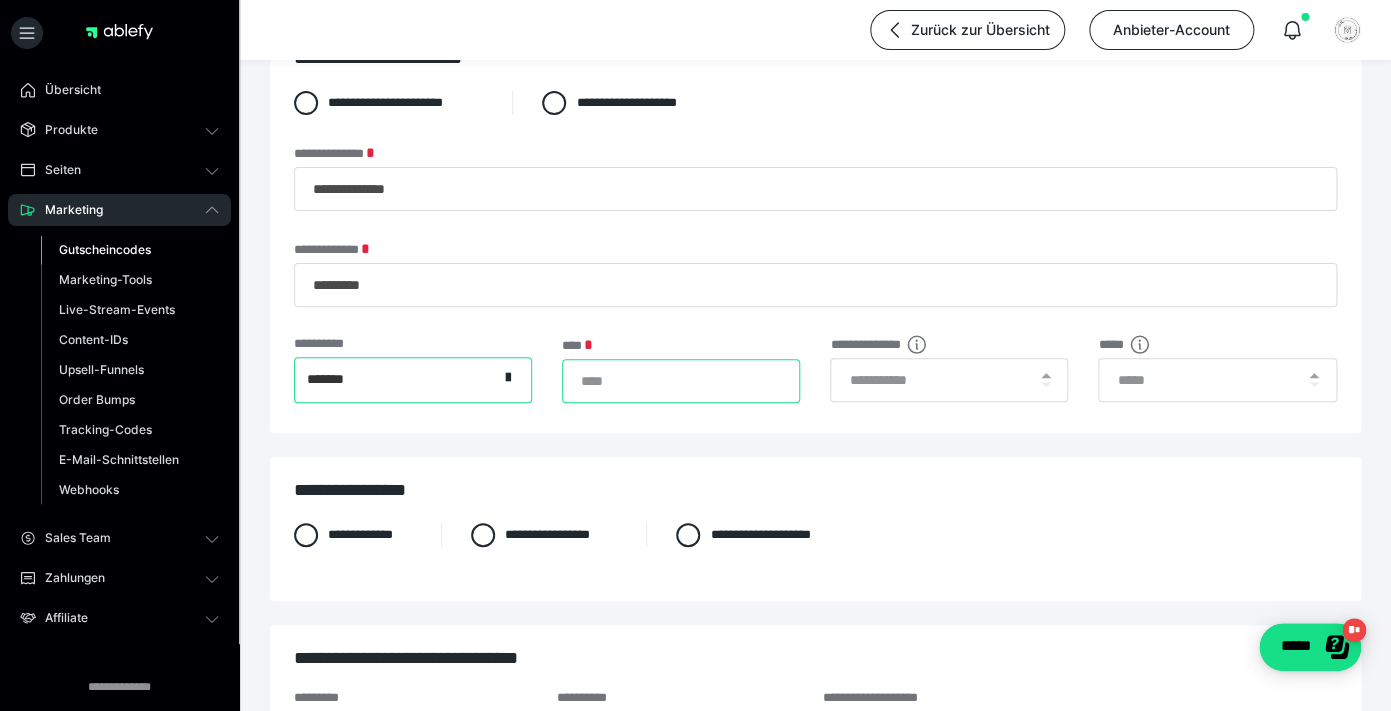 click on "*" at bounding box center [681, 381] 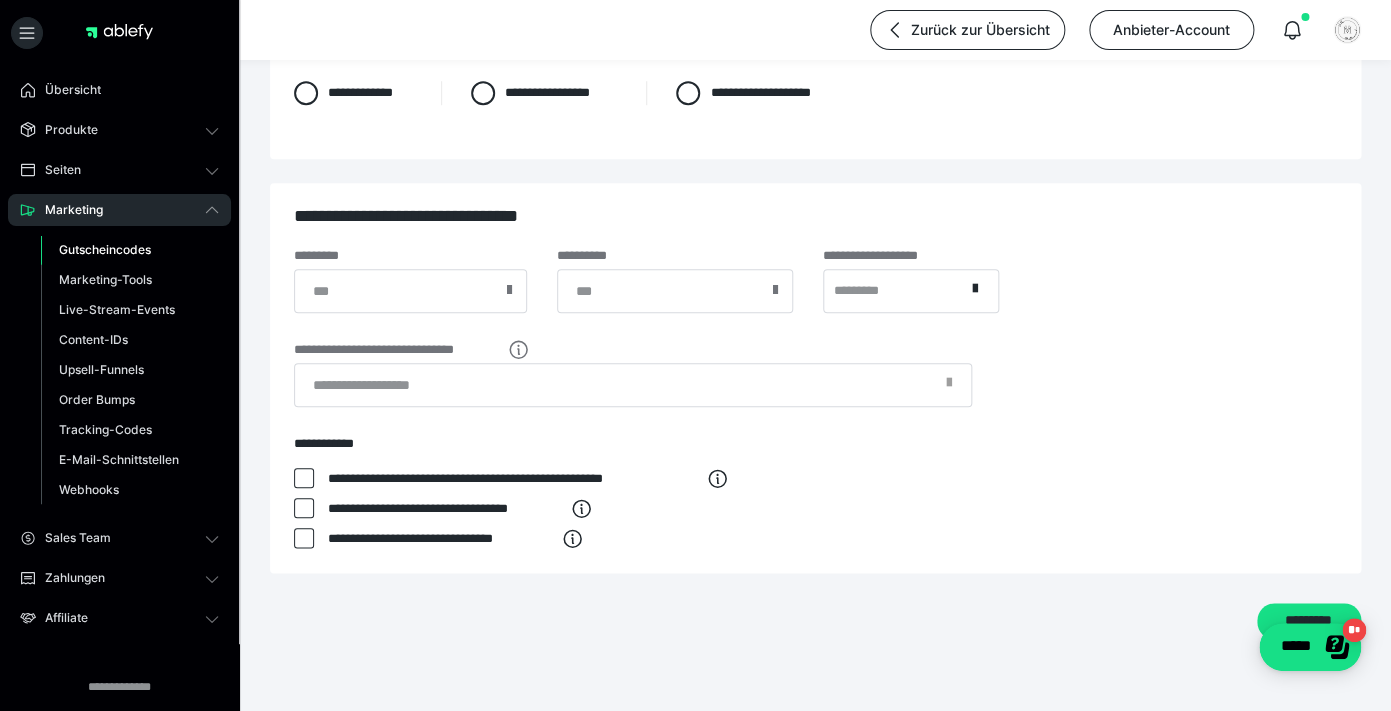 scroll, scrollTop: 541, scrollLeft: 0, axis: vertical 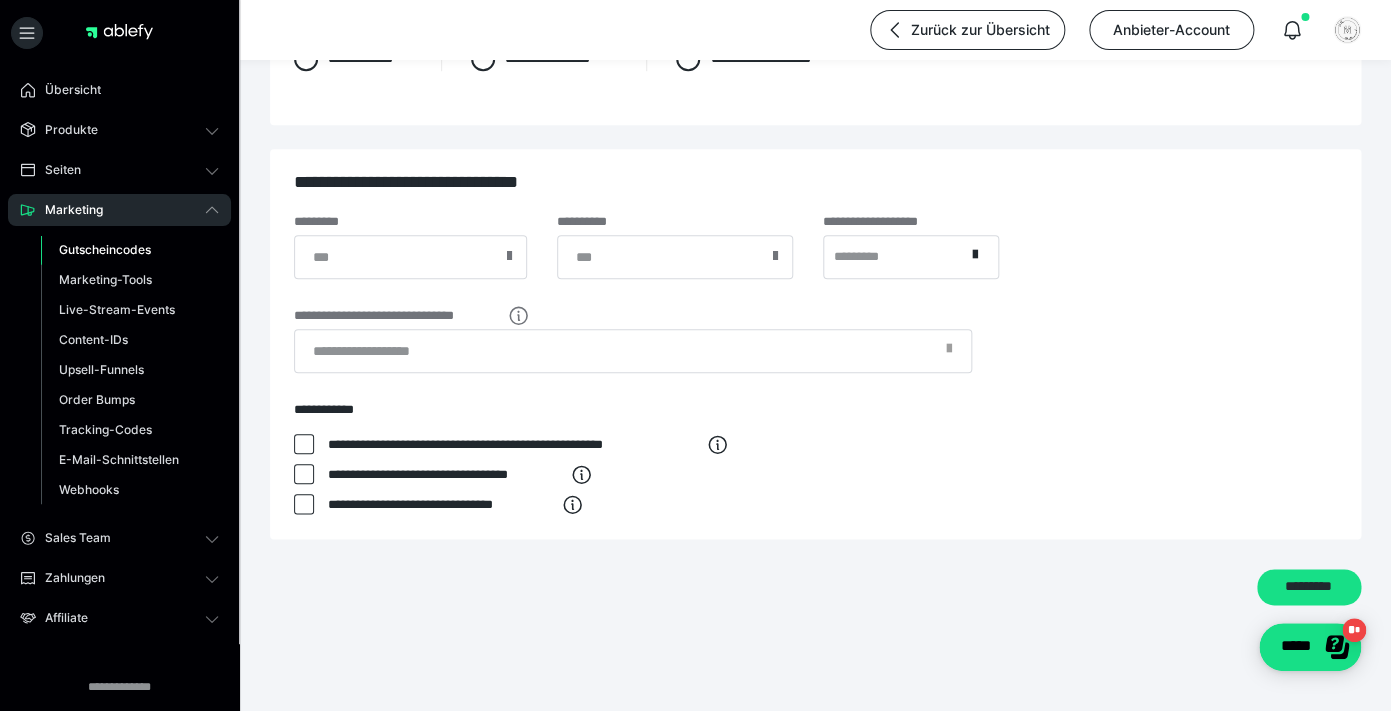 type on "*" 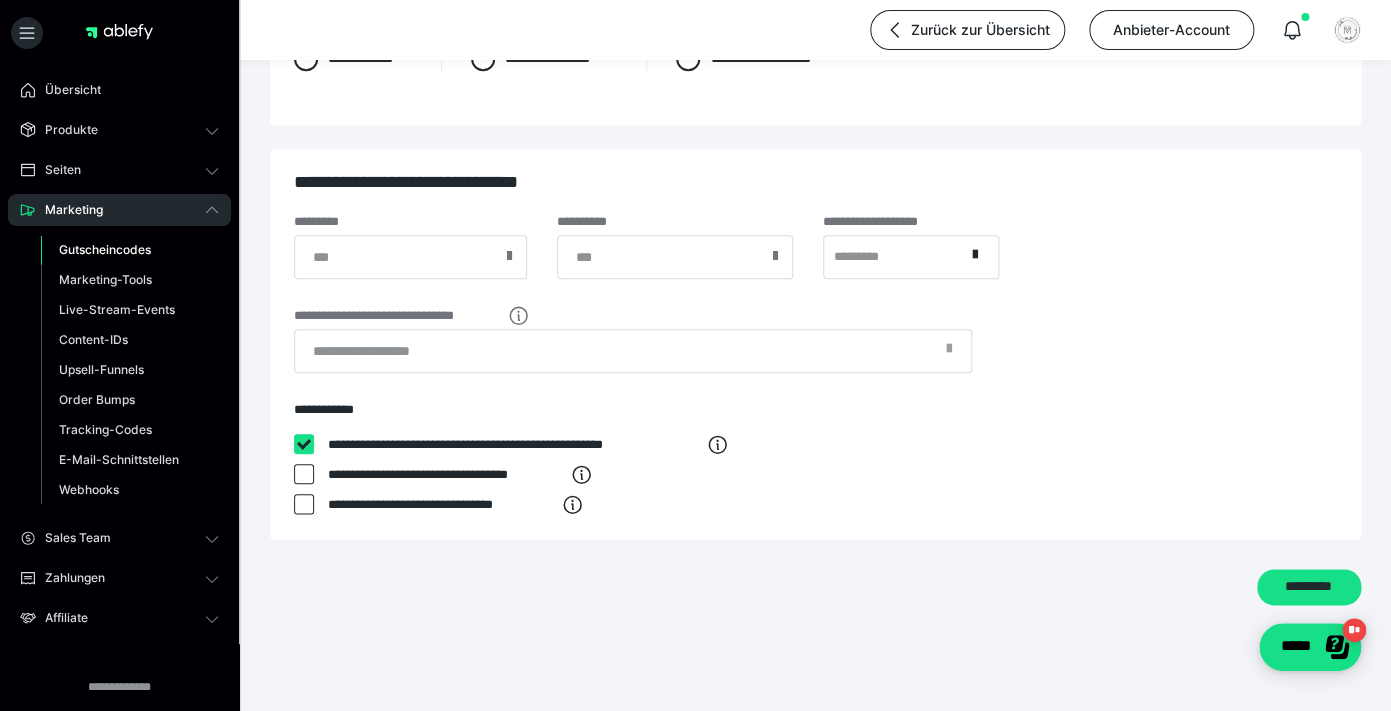 checkbox on "****" 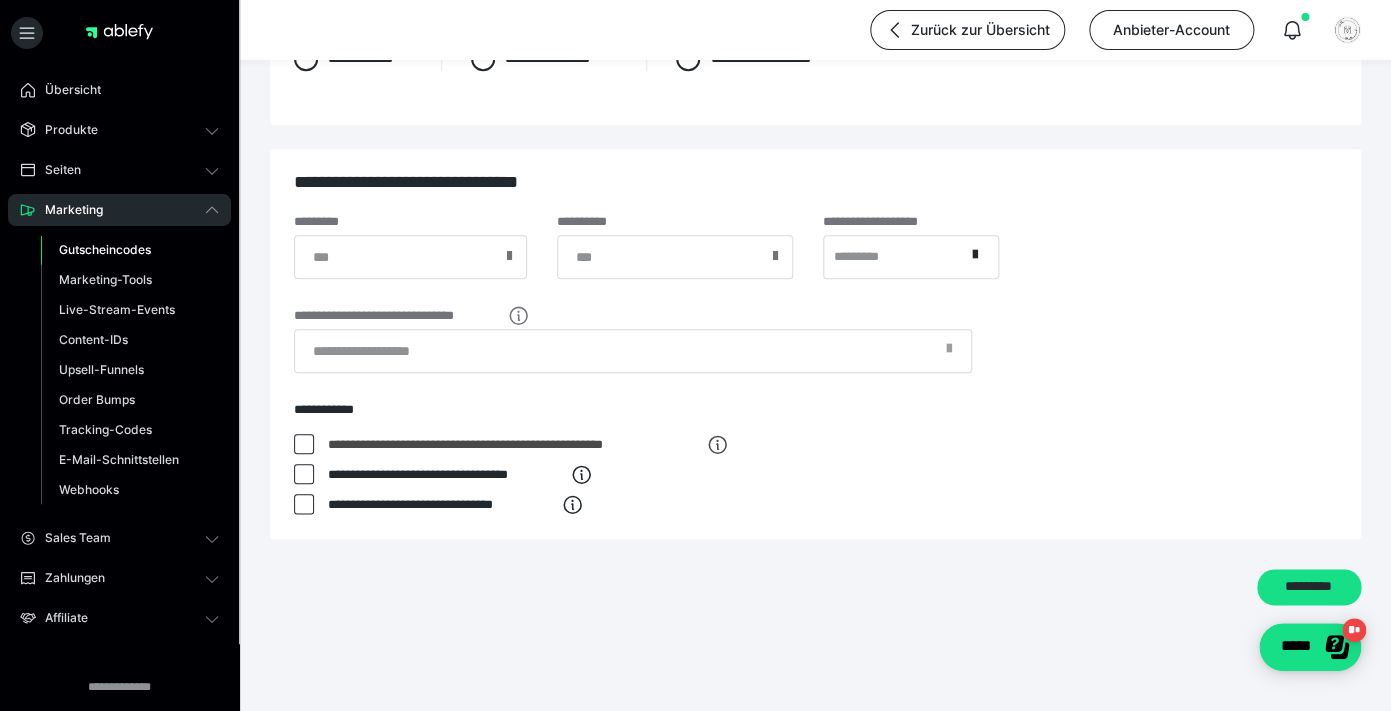 click on "**********" at bounding box center [443, 479] 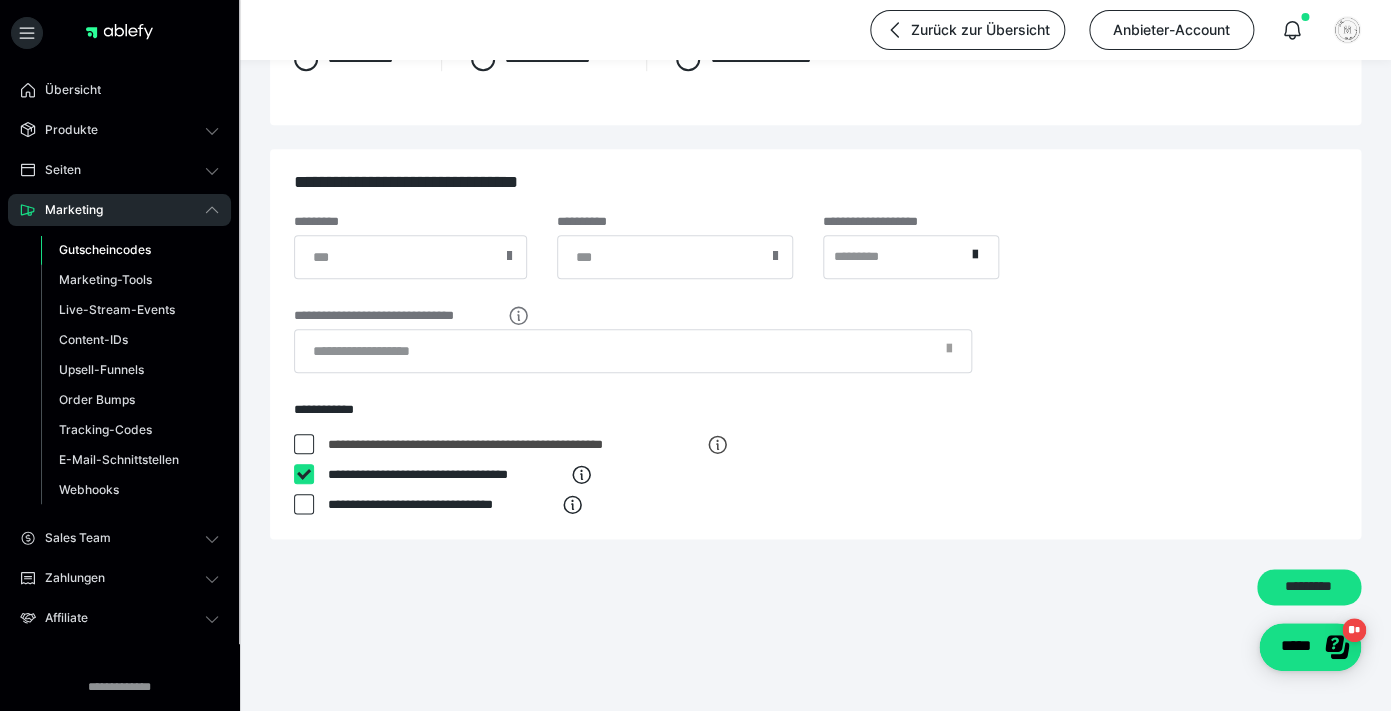 checkbox on "****" 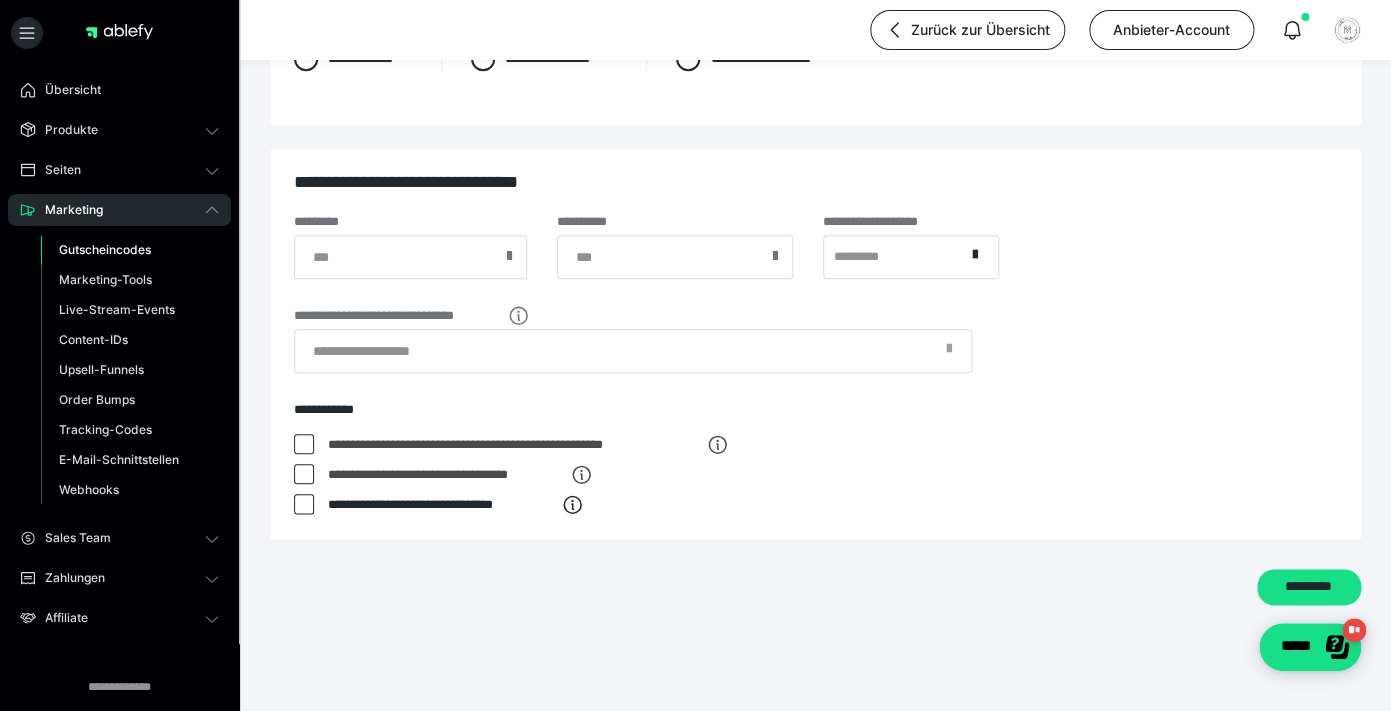 click at bounding box center [304, 504] 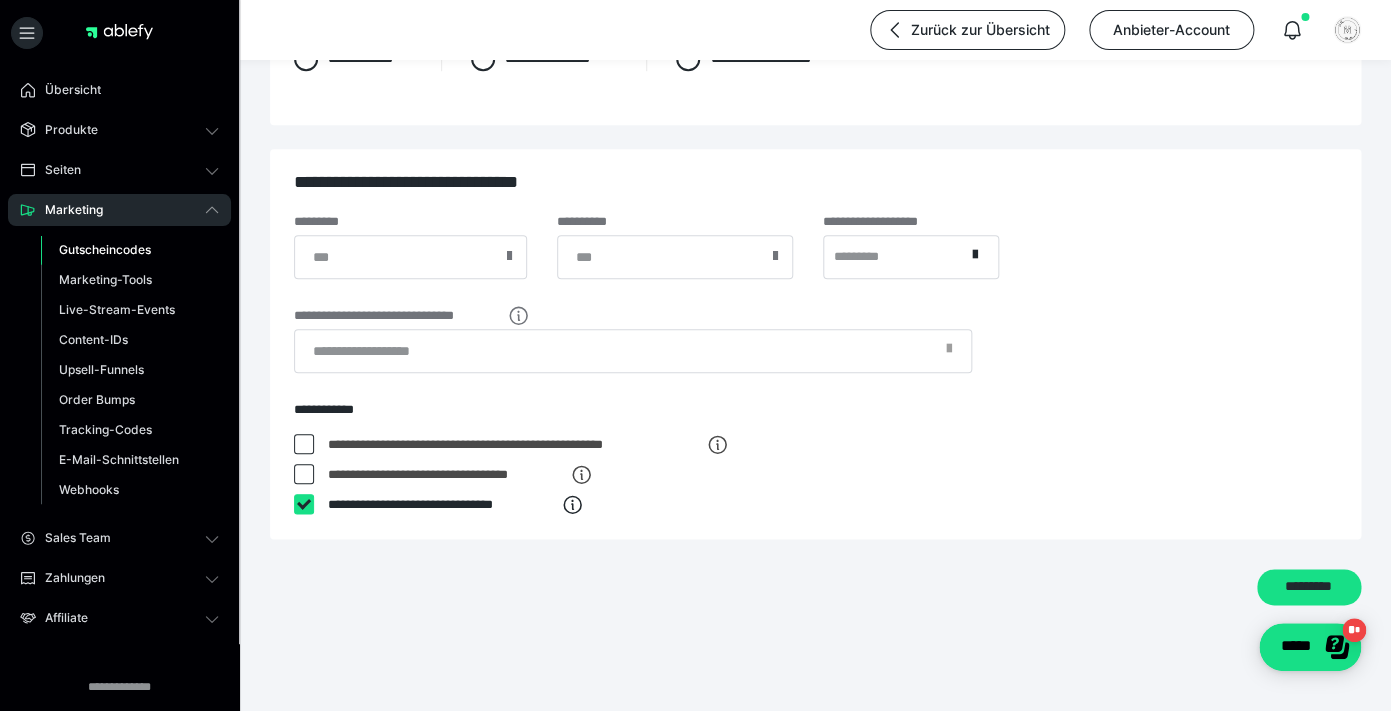 checkbox on "****" 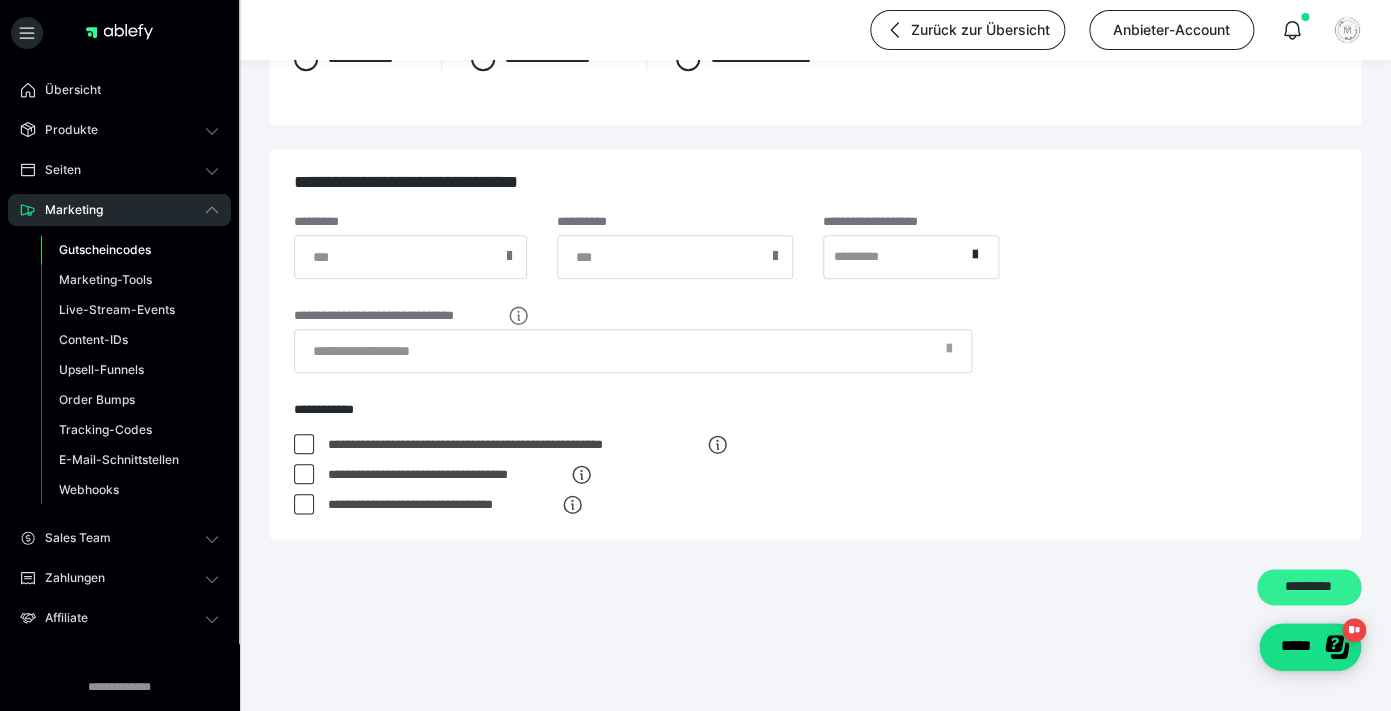 click on "*********" at bounding box center (1309, 587) 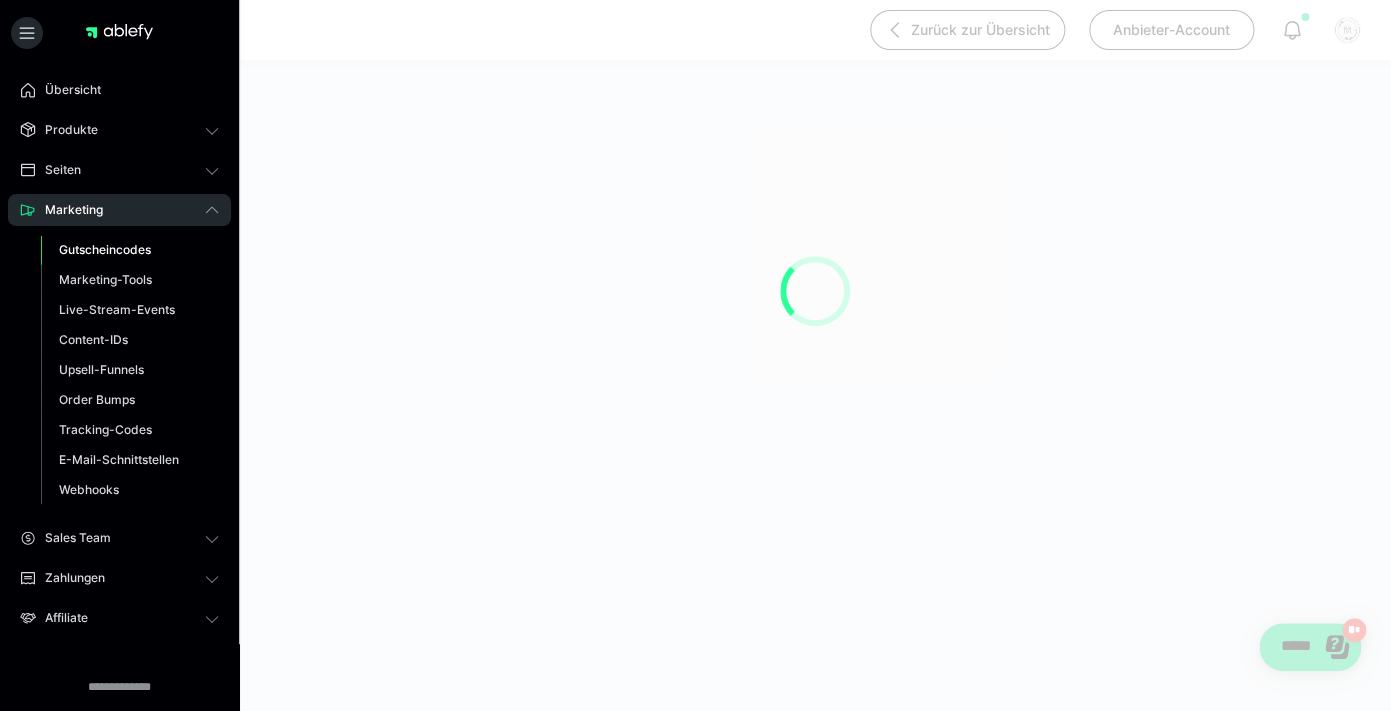 scroll, scrollTop: 190, scrollLeft: 0, axis: vertical 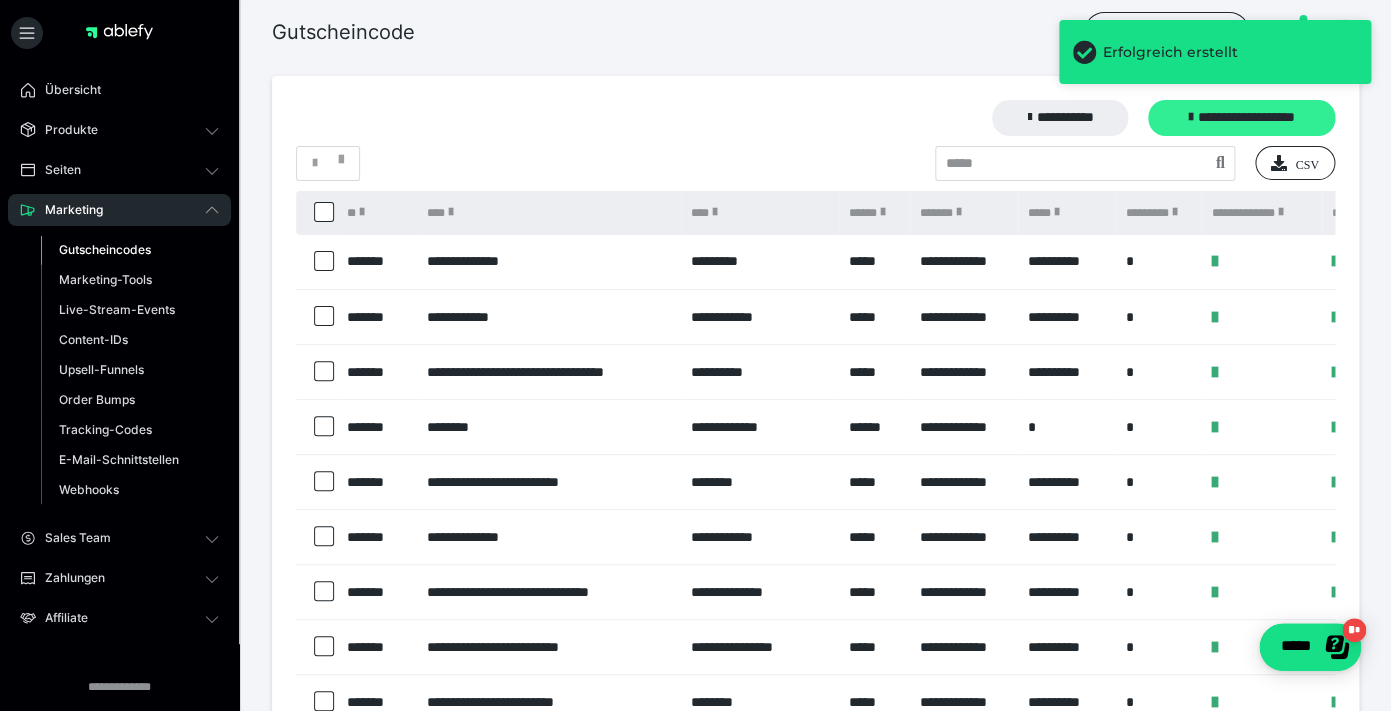click on "**********" at bounding box center (1241, 118) 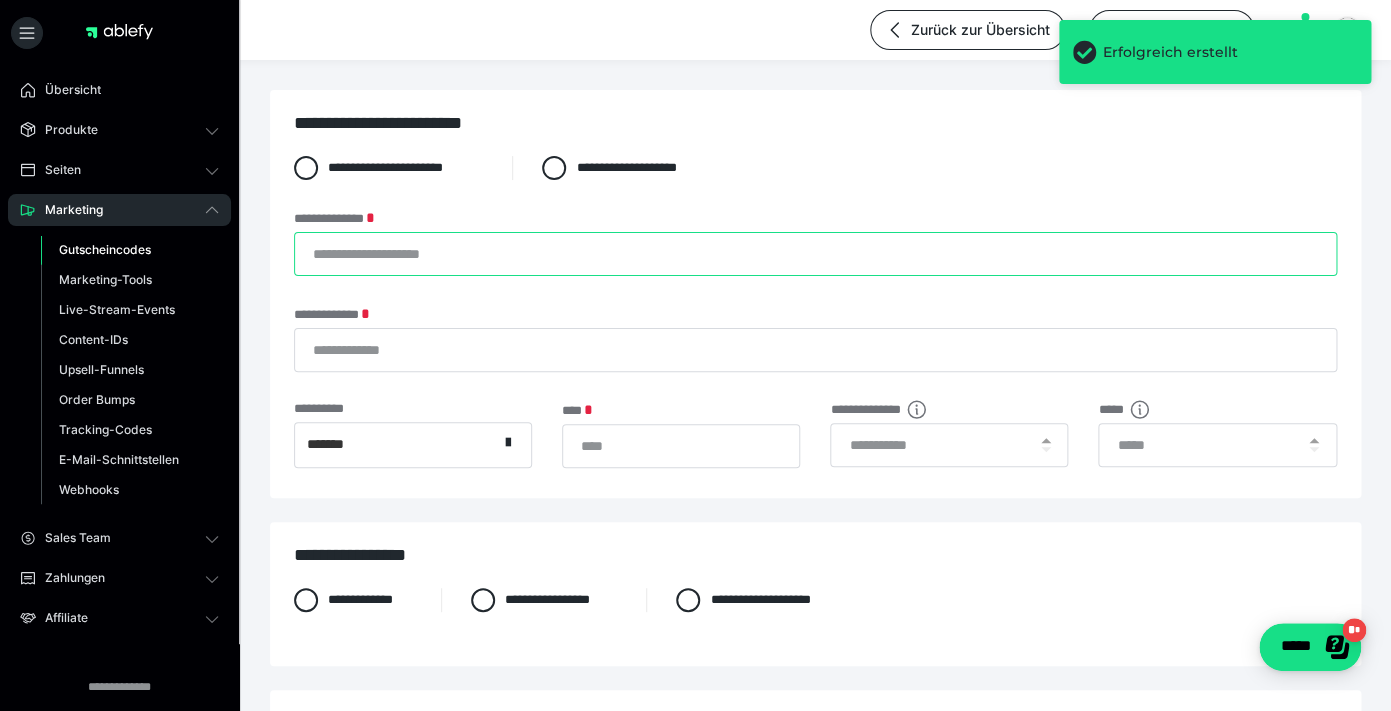 click on "**********" at bounding box center [815, 254] 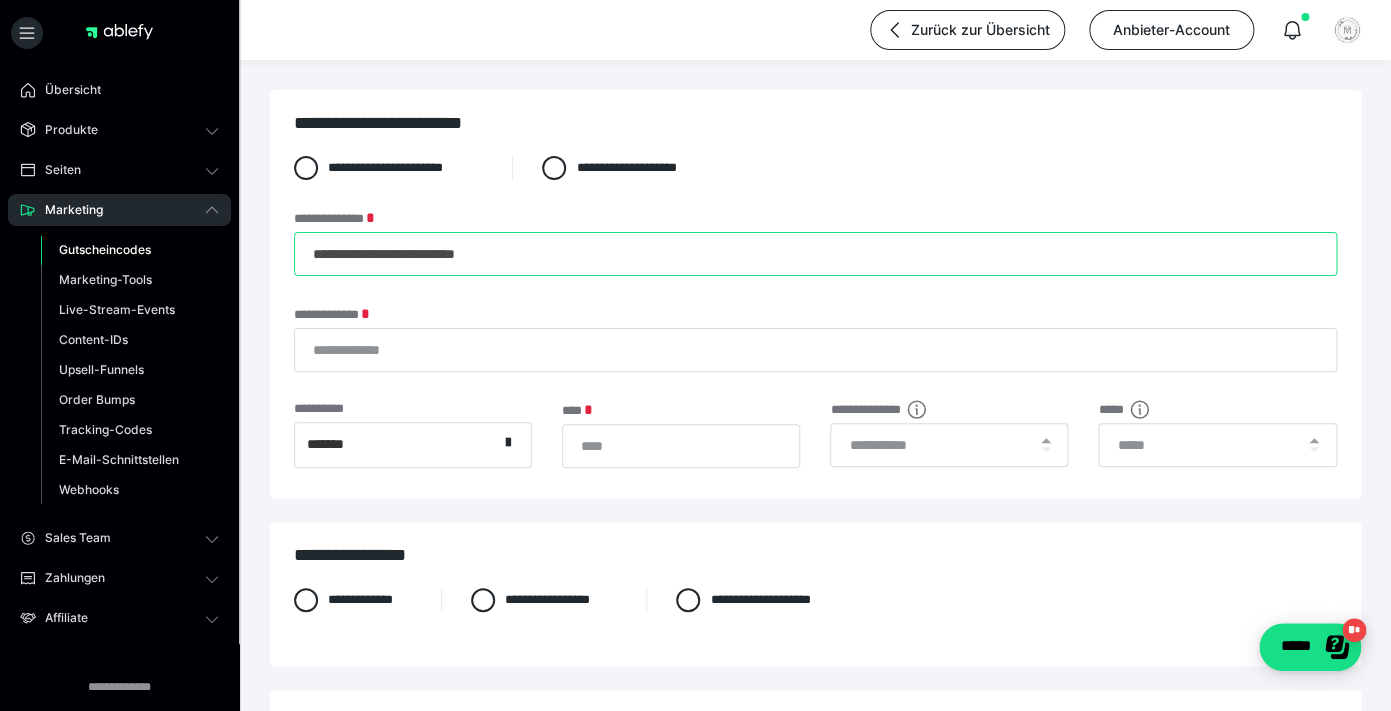 type on "**********" 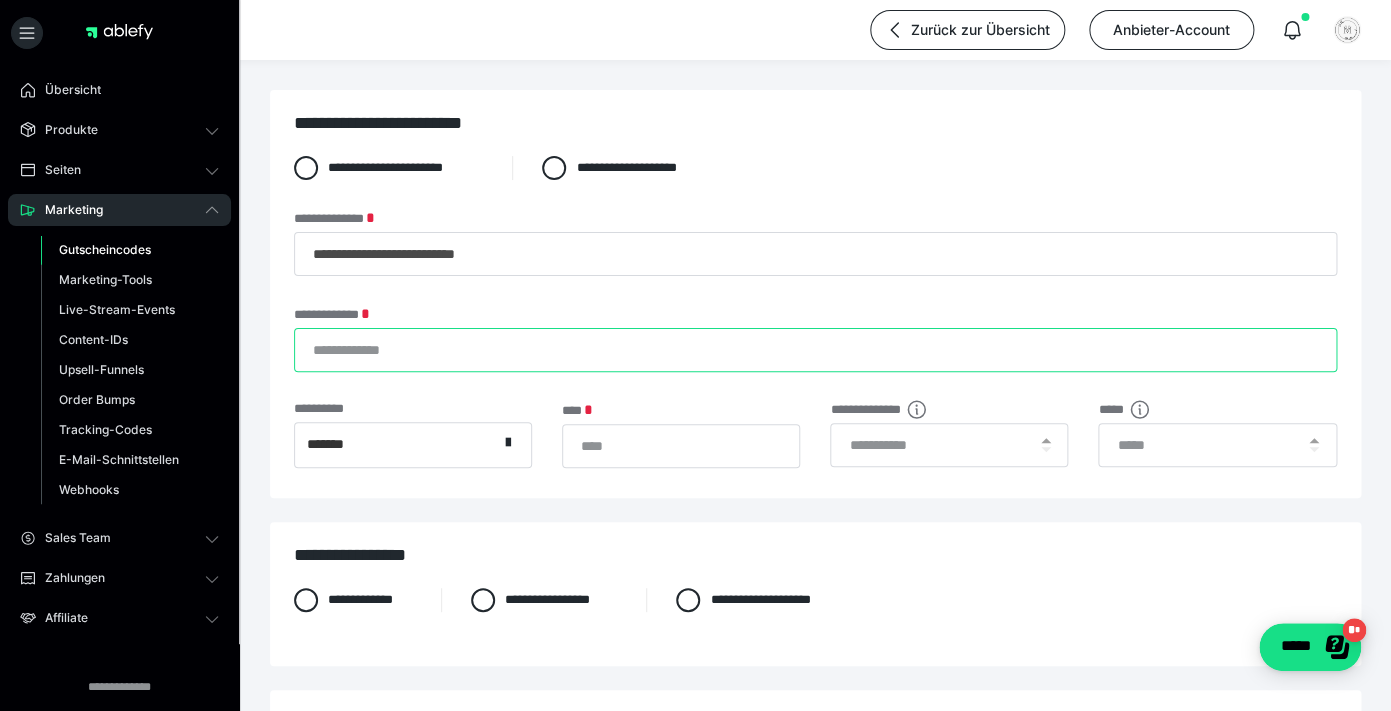 click on "**********" at bounding box center [815, 350] 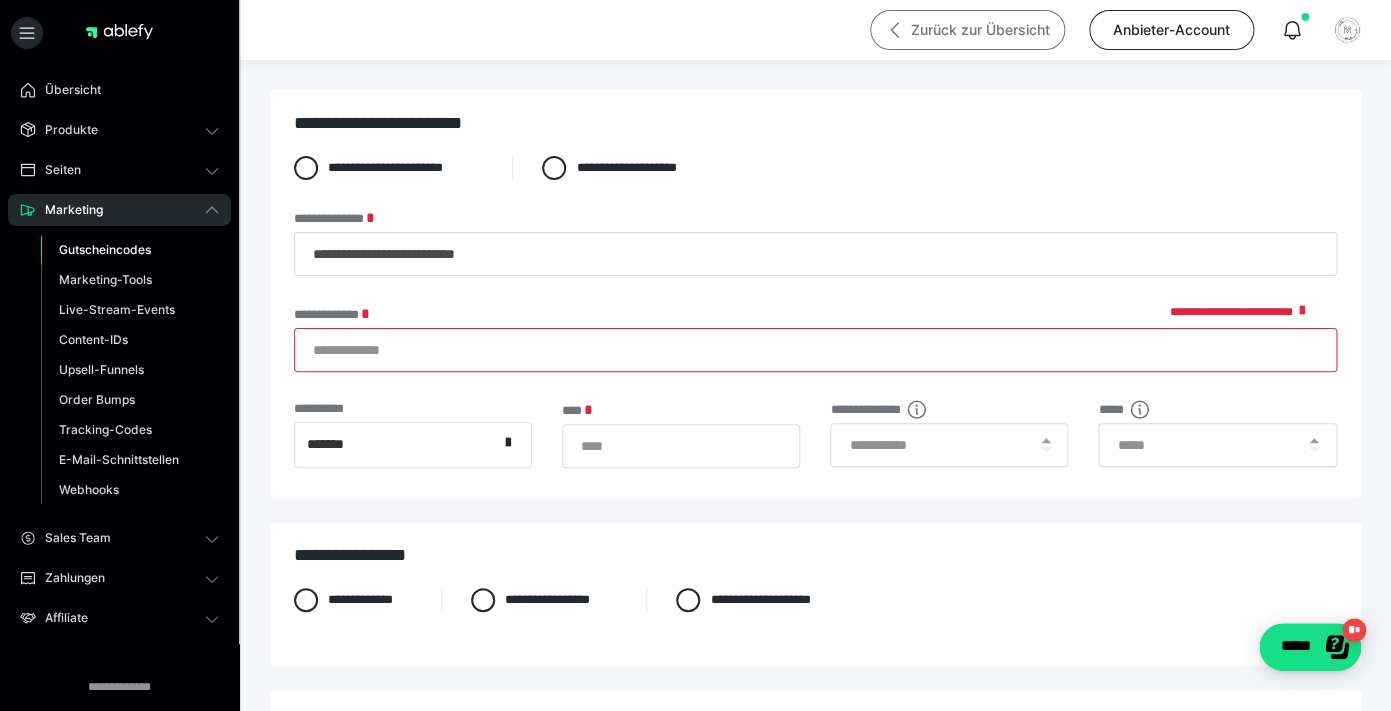 click on "Zurück zur Übersicht" at bounding box center (967, 30) 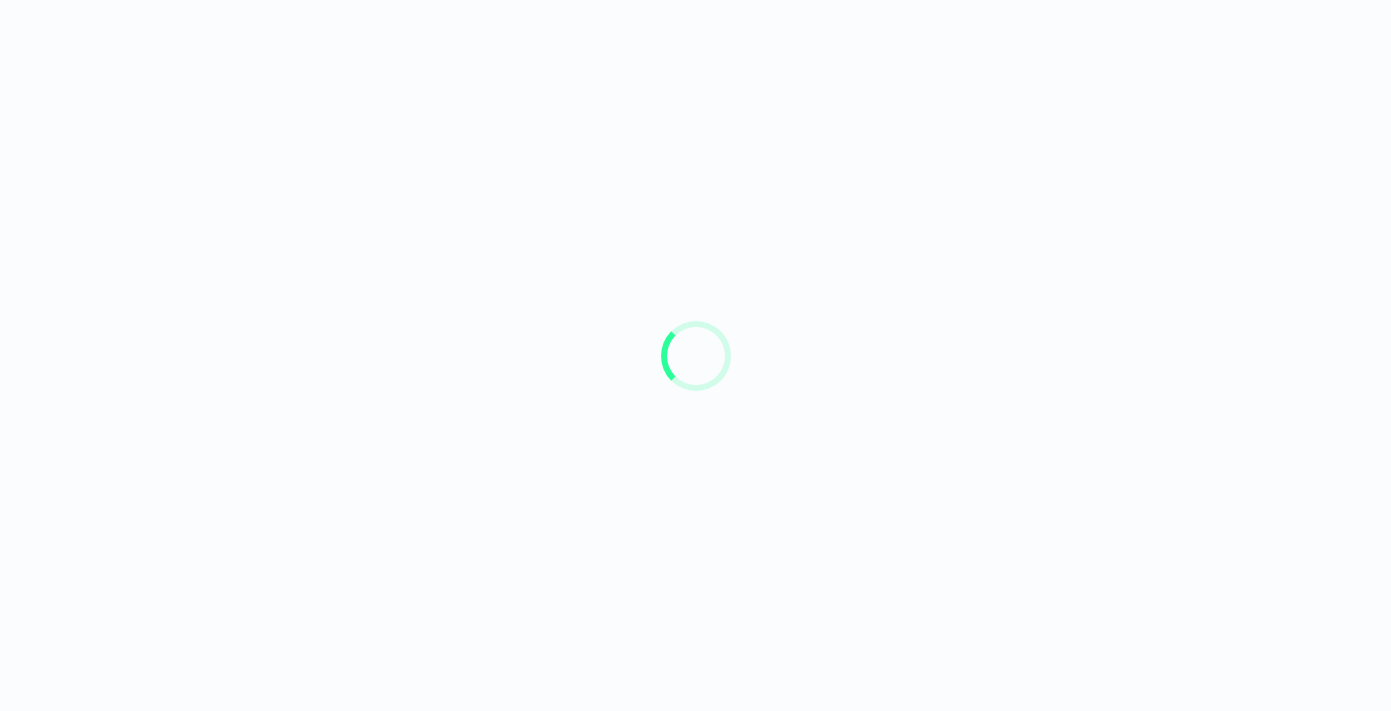 scroll, scrollTop: 0, scrollLeft: 0, axis: both 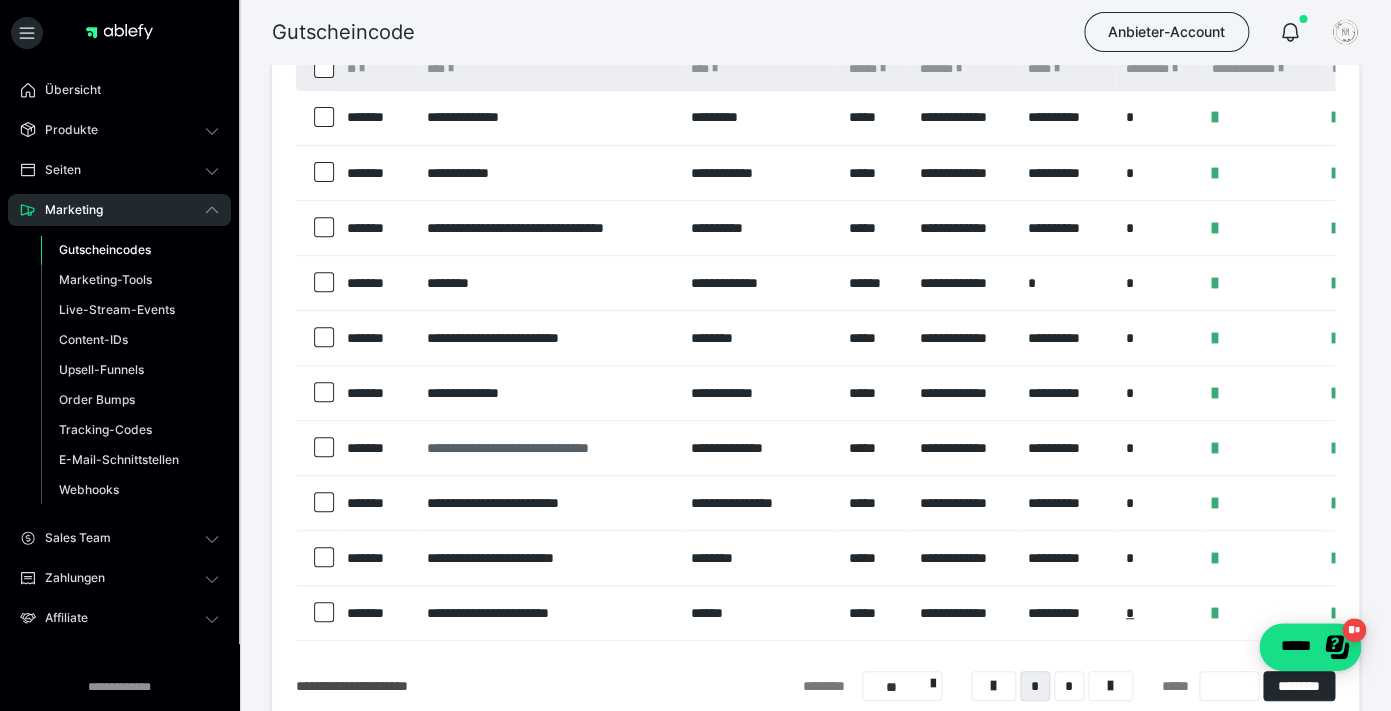 click on "**********" at bounding box center [549, 448] 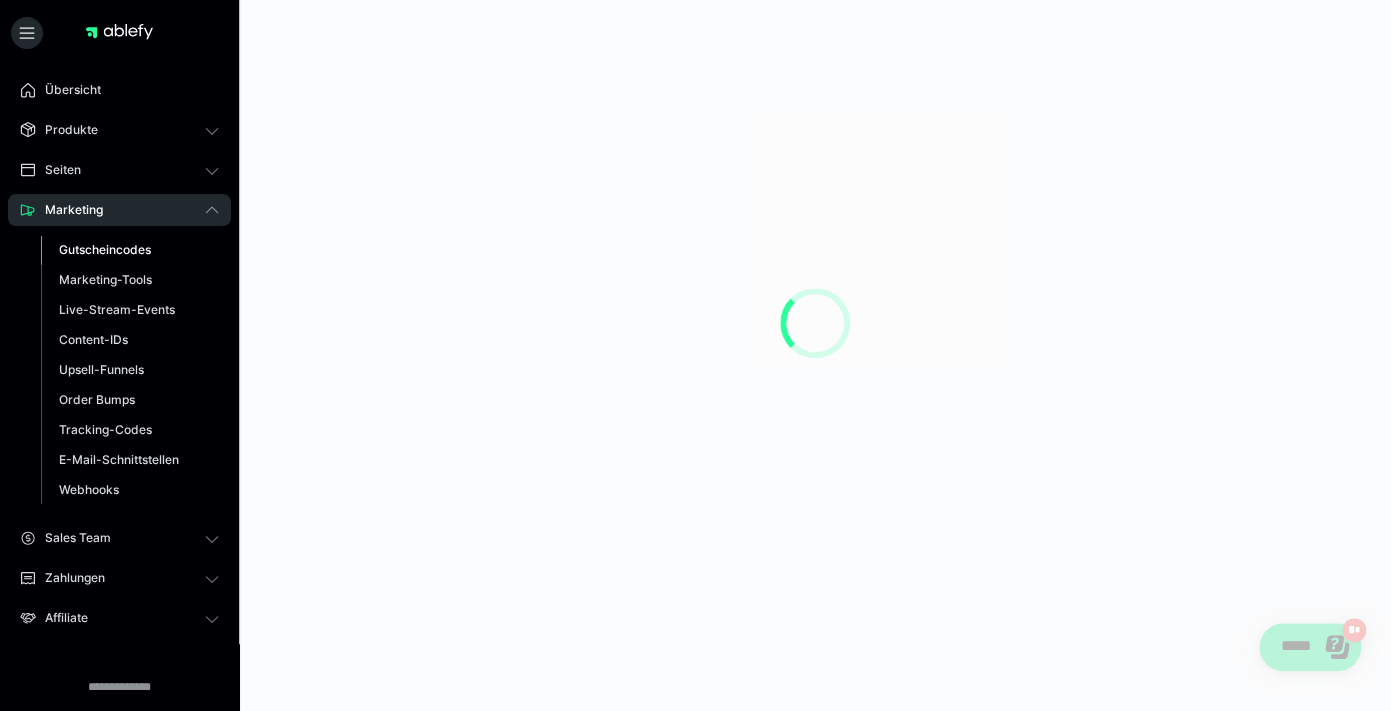 scroll, scrollTop: 0, scrollLeft: 0, axis: both 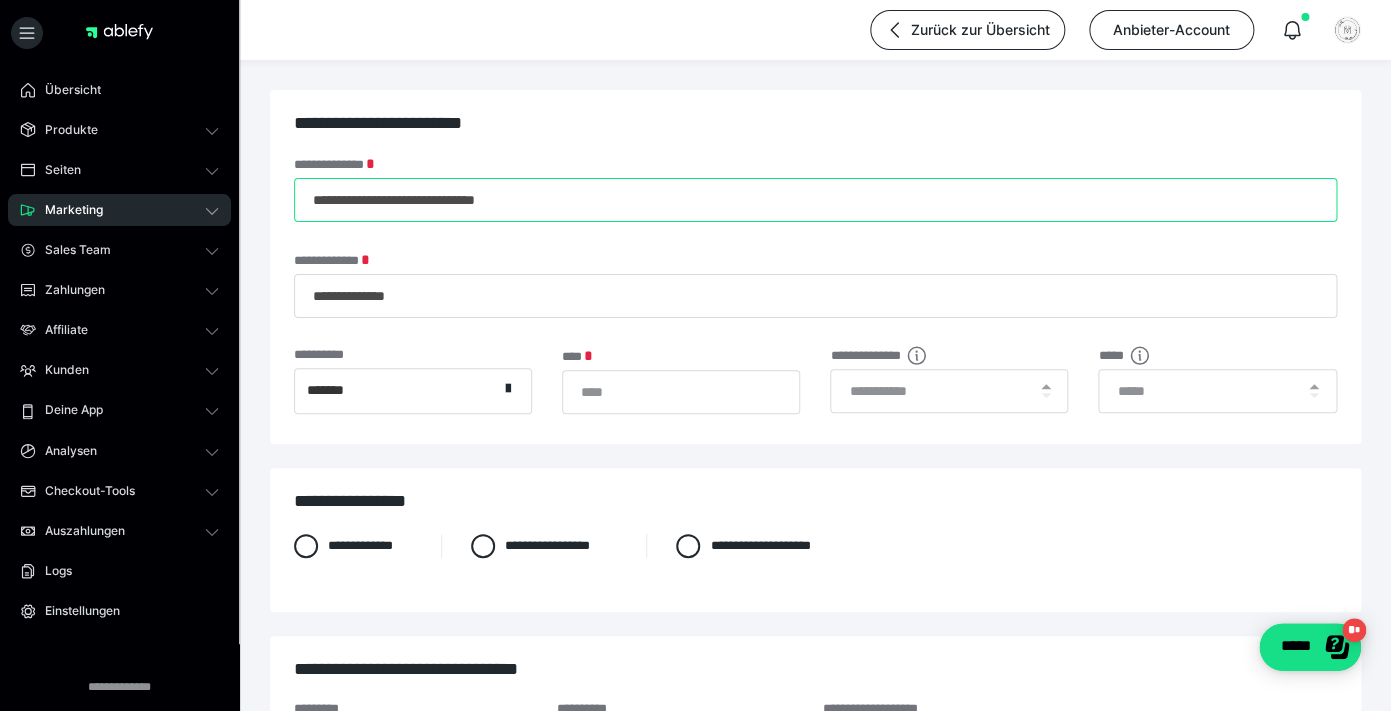 drag, startPoint x: 559, startPoint y: 204, endPoint x: 418, endPoint y: 195, distance: 141.28694 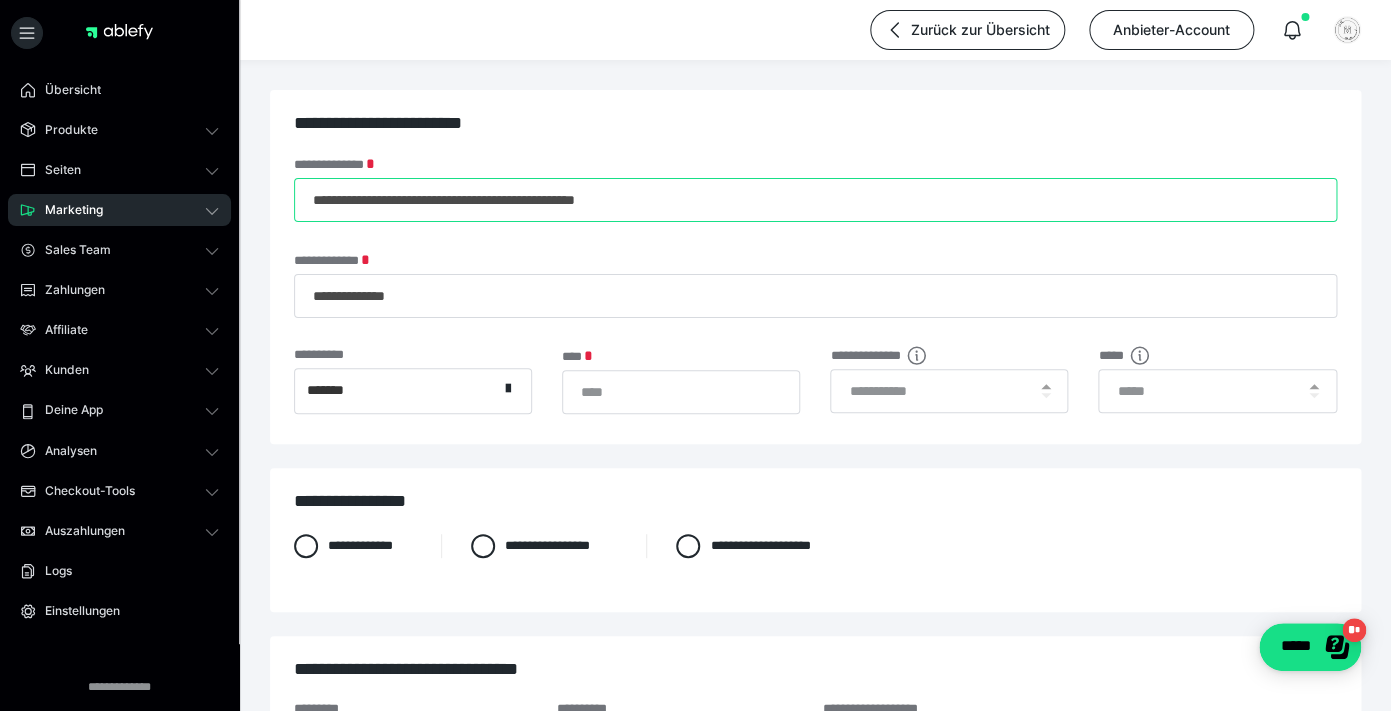 click on "**********" at bounding box center (815, 200) 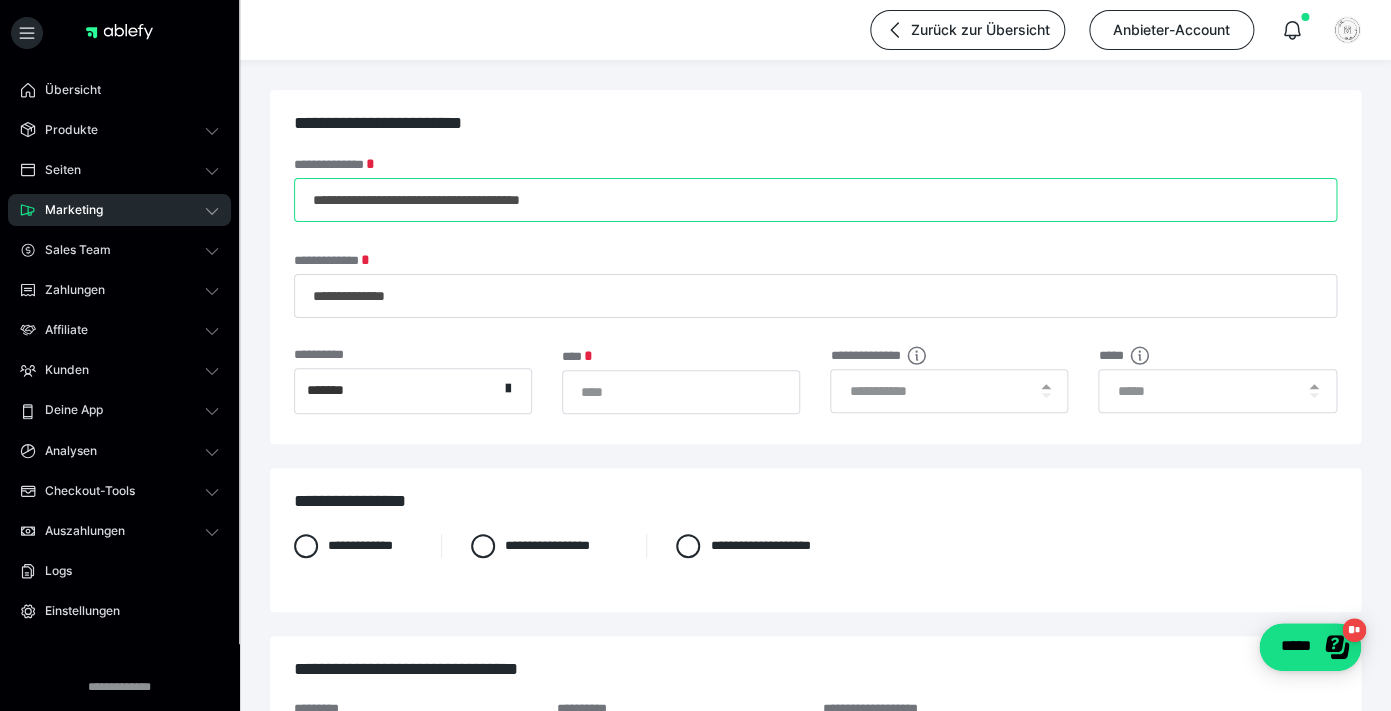 type on "**********" 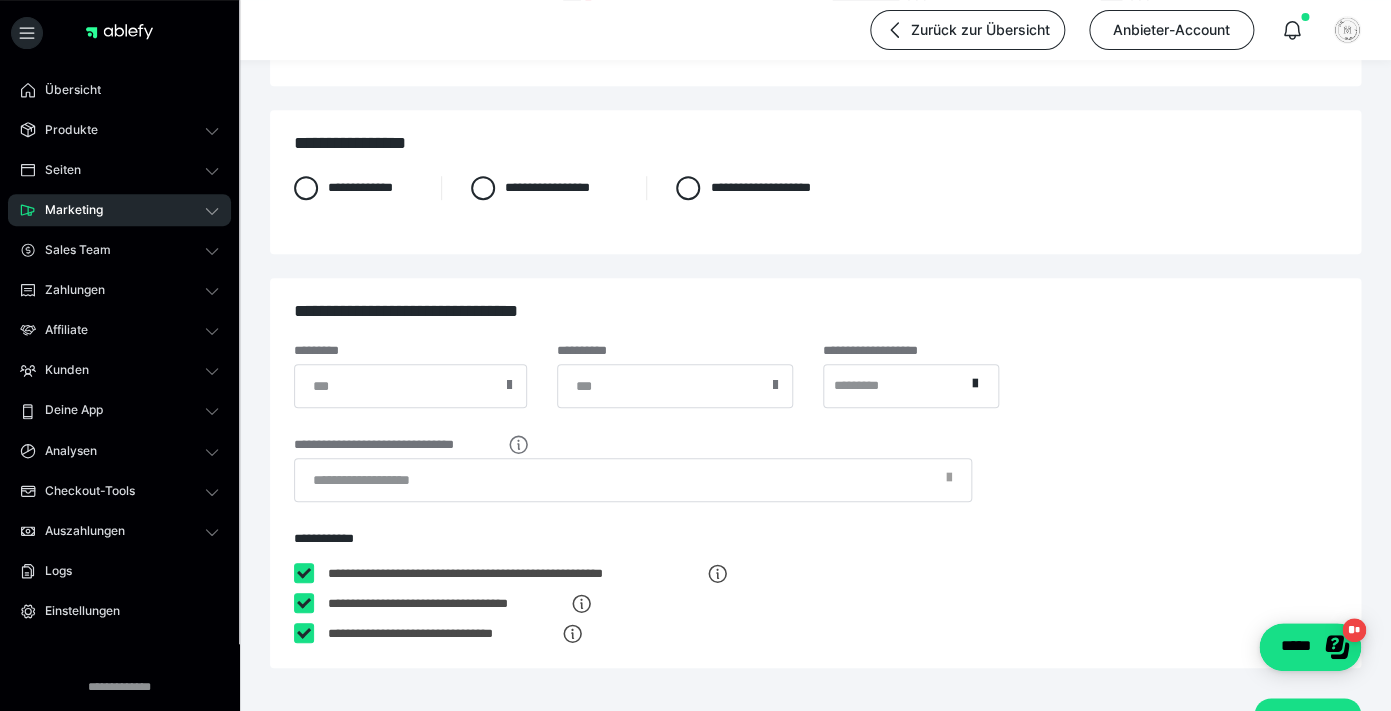 scroll, scrollTop: 487, scrollLeft: 0, axis: vertical 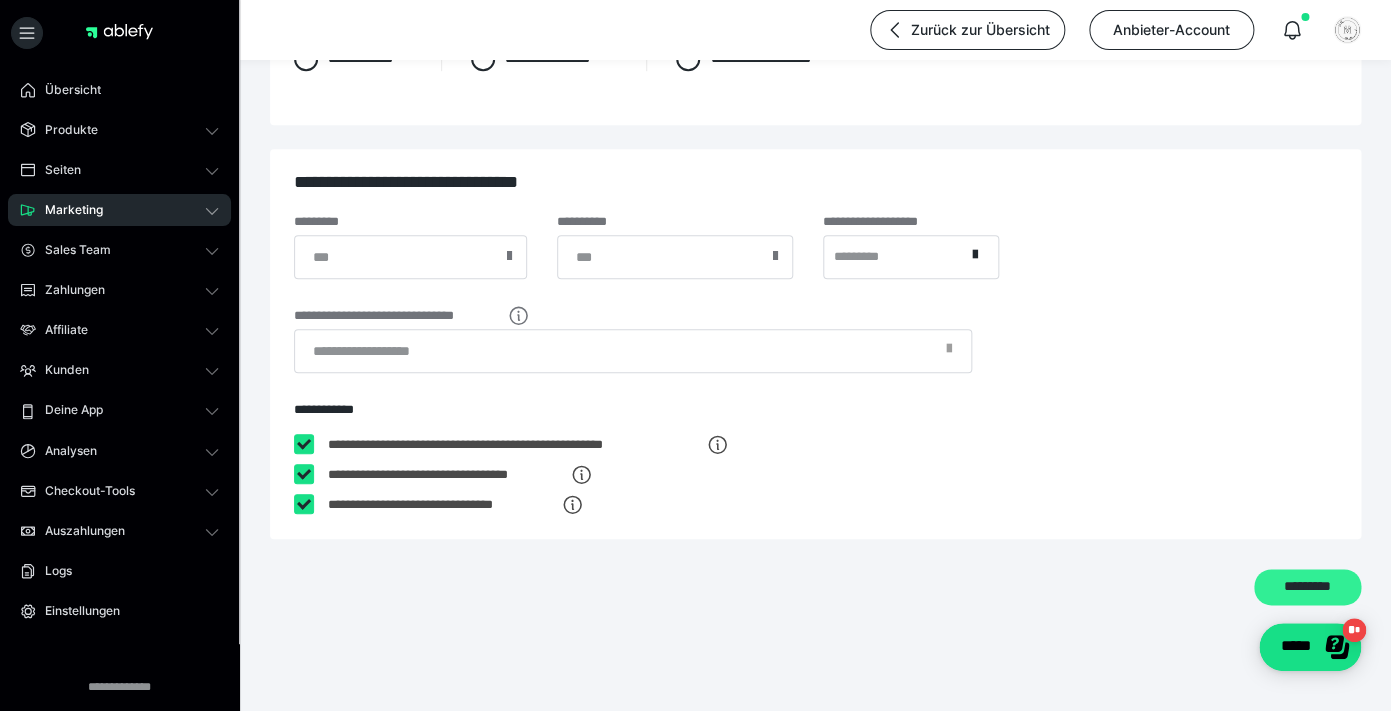 click on "*********" at bounding box center [1307, 587] 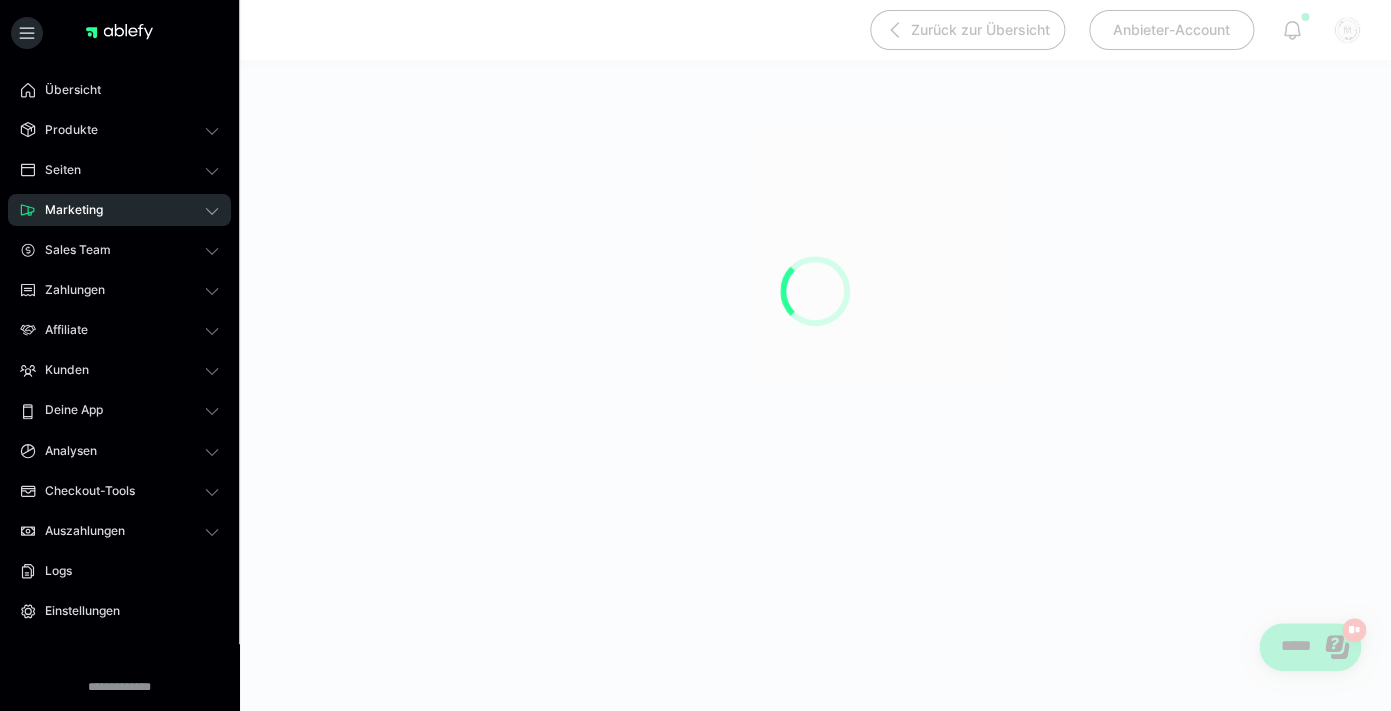 scroll, scrollTop: 190, scrollLeft: 0, axis: vertical 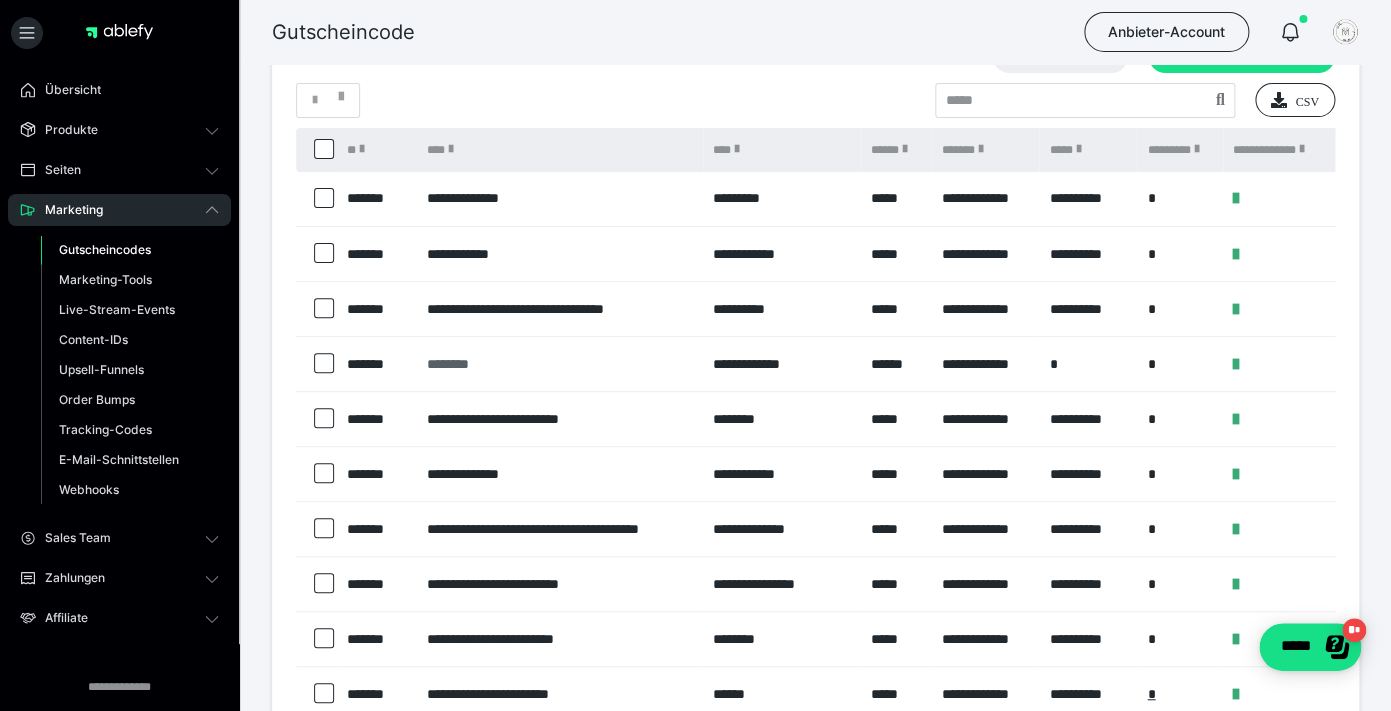 click on "********" at bounding box center (560, 364) 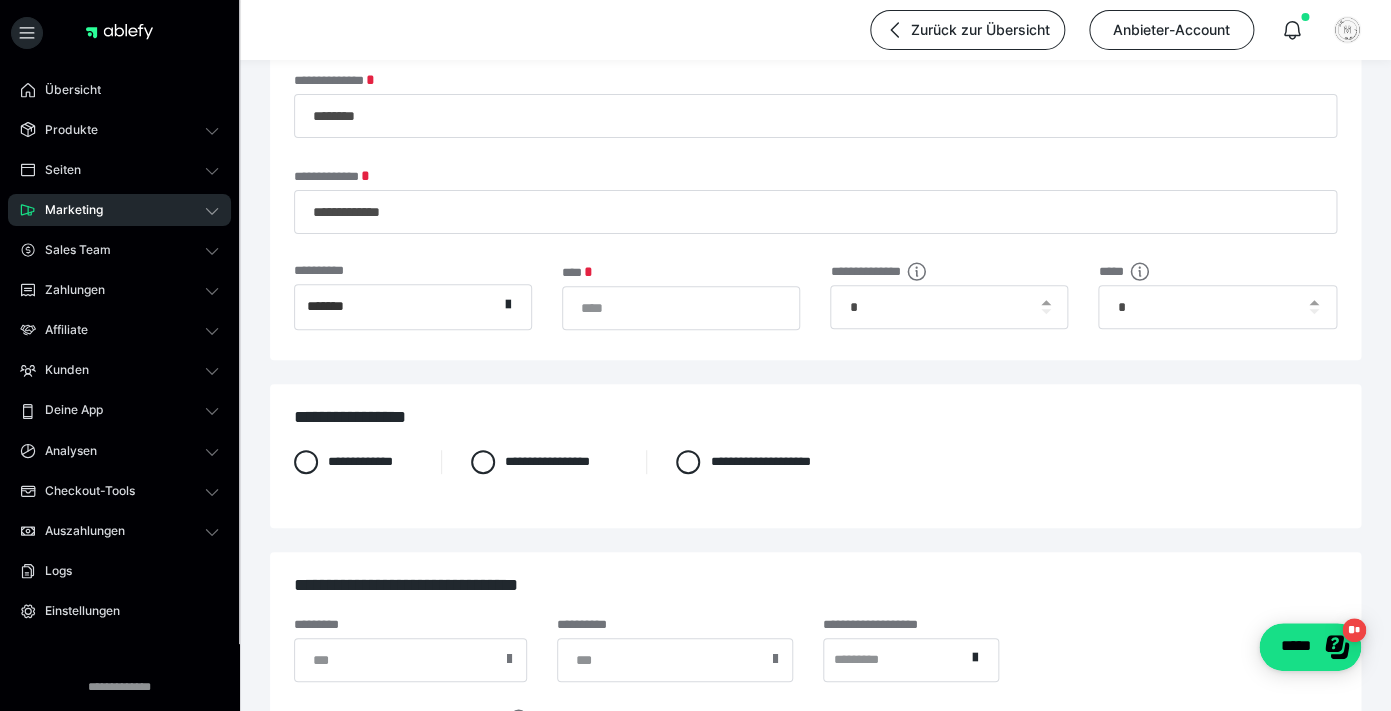 scroll, scrollTop: 95, scrollLeft: 0, axis: vertical 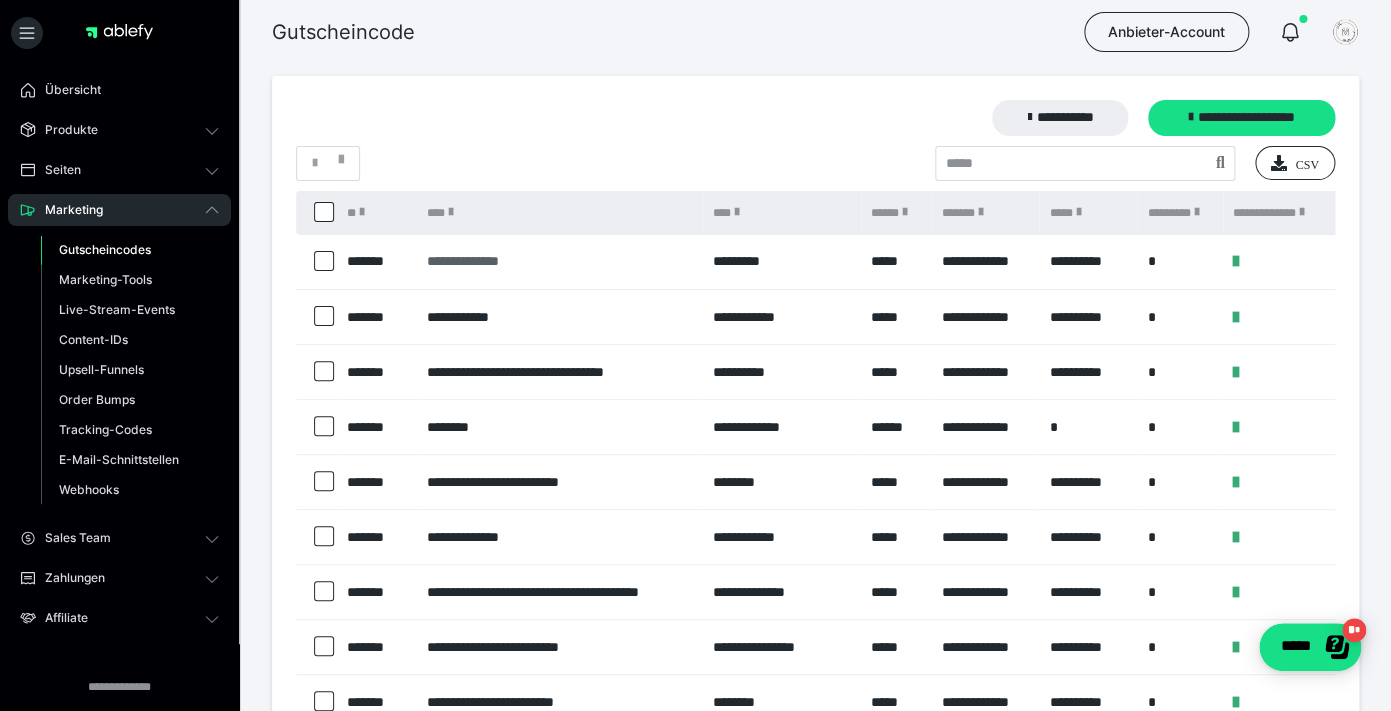 click on "**********" at bounding box center (560, 261) 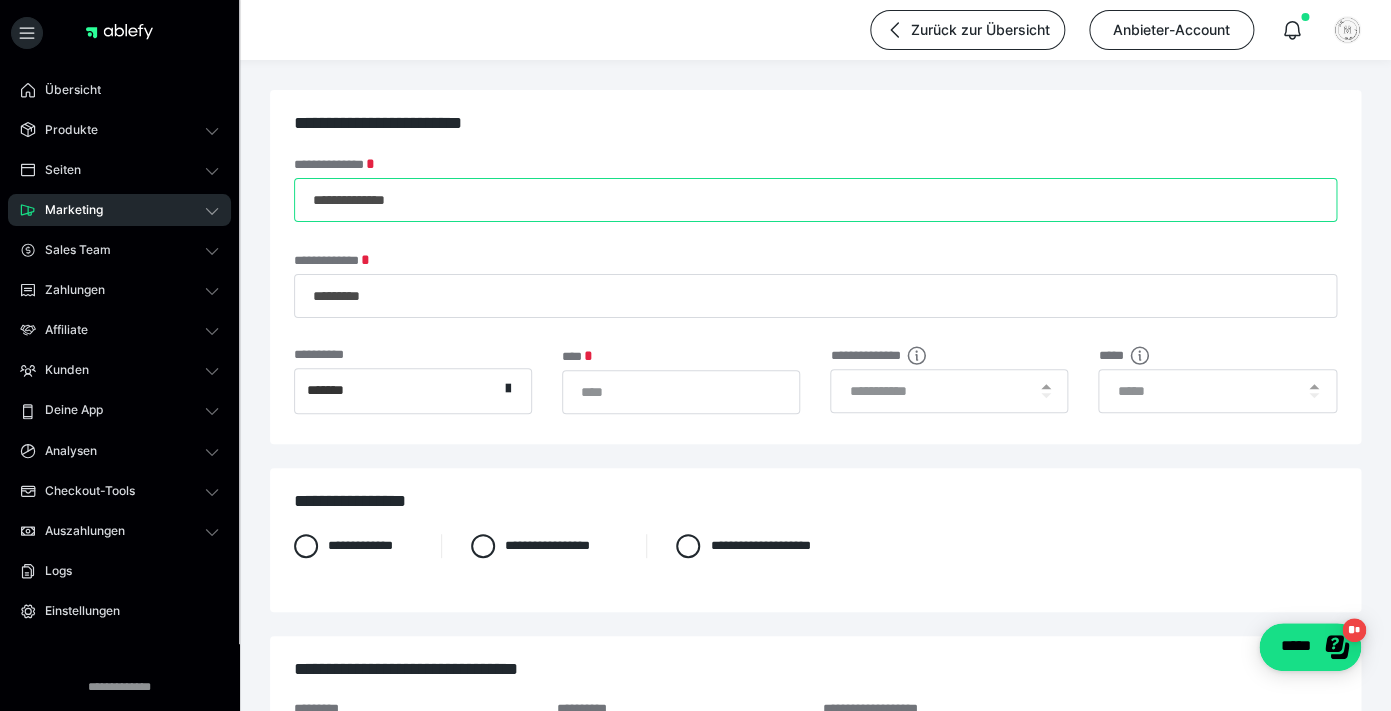 click on "**********" at bounding box center [815, 200] 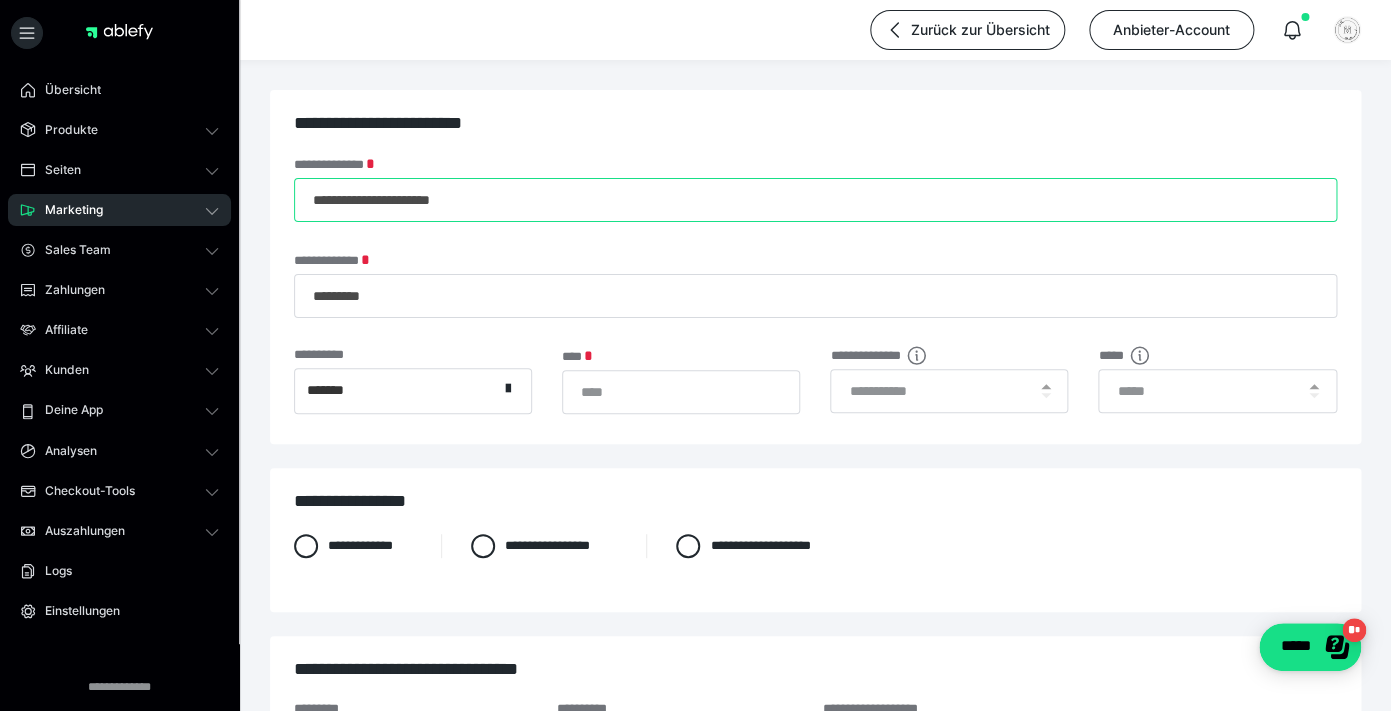 type on "**********" 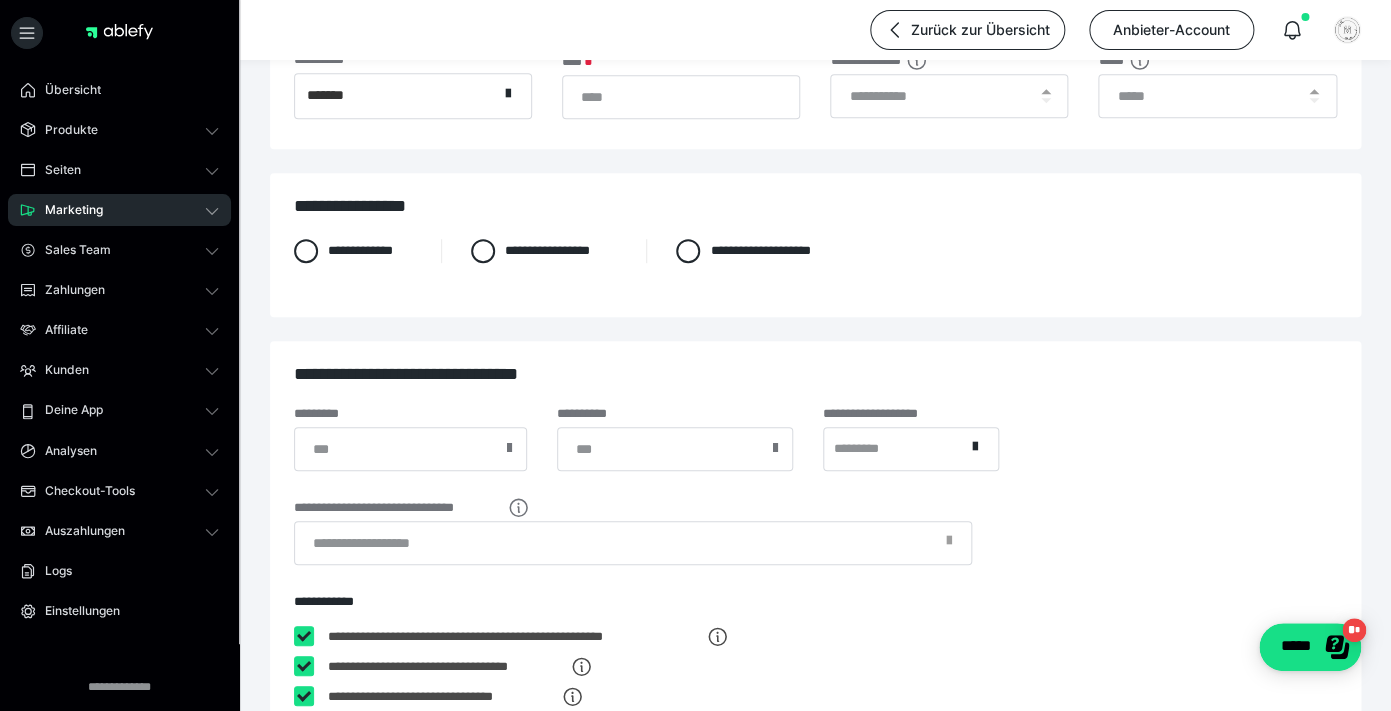 scroll, scrollTop: 487, scrollLeft: 0, axis: vertical 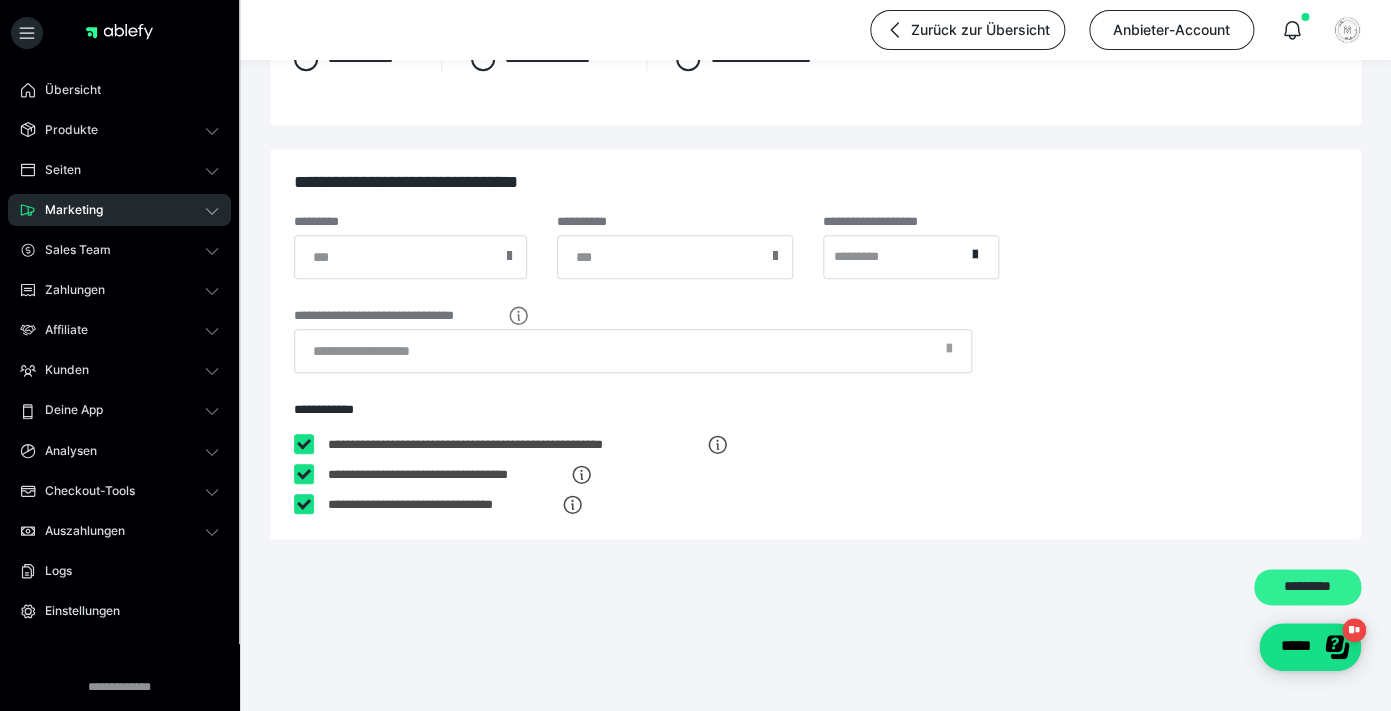 click on "*********" at bounding box center [1307, 587] 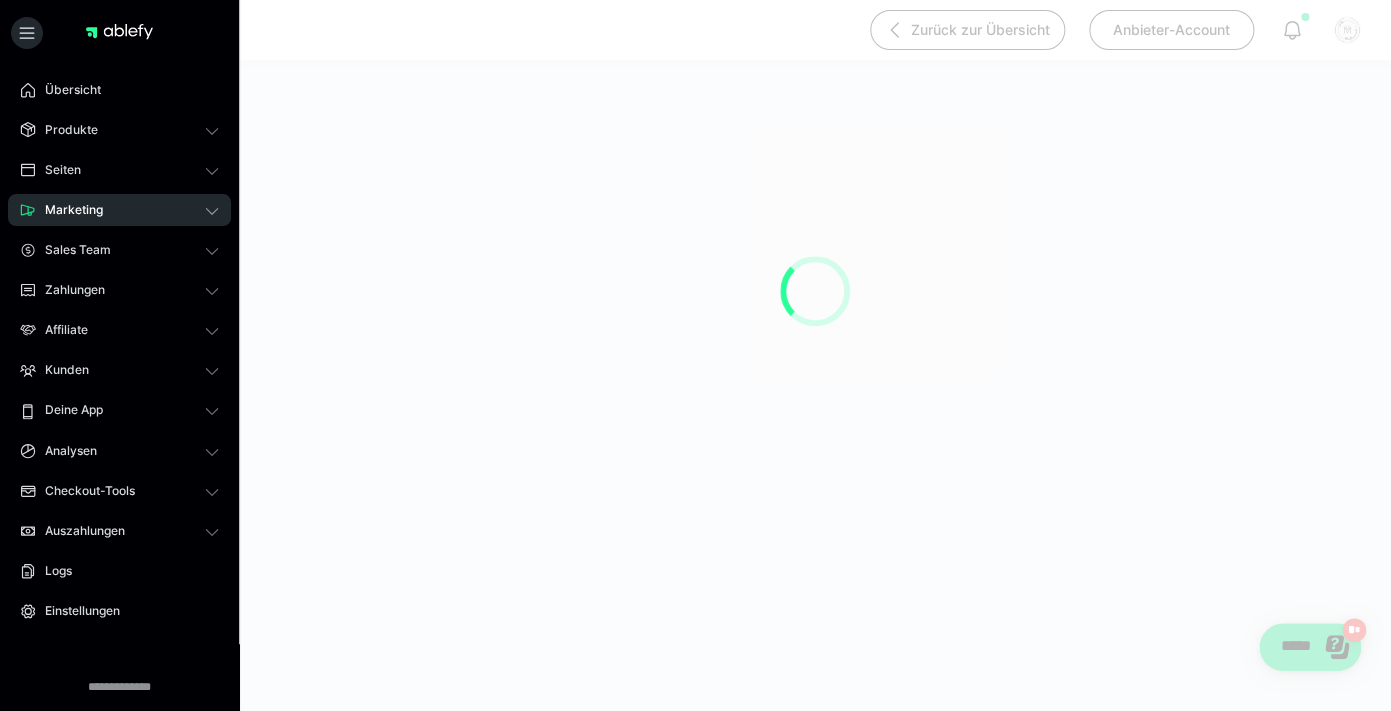 scroll, scrollTop: 190, scrollLeft: 0, axis: vertical 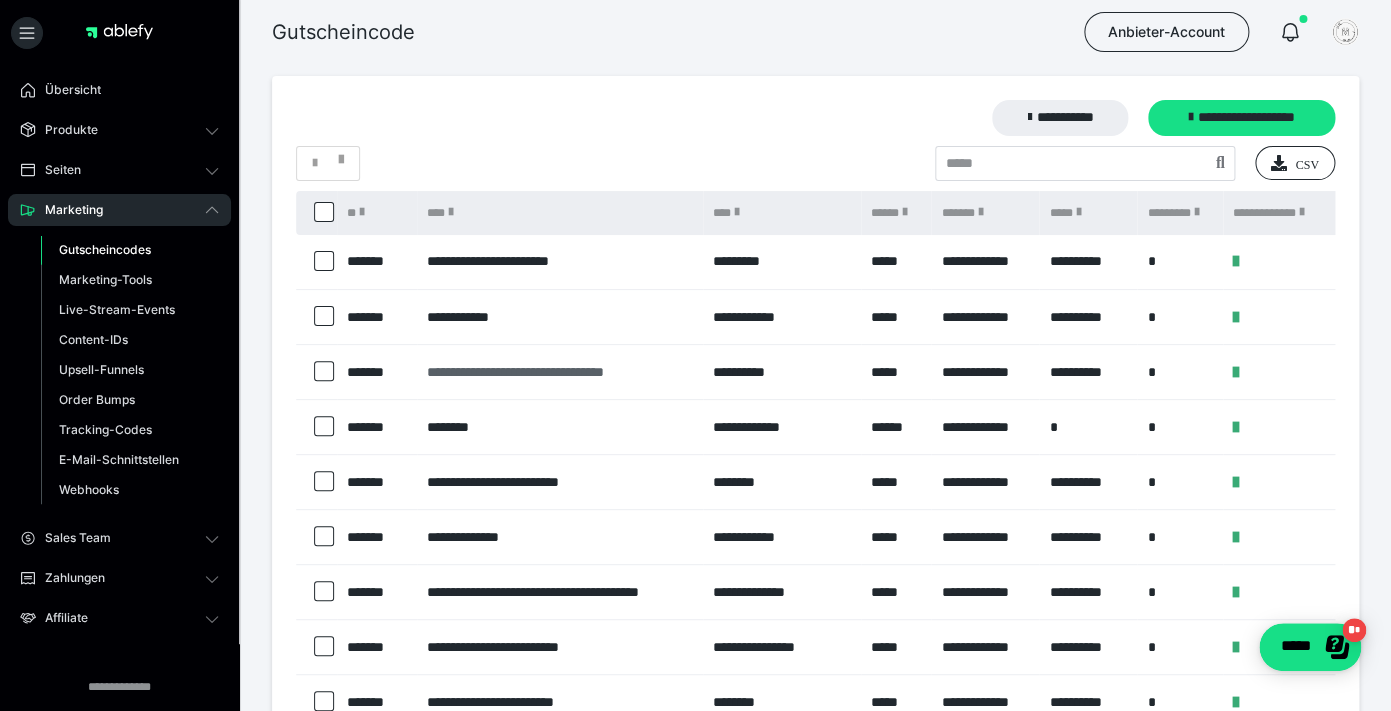 click on "**********" at bounding box center [560, 372] 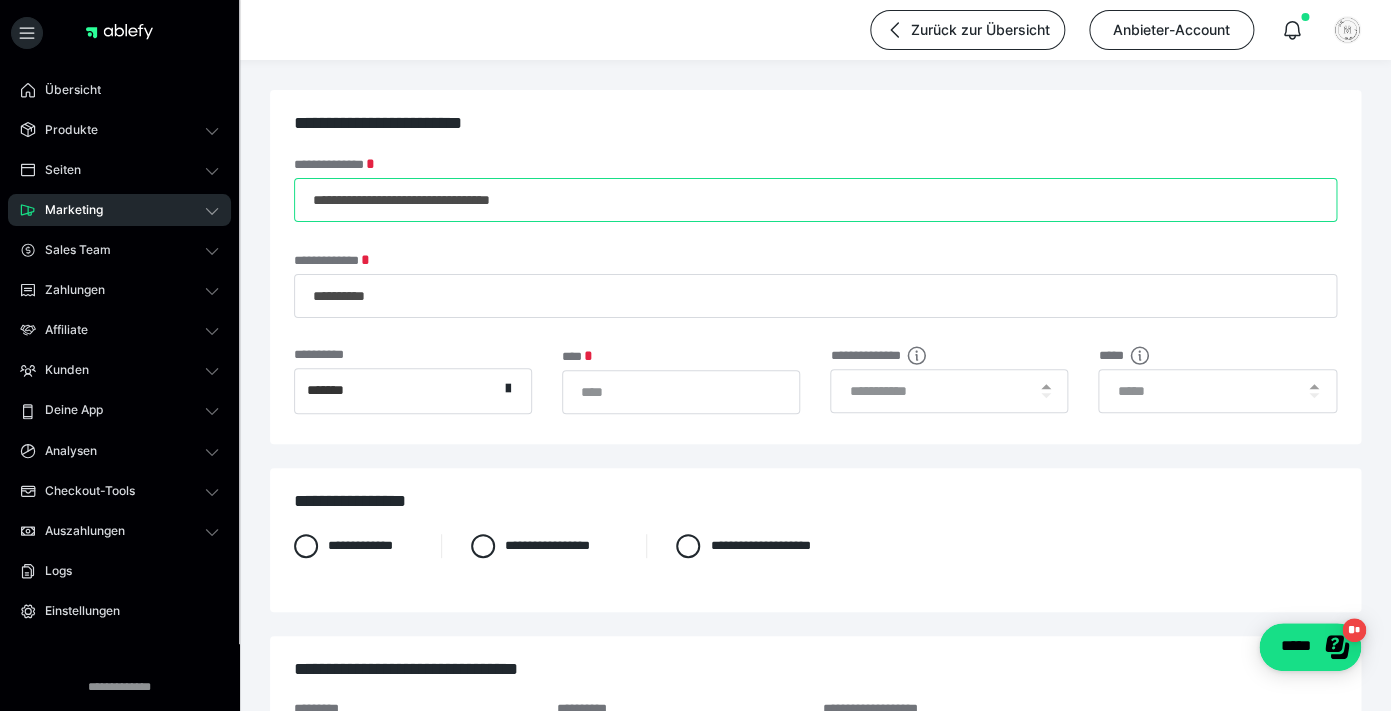 click on "**********" at bounding box center (815, 200) 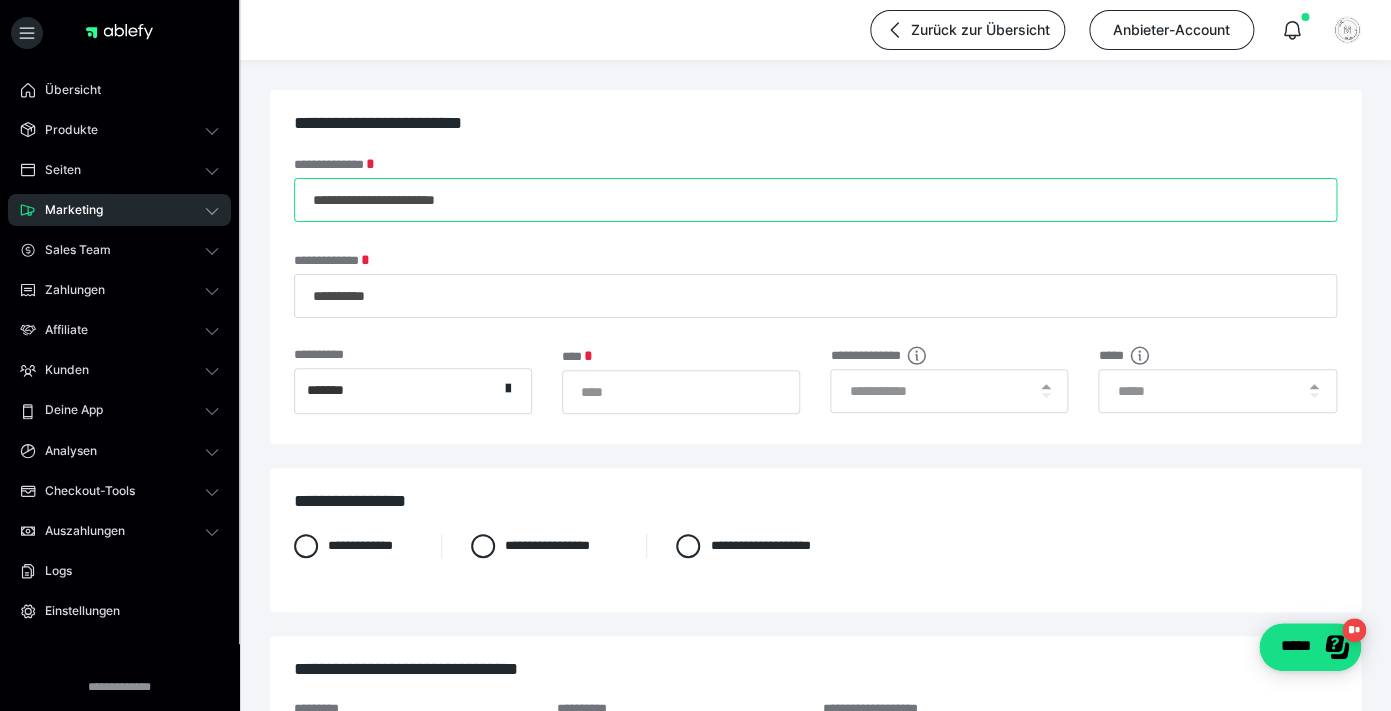 type on "**********" 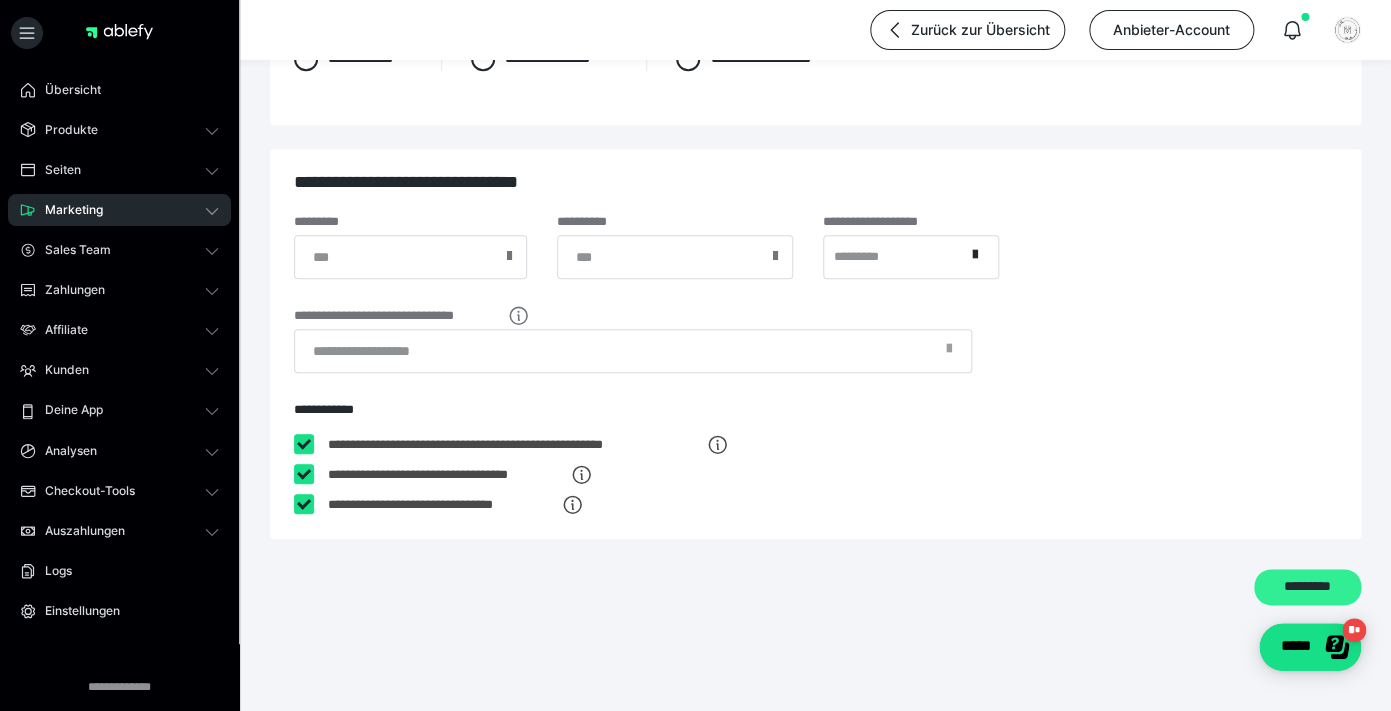 click on "*********" at bounding box center [1307, 587] 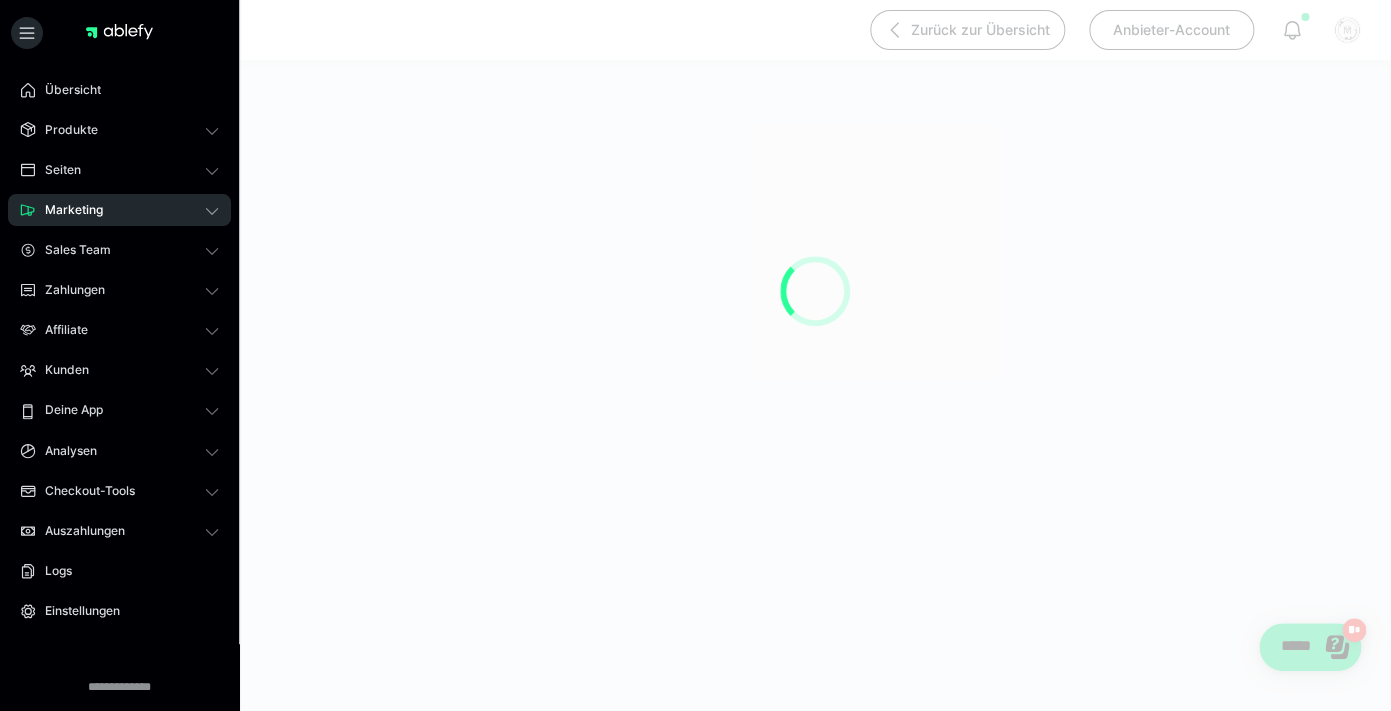 scroll, scrollTop: 190, scrollLeft: 0, axis: vertical 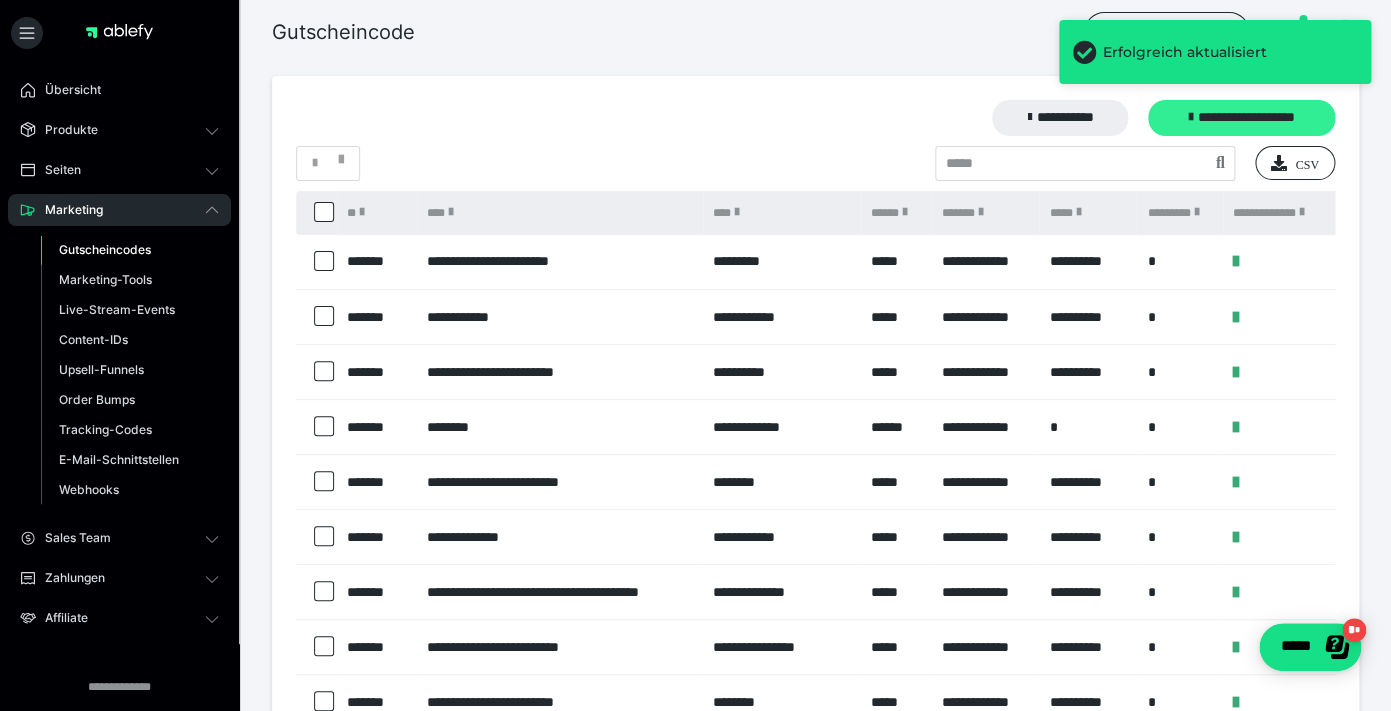 click on "**********" at bounding box center [1241, 118] 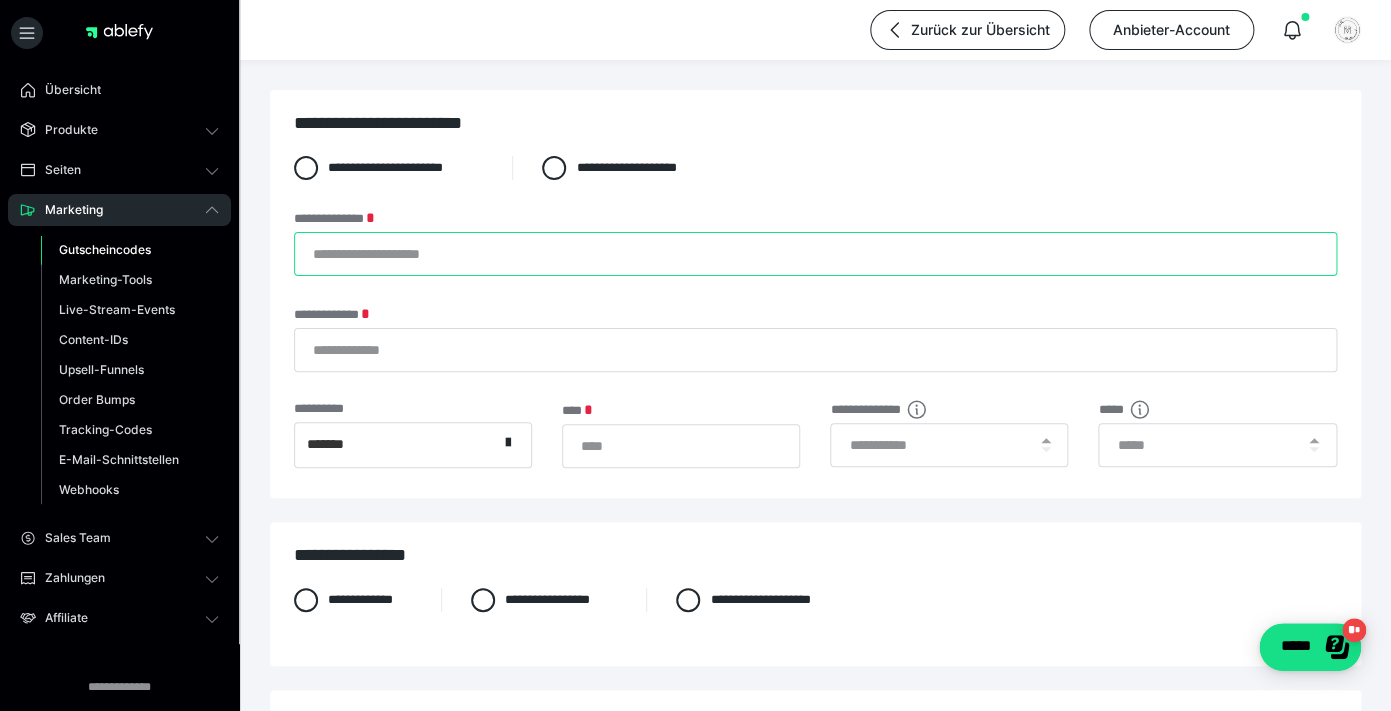click on "**********" at bounding box center (815, 254) 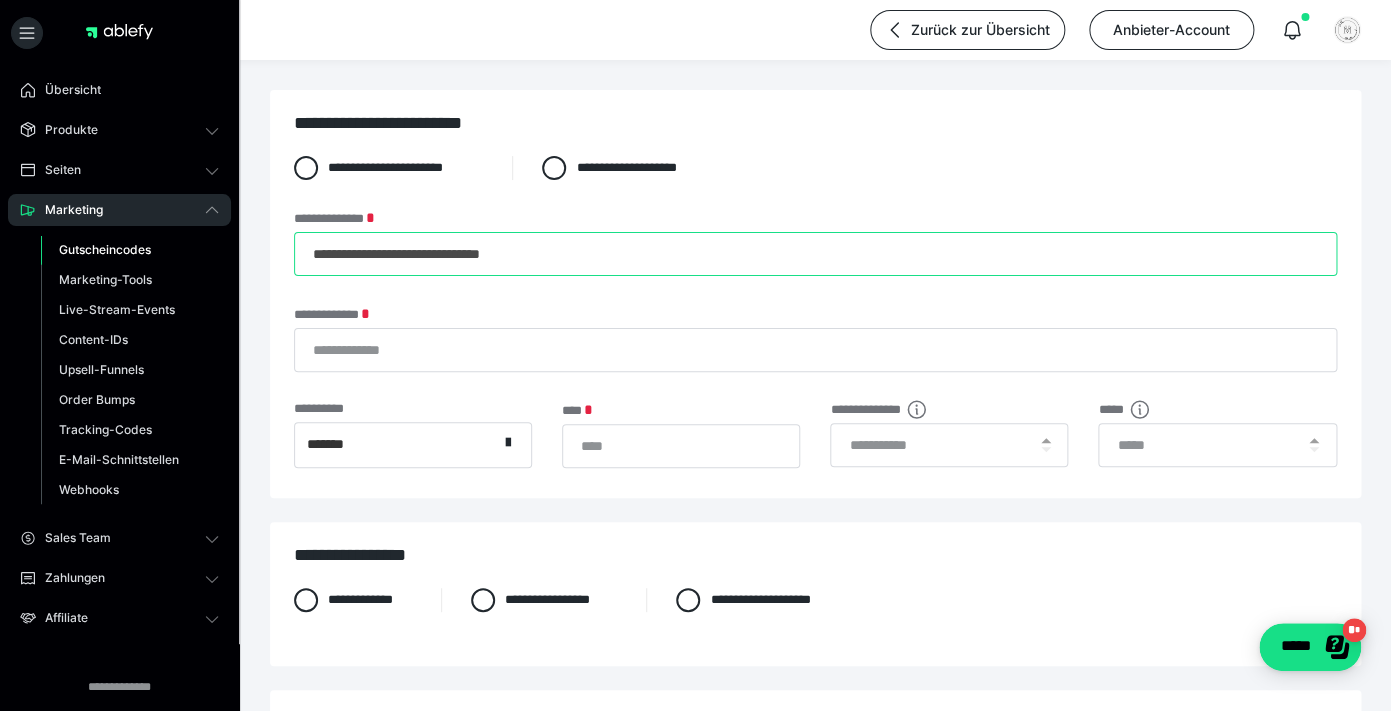 type on "**********" 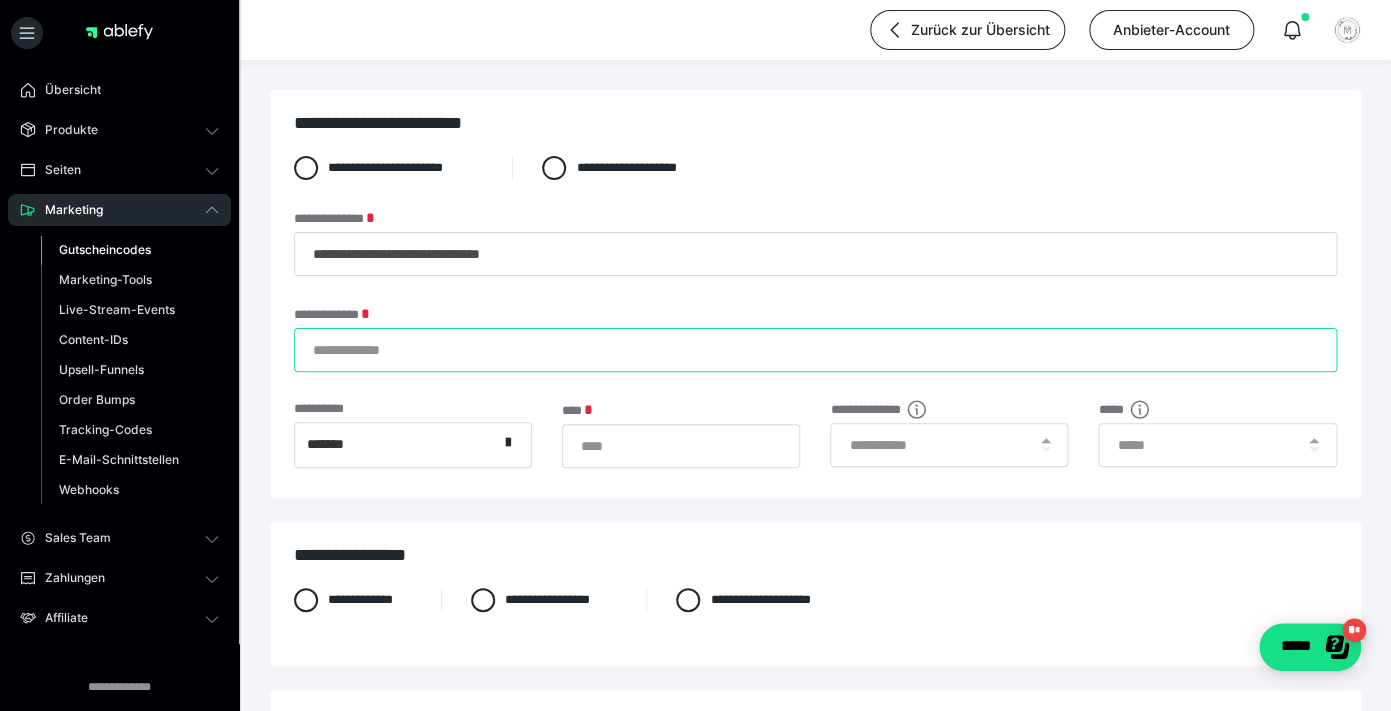 click on "**********" at bounding box center [815, 350] 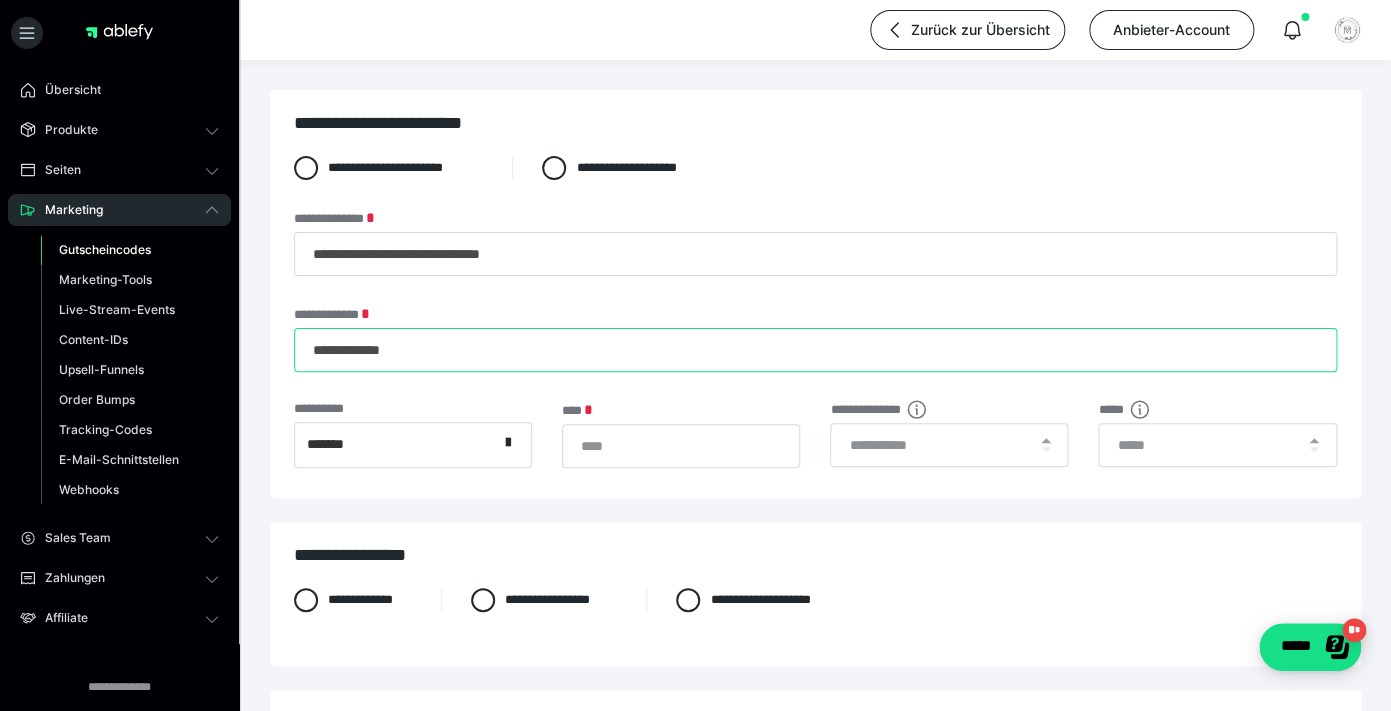 type on "**********" 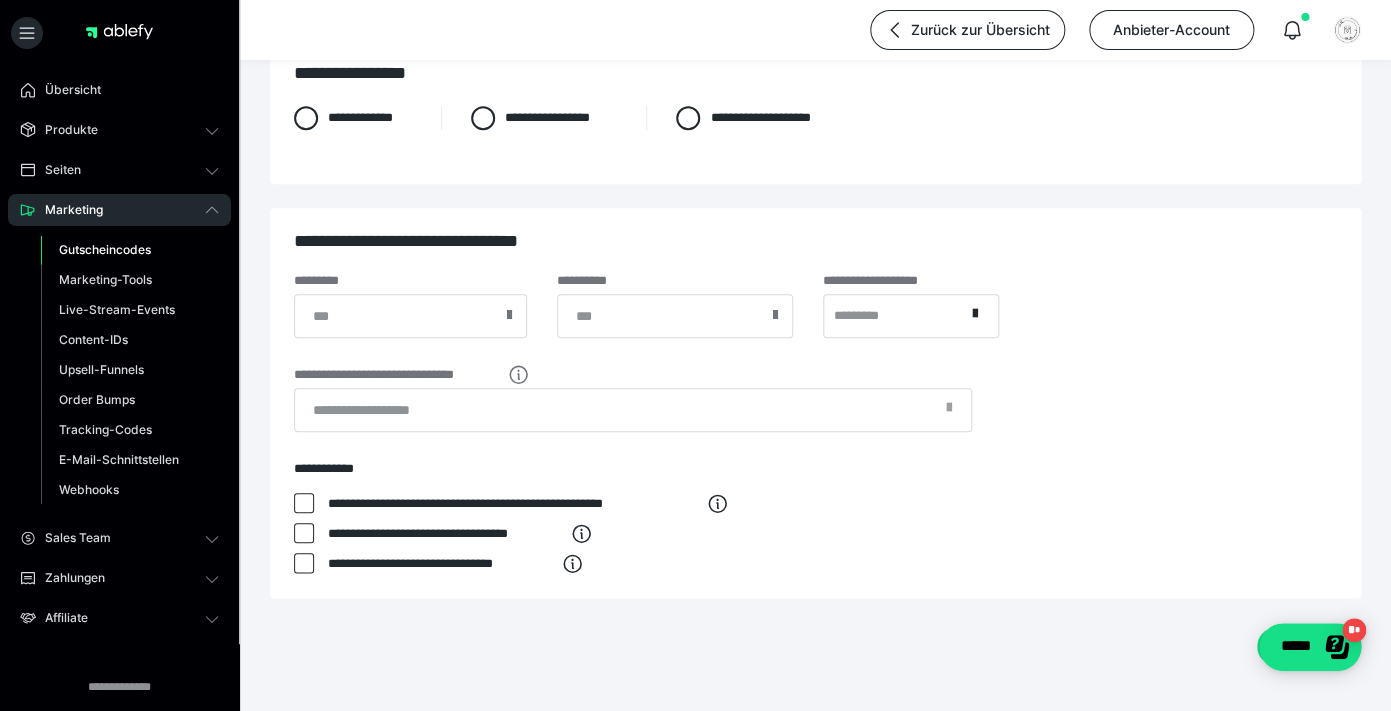 scroll, scrollTop: 541, scrollLeft: 0, axis: vertical 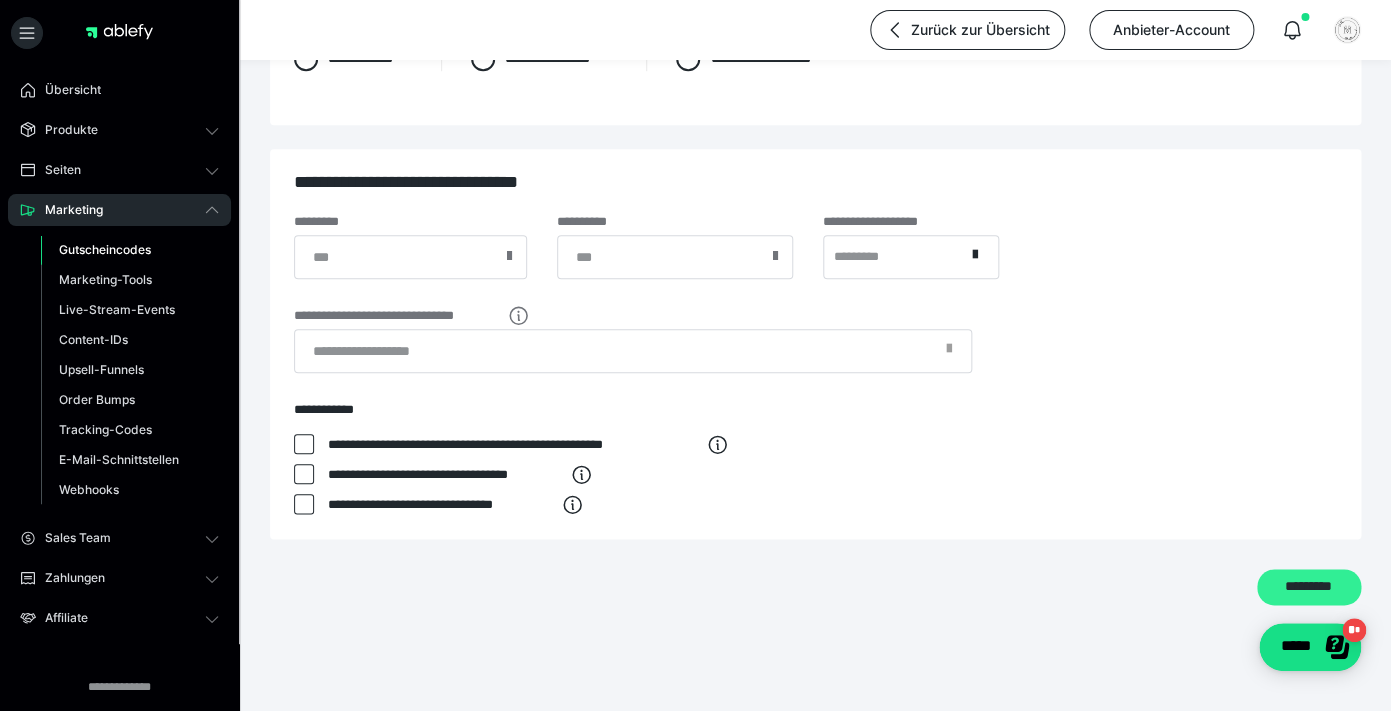 click on "*********" at bounding box center (1309, 587) 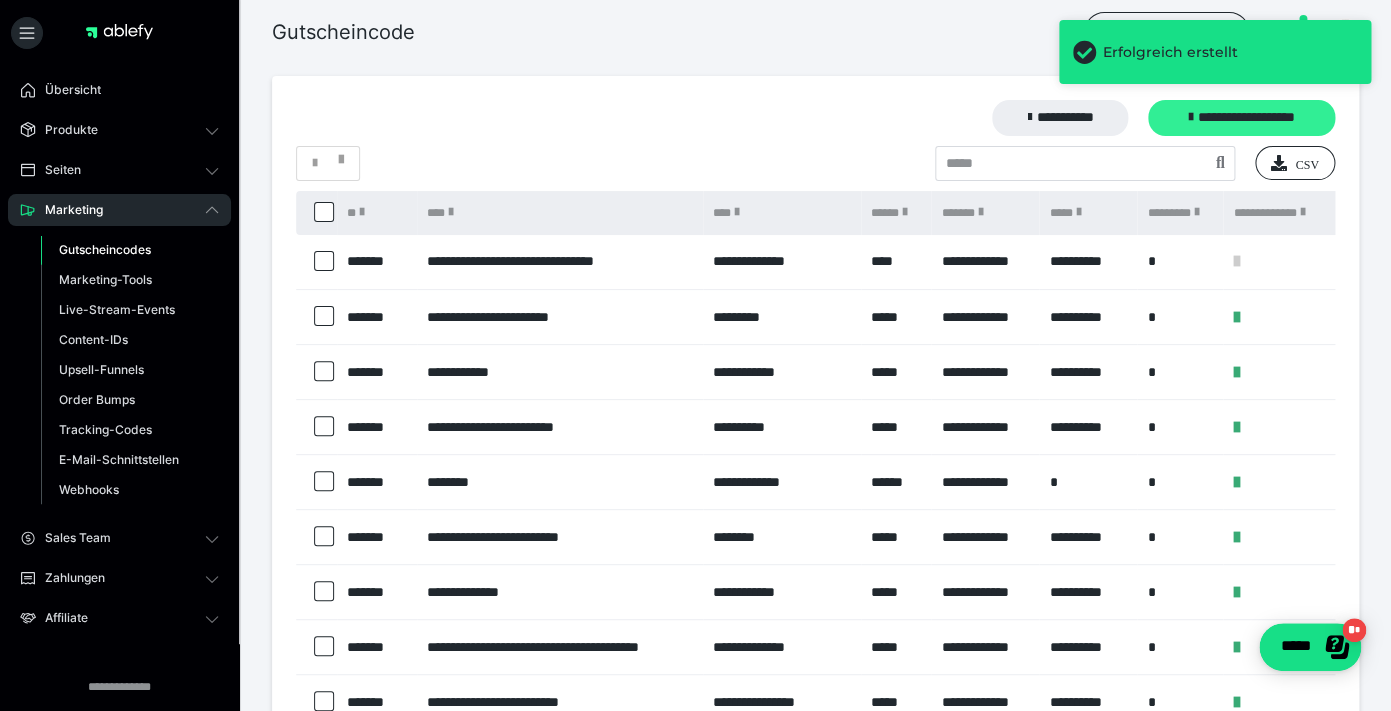 click on "**********" at bounding box center (1241, 118) 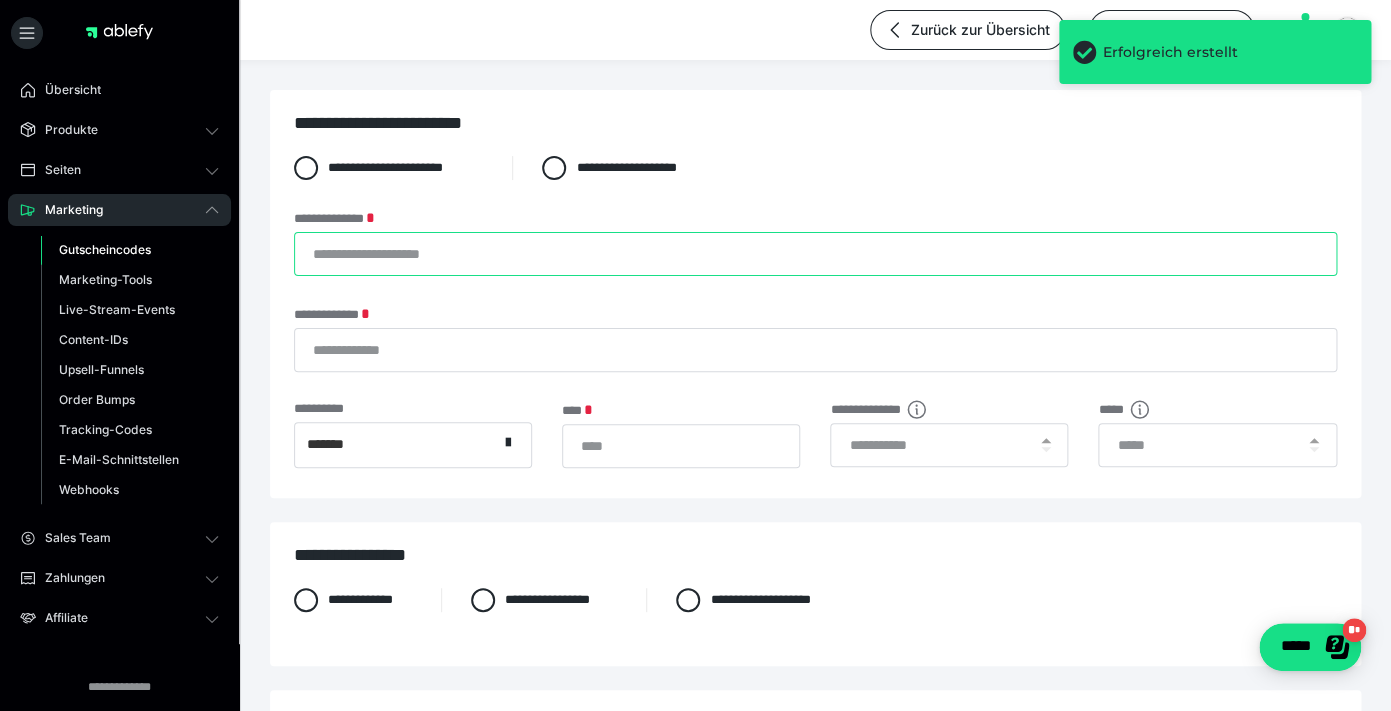 click on "**********" at bounding box center [815, 254] 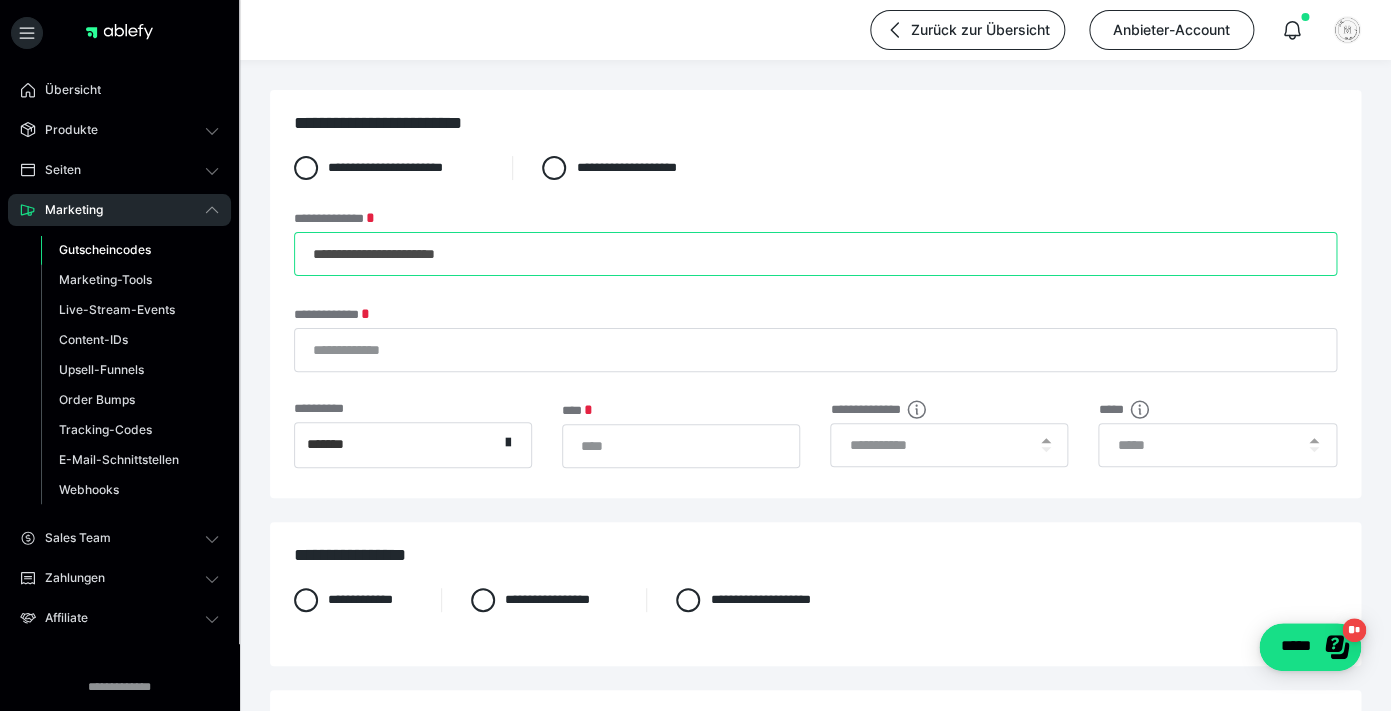 type on "**********" 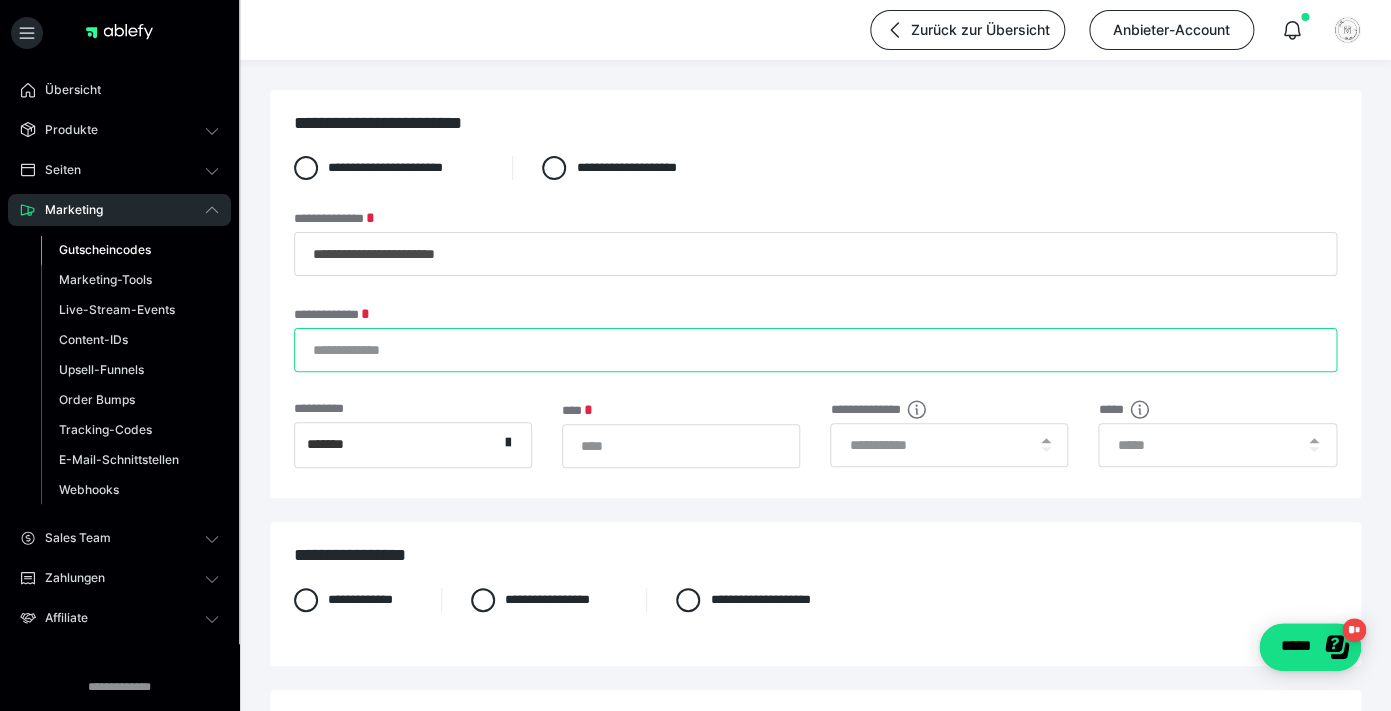 click on "**********" at bounding box center [815, 350] 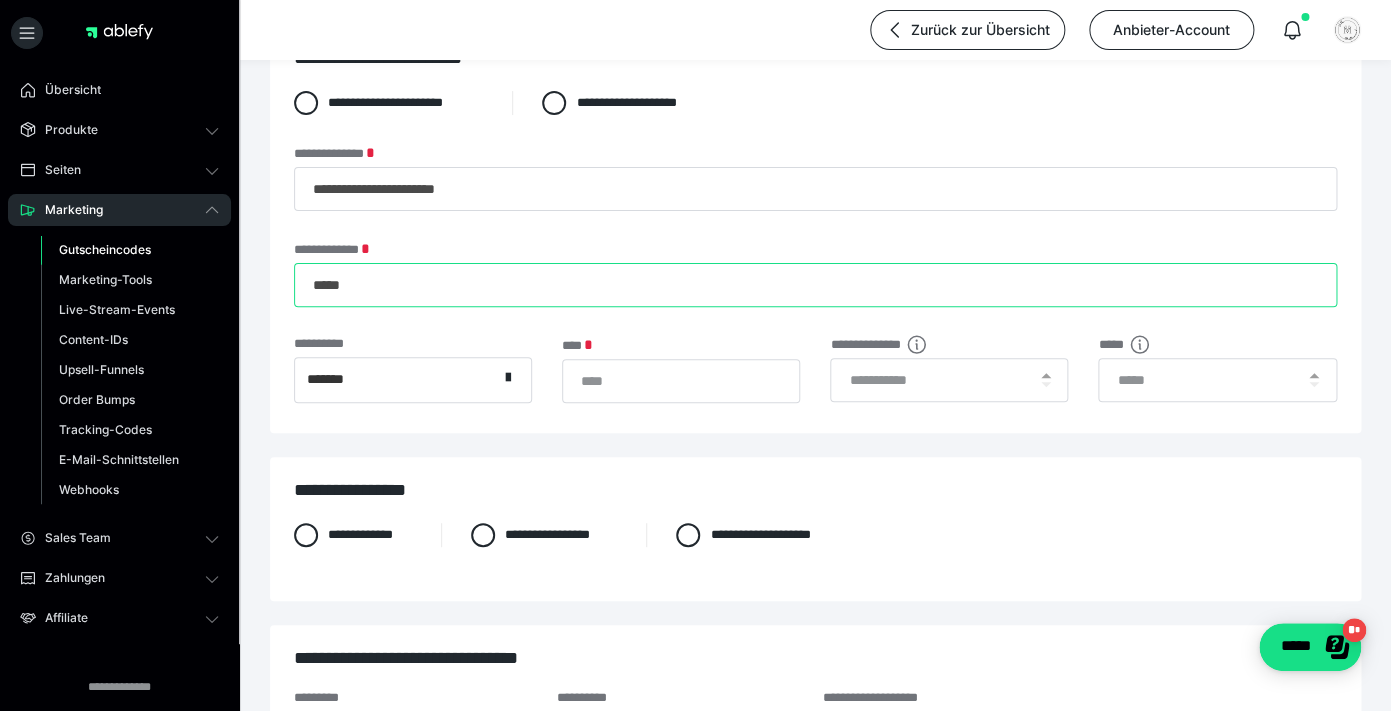 scroll, scrollTop: 10, scrollLeft: 0, axis: vertical 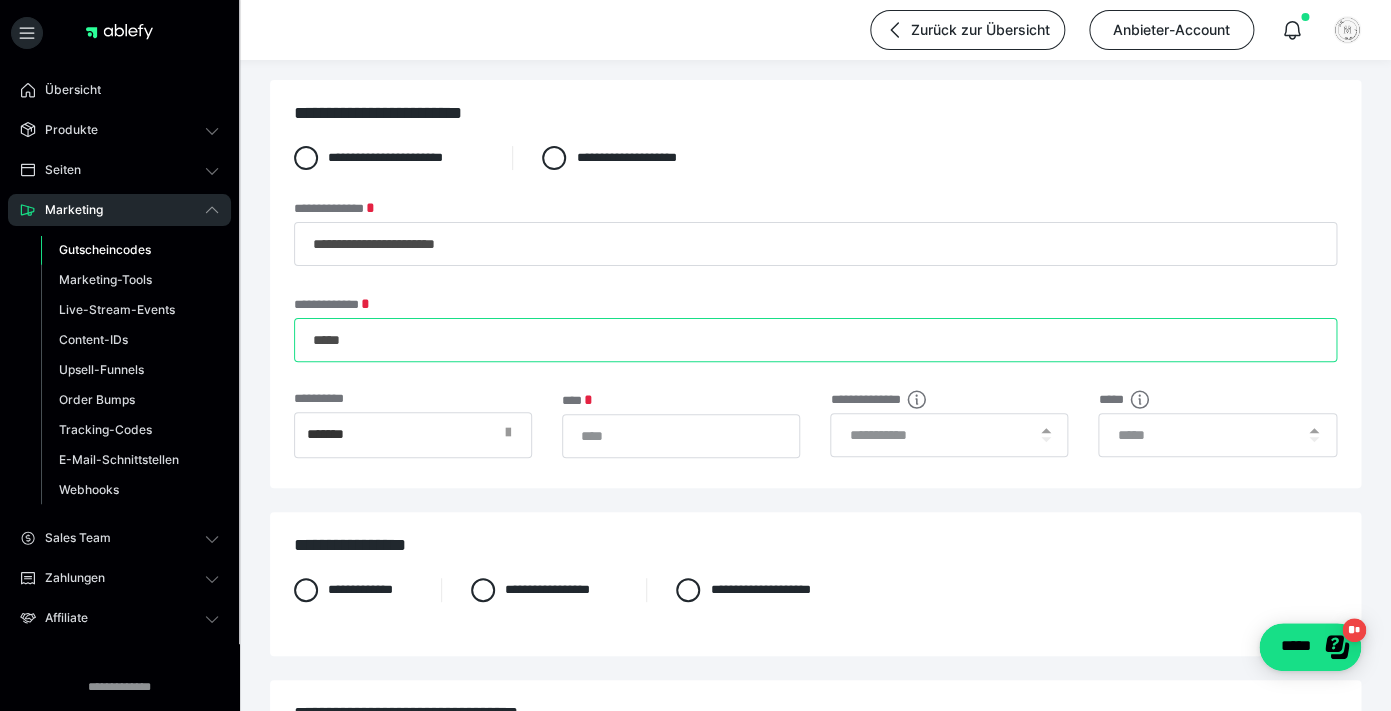 type on "*****" 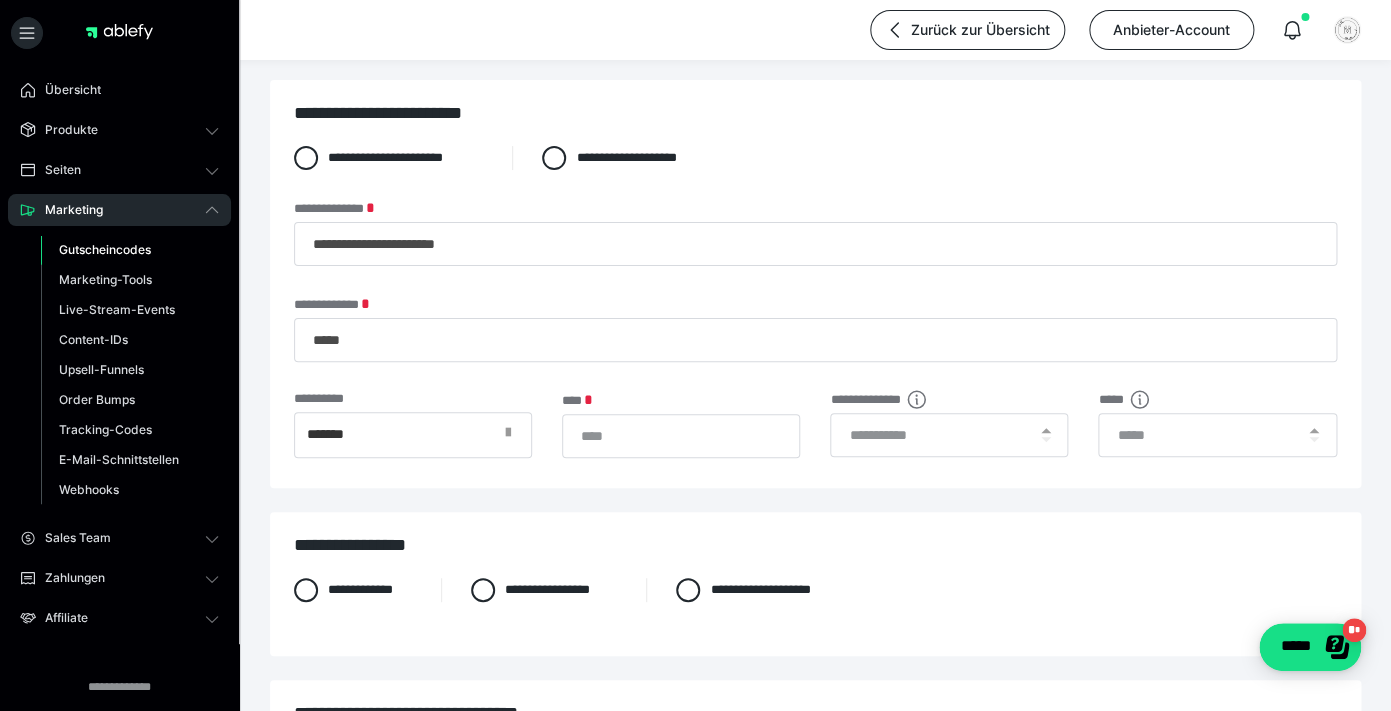 click at bounding box center [508, 433] 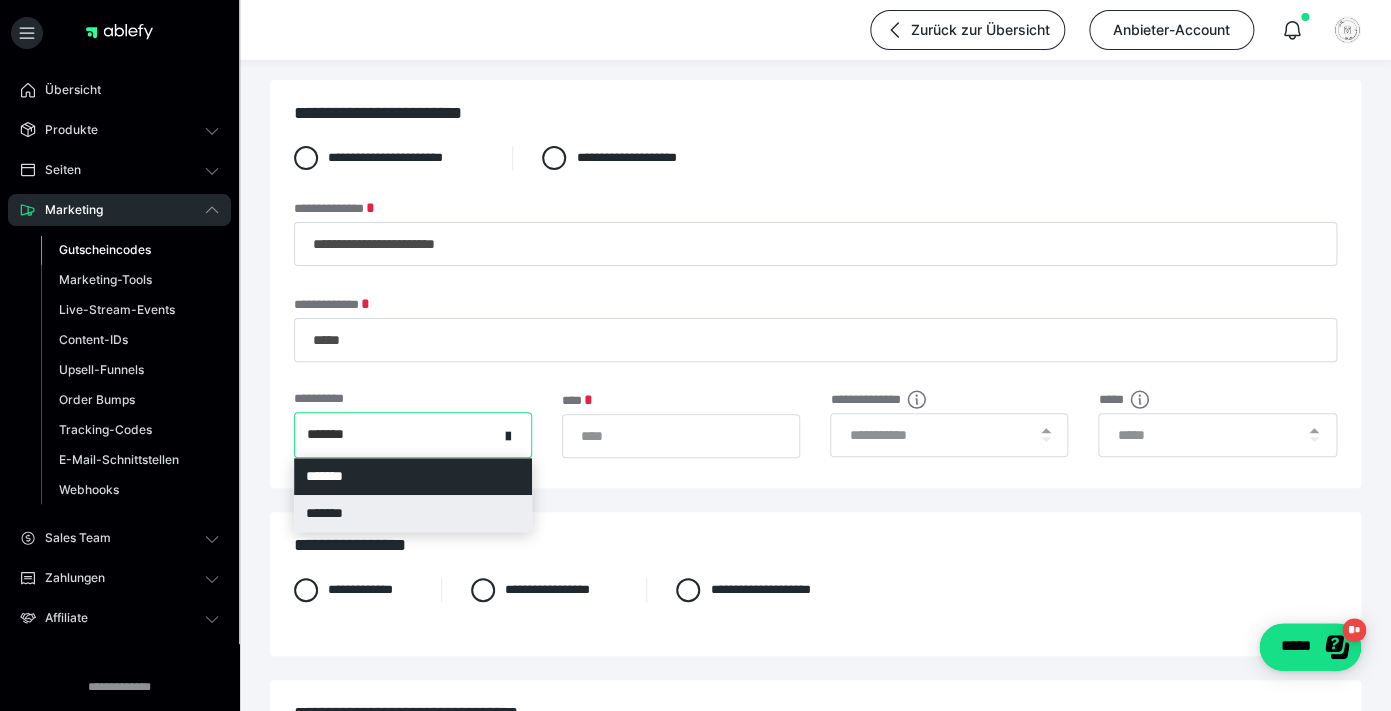 click on "*******" at bounding box center (413, 513) 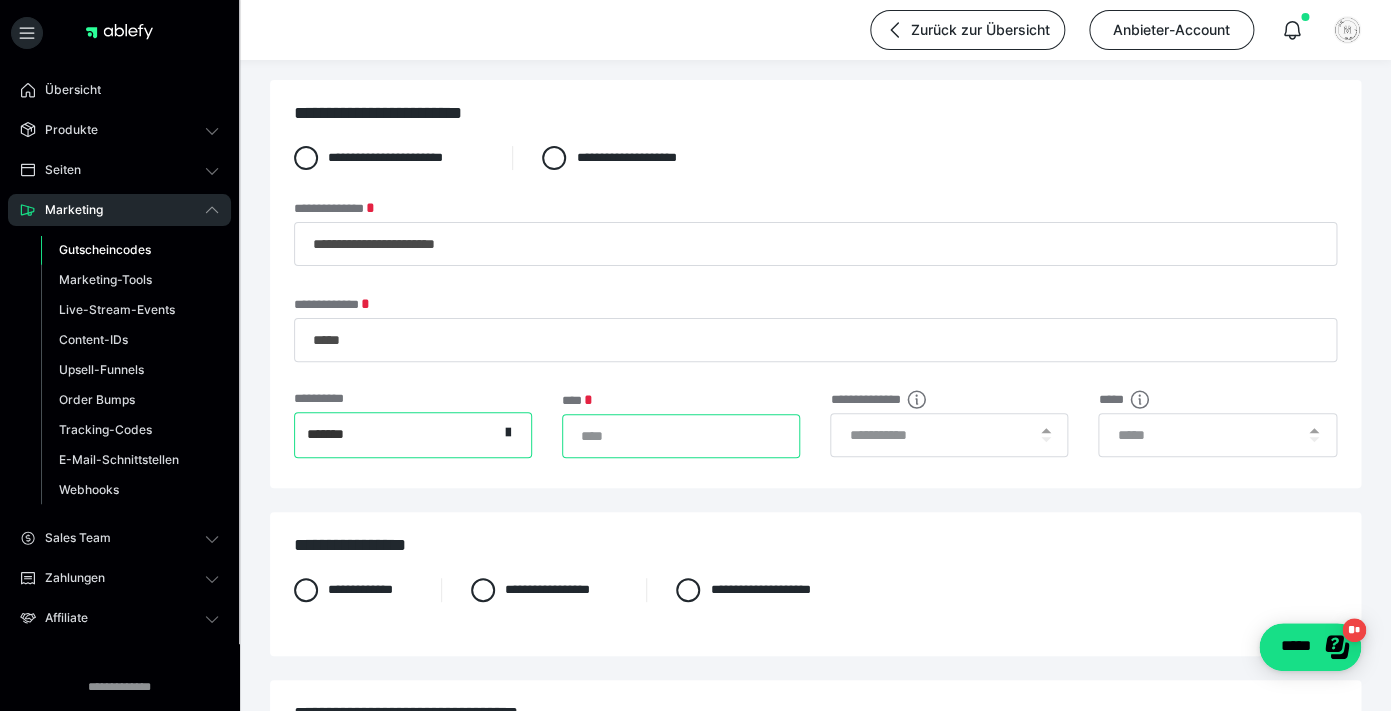 click on "*" at bounding box center (681, 436) 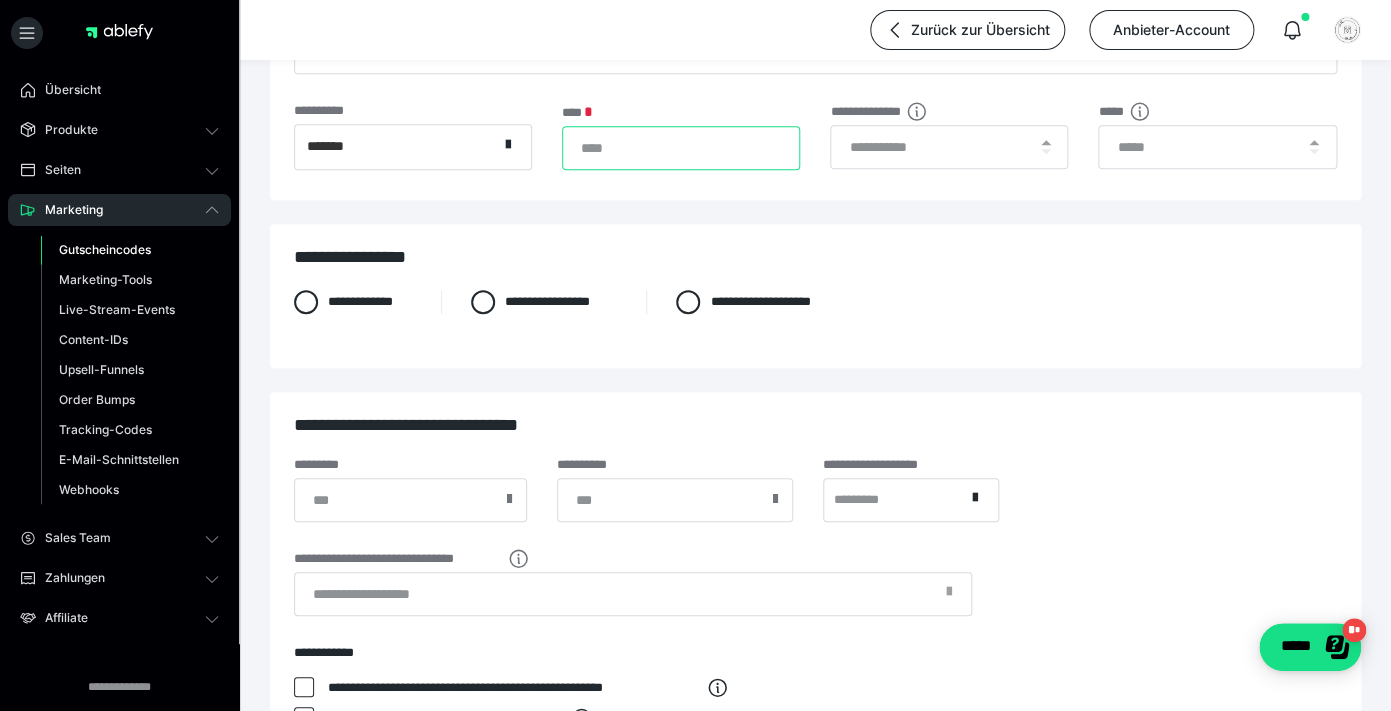 scroll, scrollTop: 505, scrollLeft: 0, axis: vertical 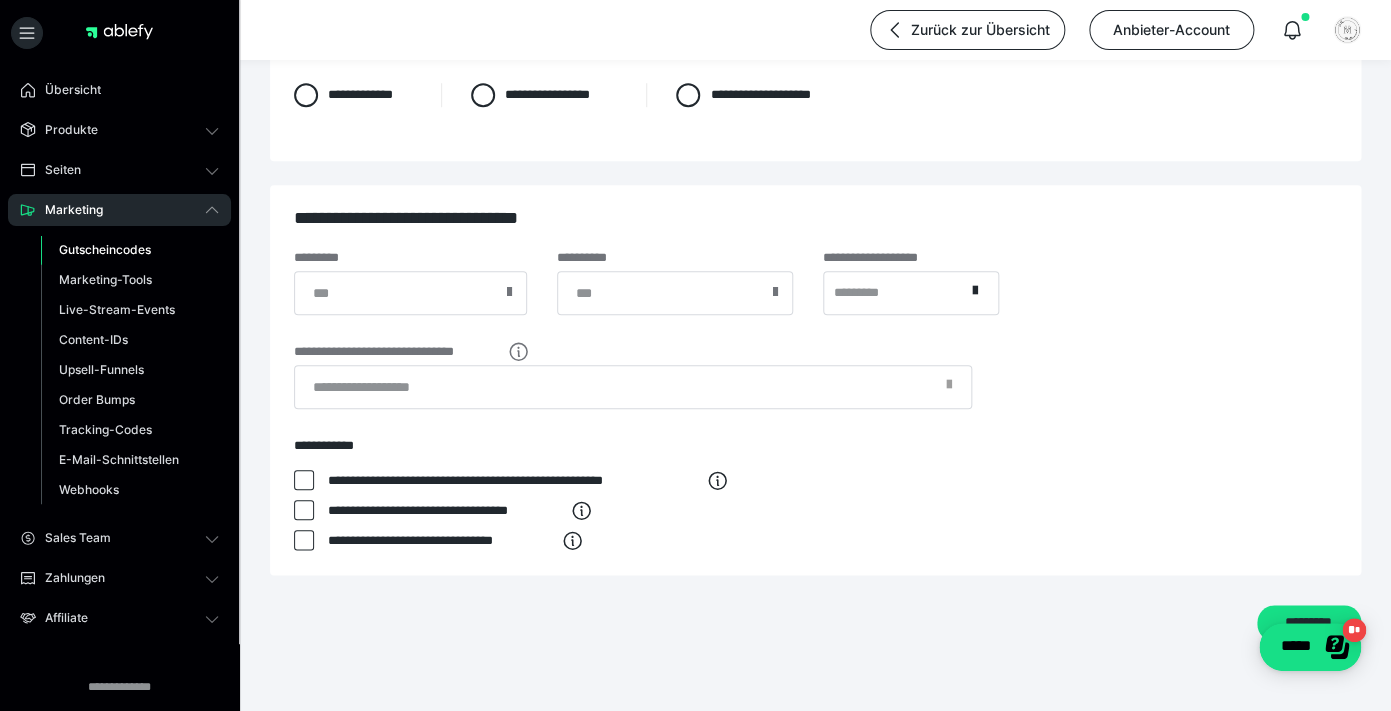 type on "*" 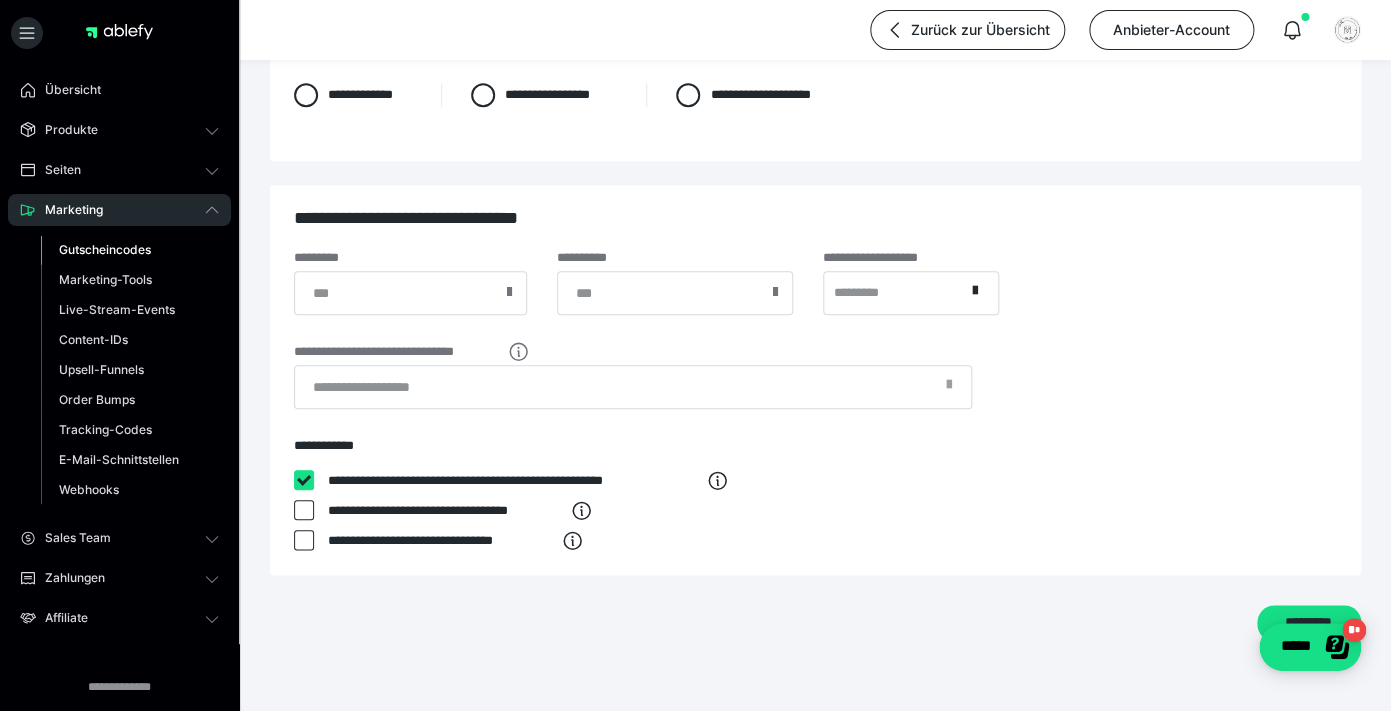 checkbox on "****" 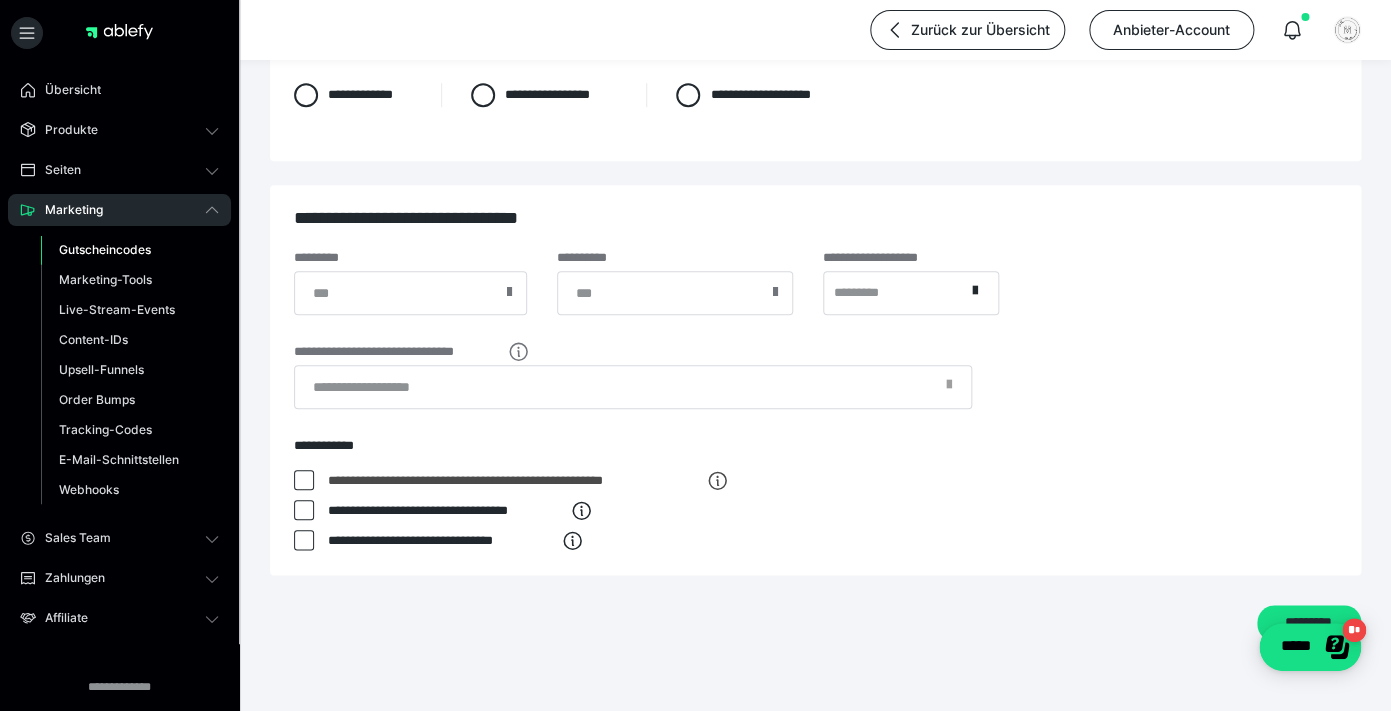 click at bounding box center (304, 510) 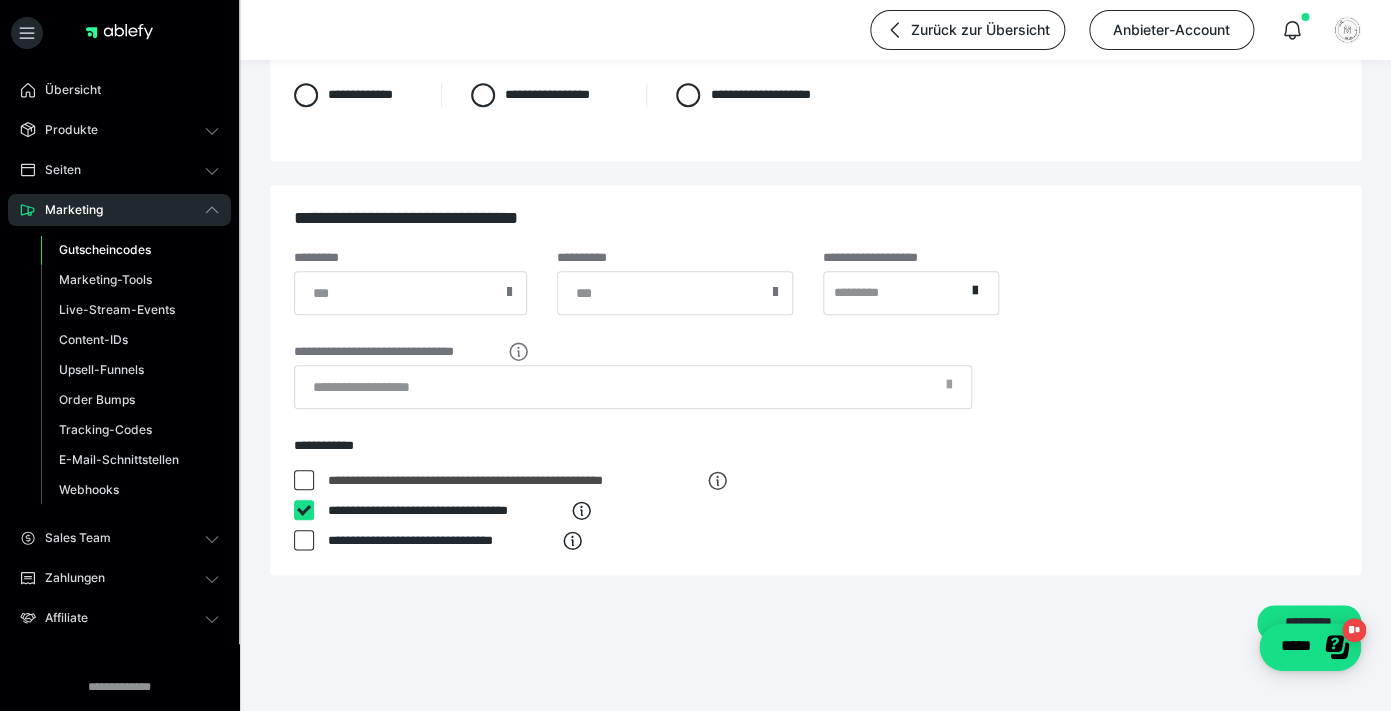 checkbox on "****" 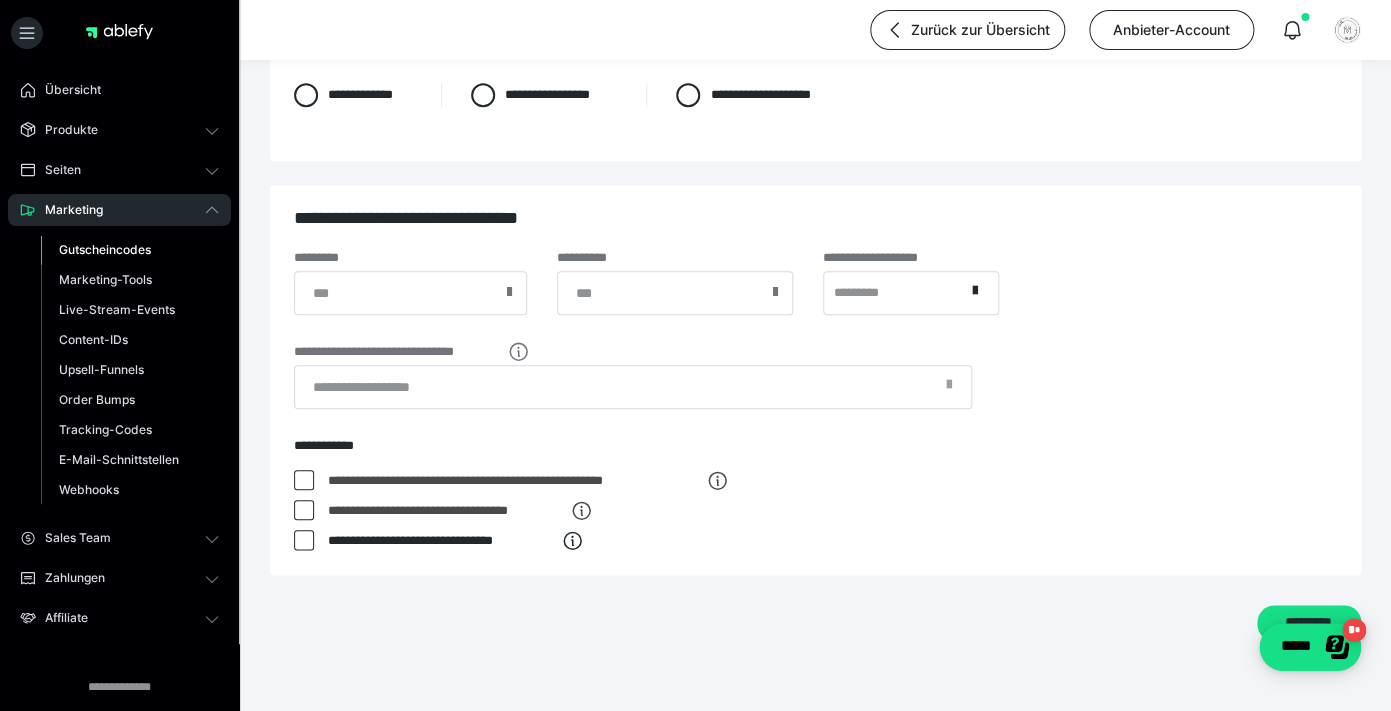 click at bounding box center (304, 540) 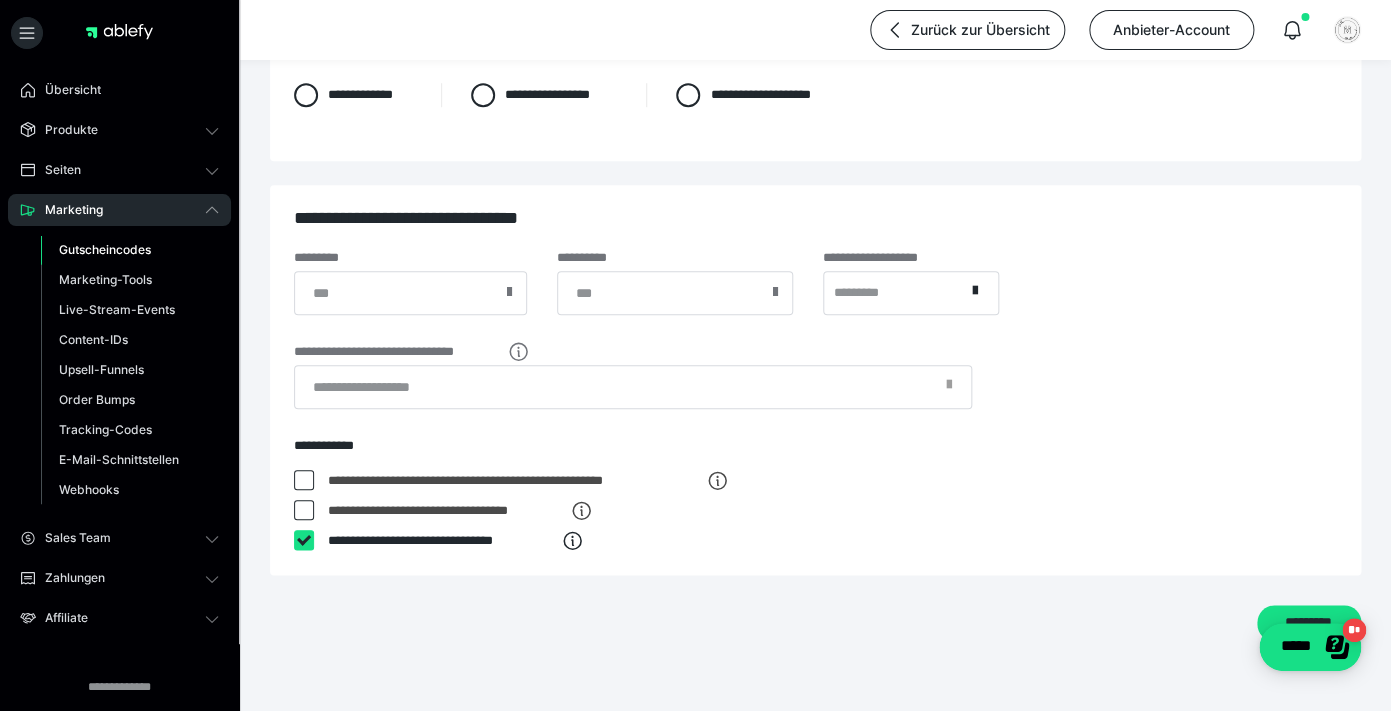 checkbox on "****" 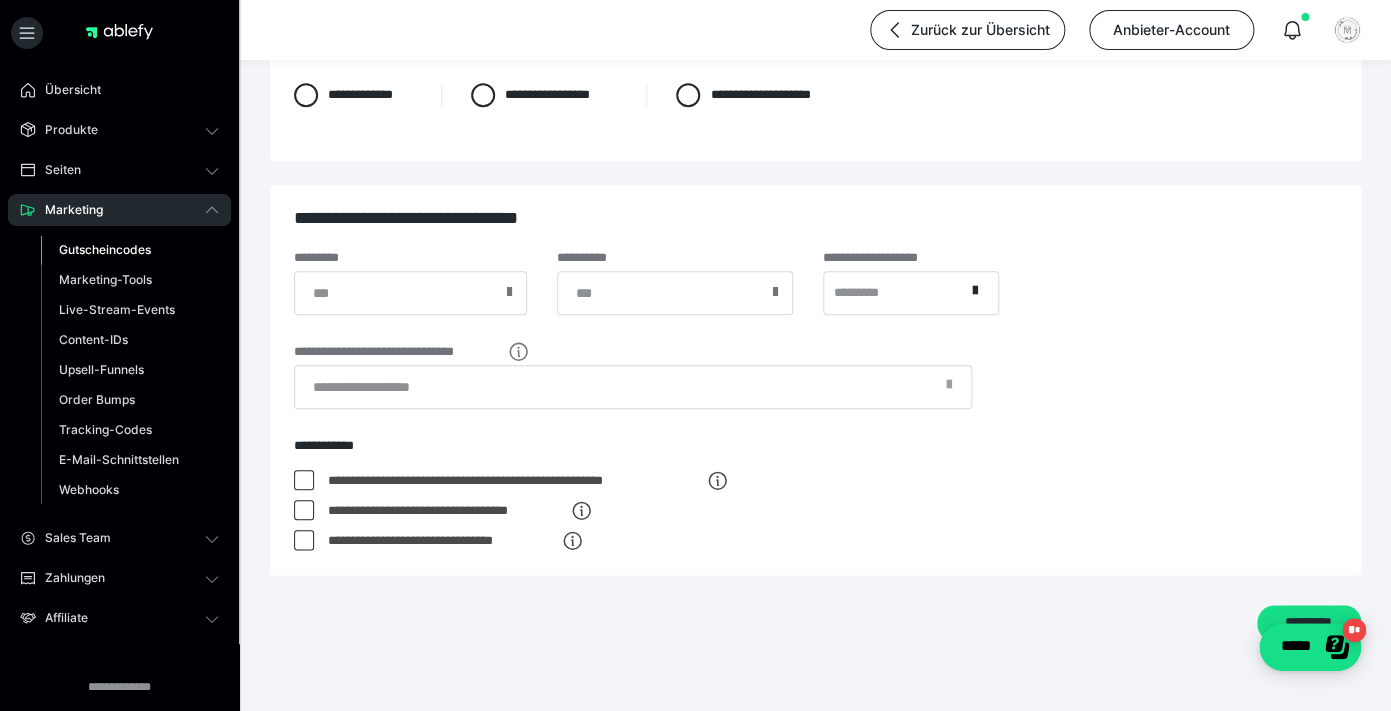 scroll, scrollTop: 541, scrollLeft: 0, axis: vertical 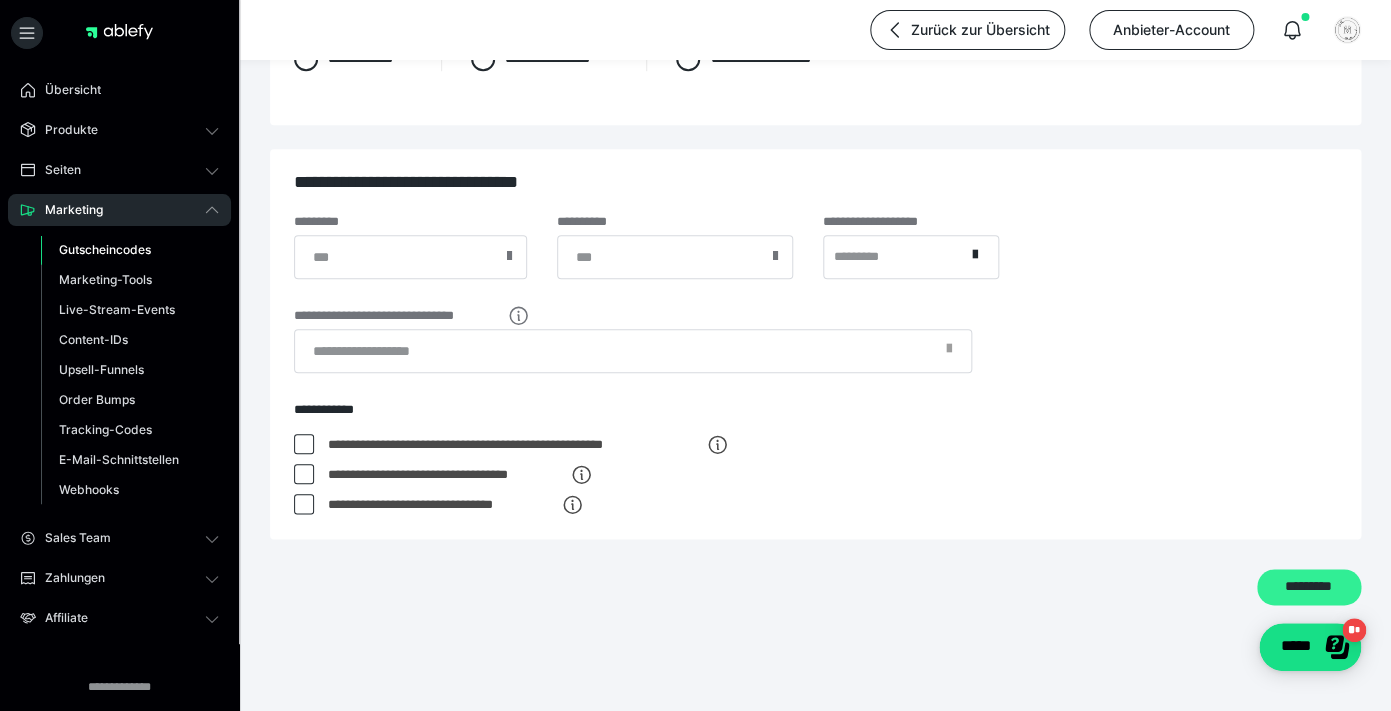 click on "*********" at bounding box center [1309, 587] 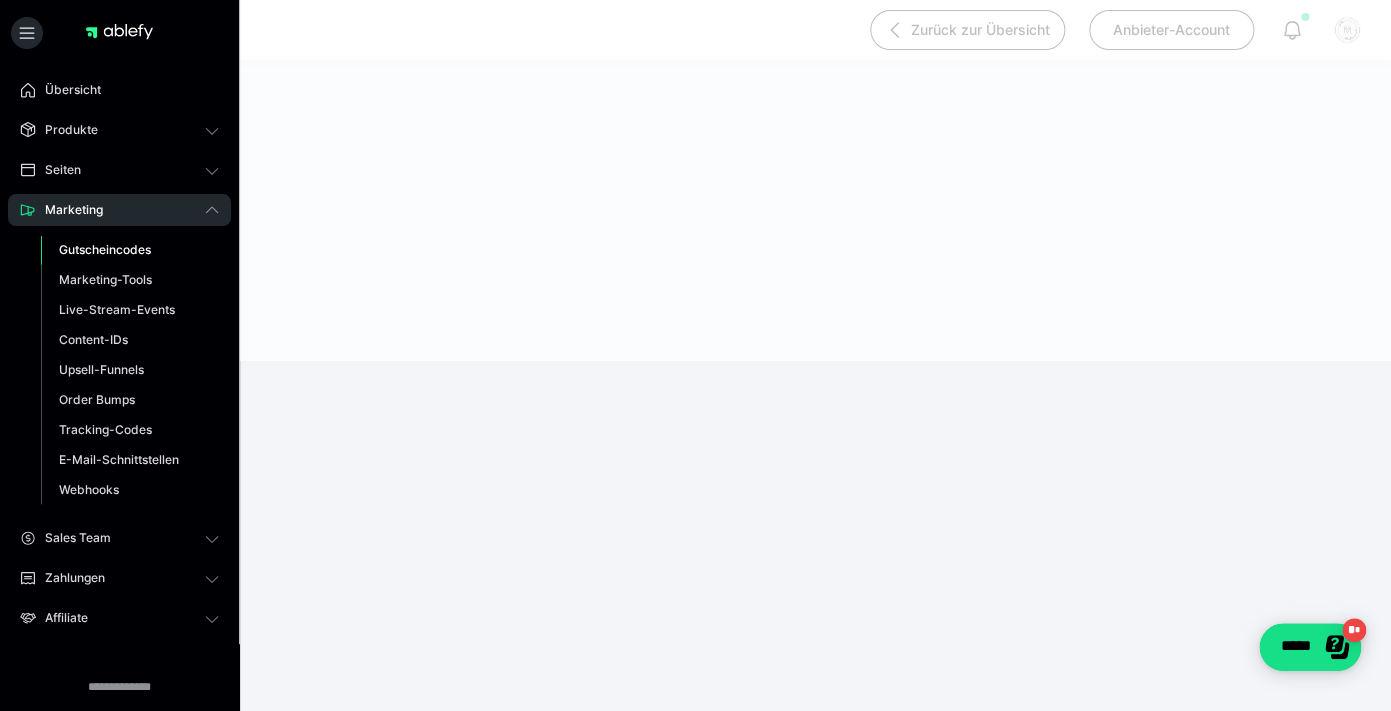 scroll, scrollTop: 0, scrollLeft: 0, axis: both 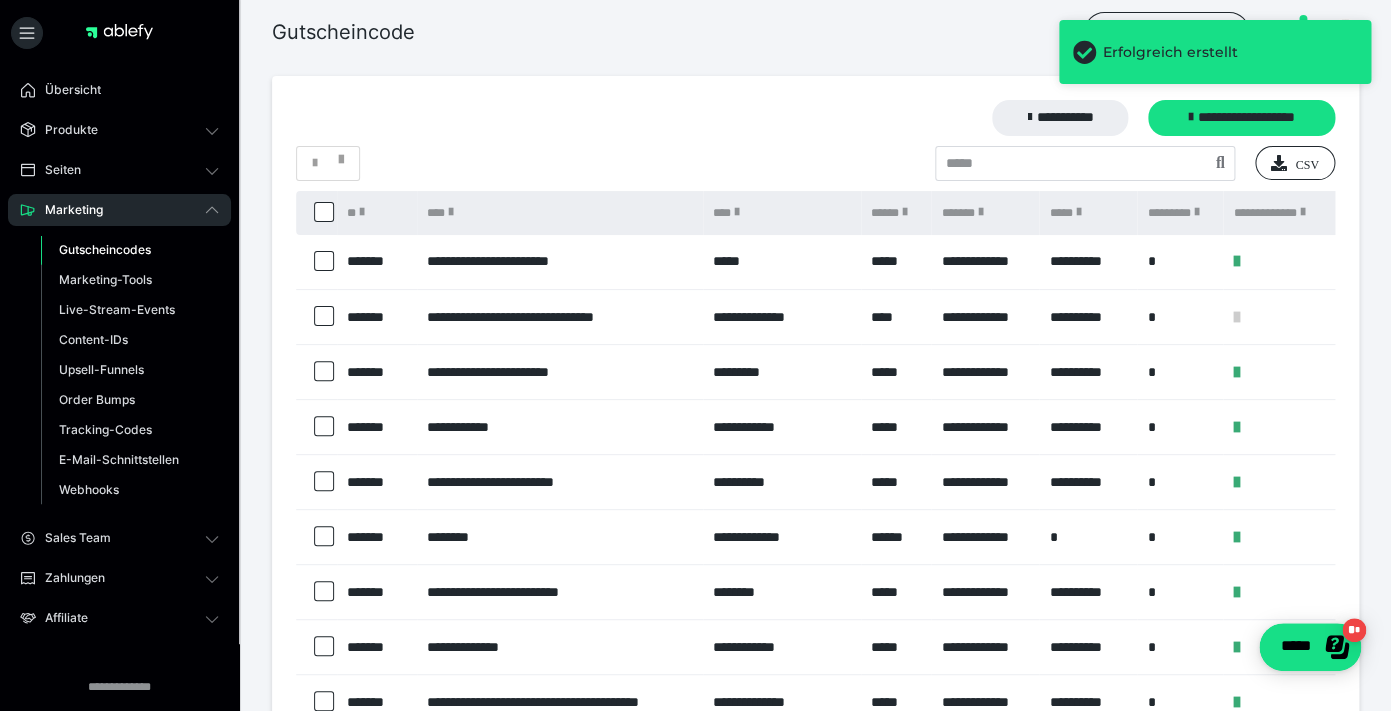 click on "**********" at bounding box center (560, 317) 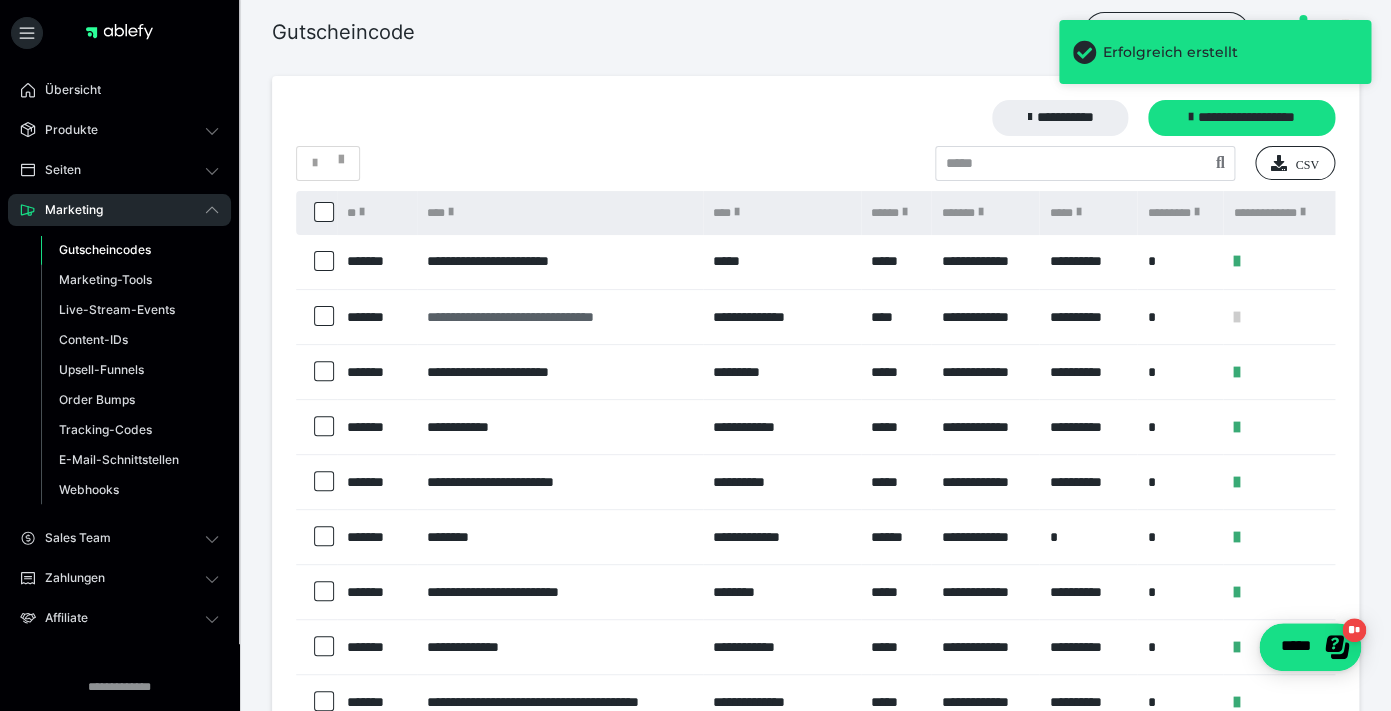 click on "**********" at bounding box center (560, 317) 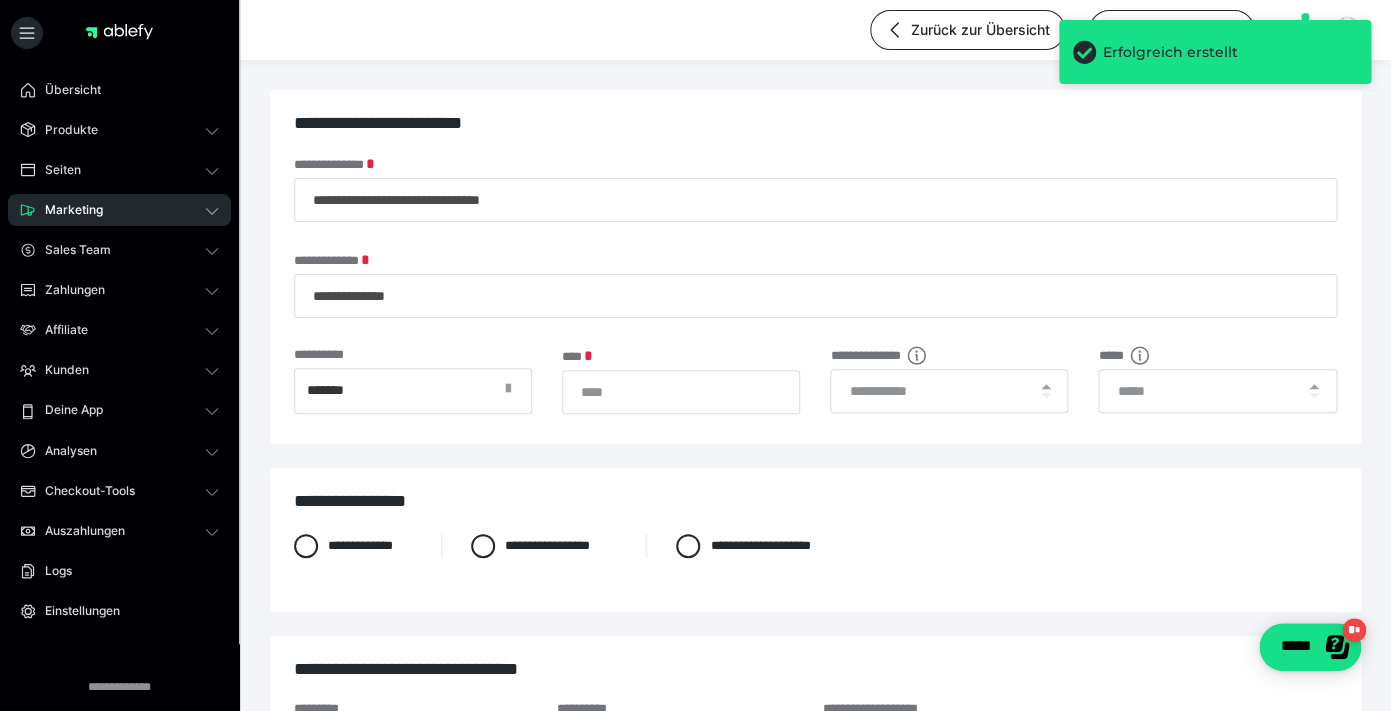 click at bounding box center (508, 389) 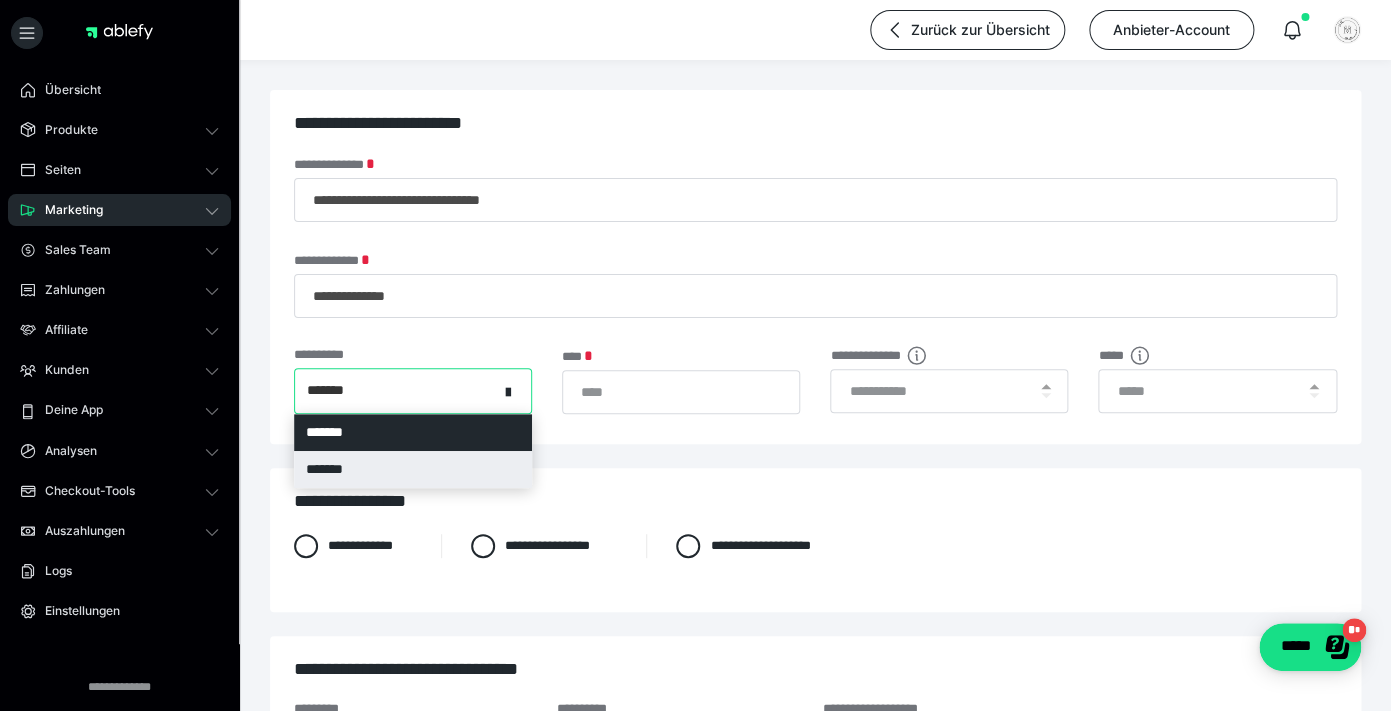 click on "*******" at bounding box center [413, 469] 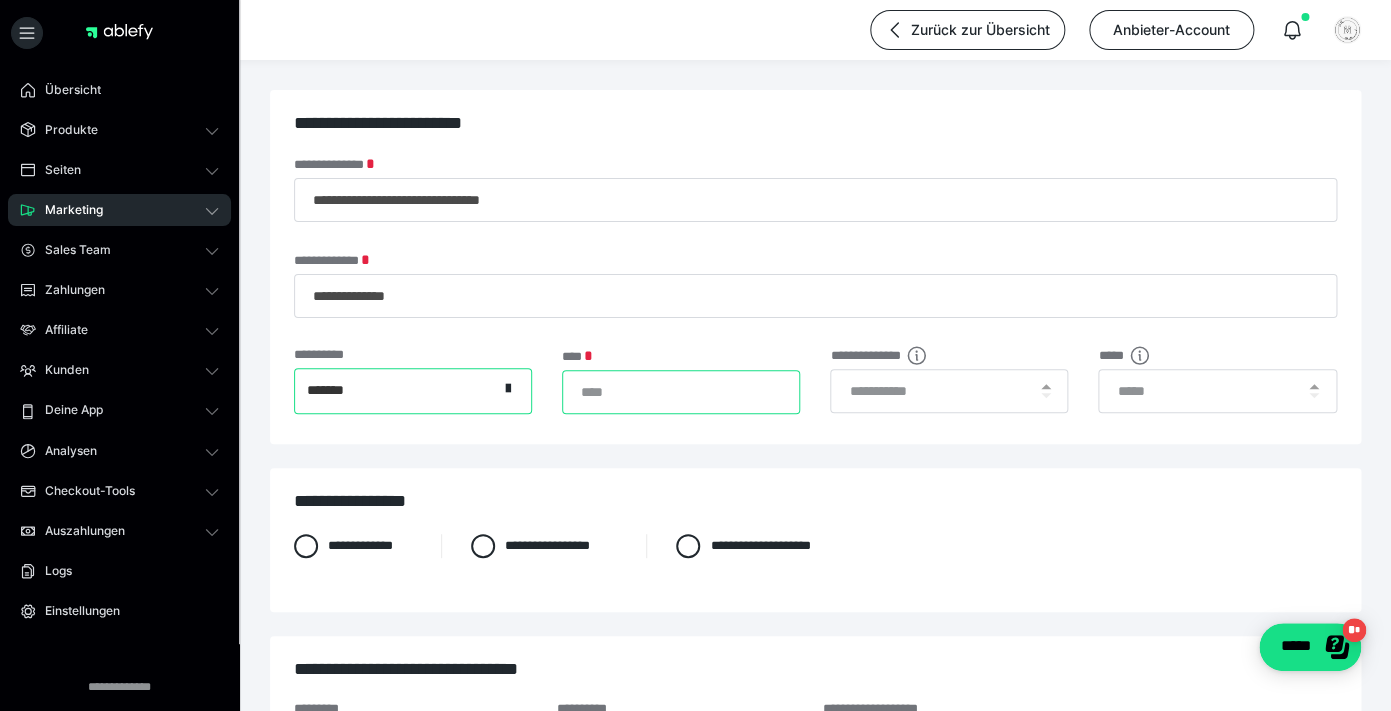 click on "***" at bounding box center (681, 392) 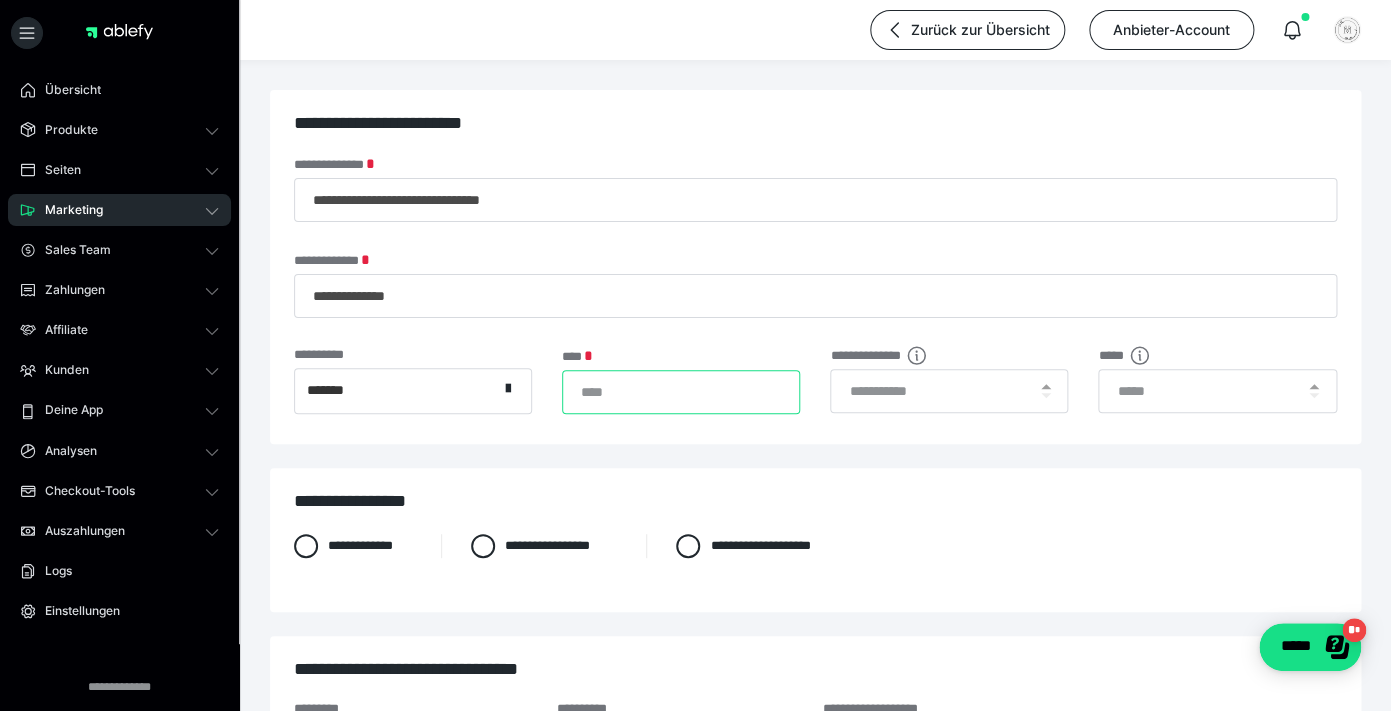 type on "*" 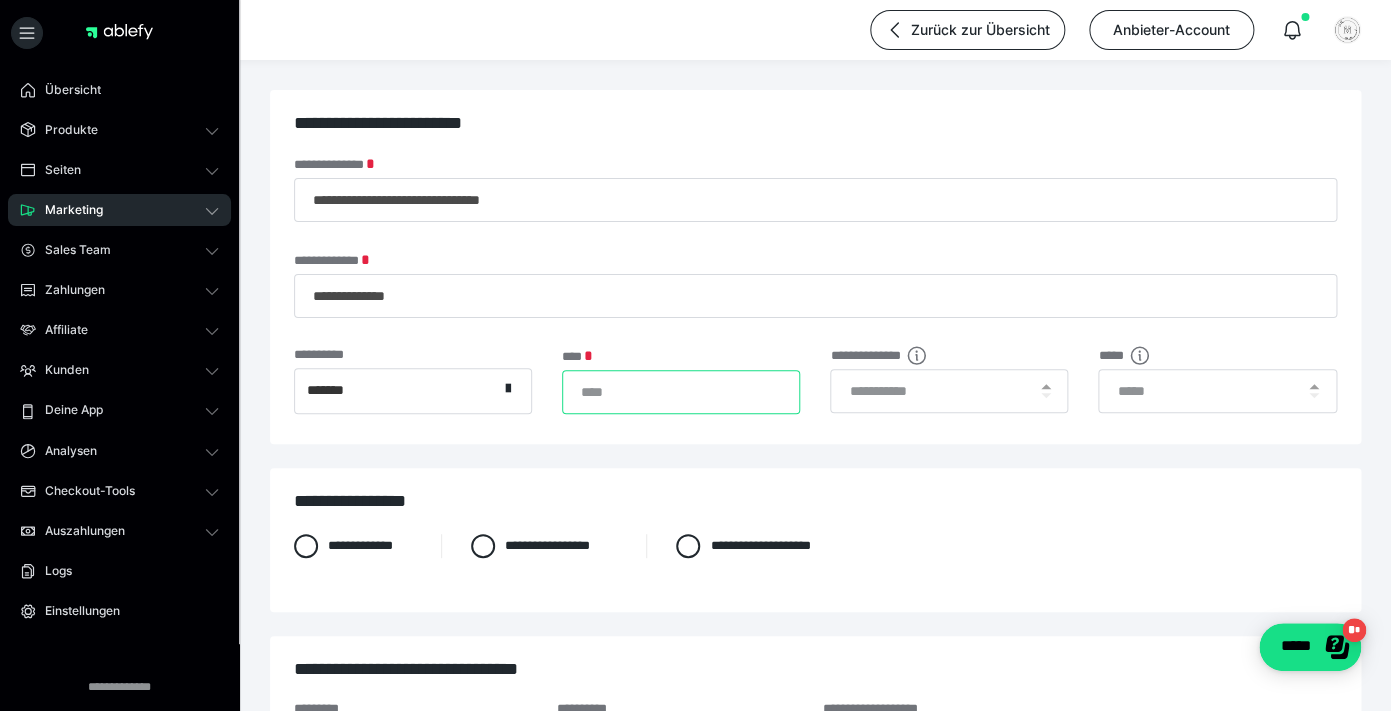 type on "*" 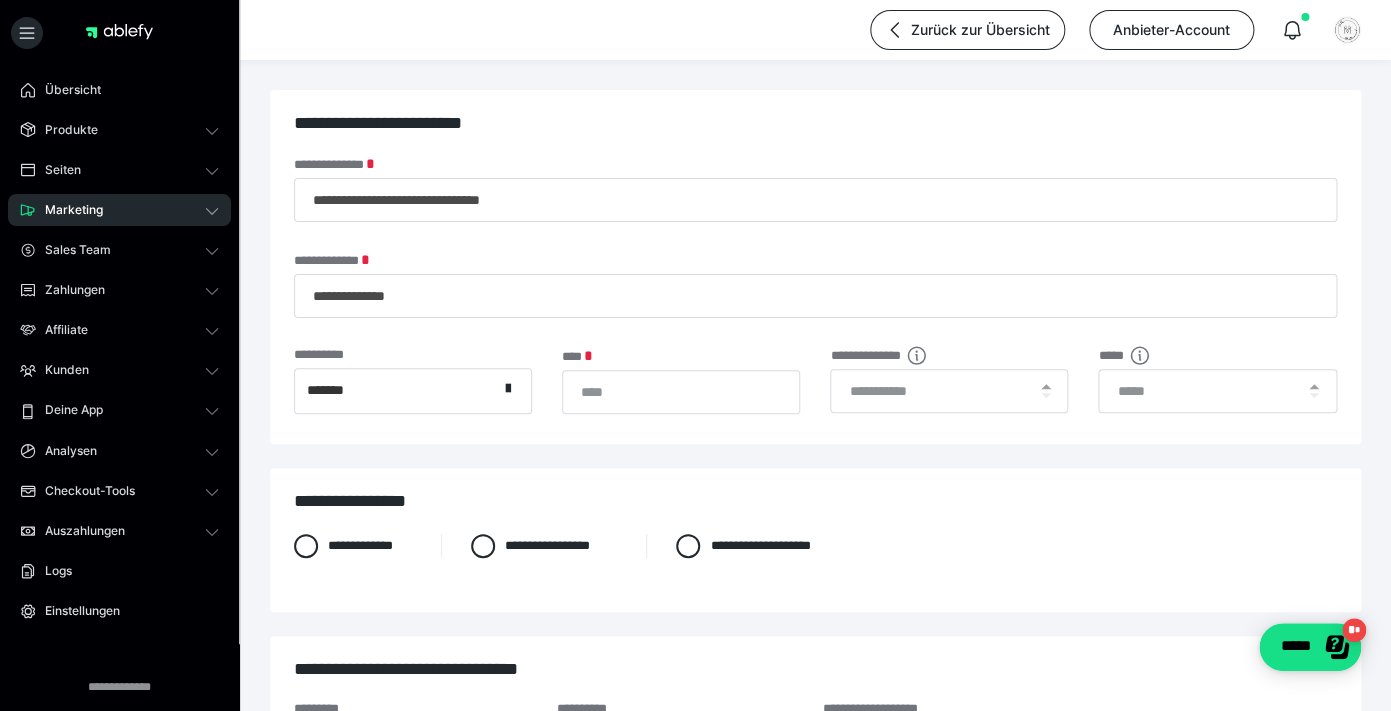 click on "**********" at bounding box center (815, 396) 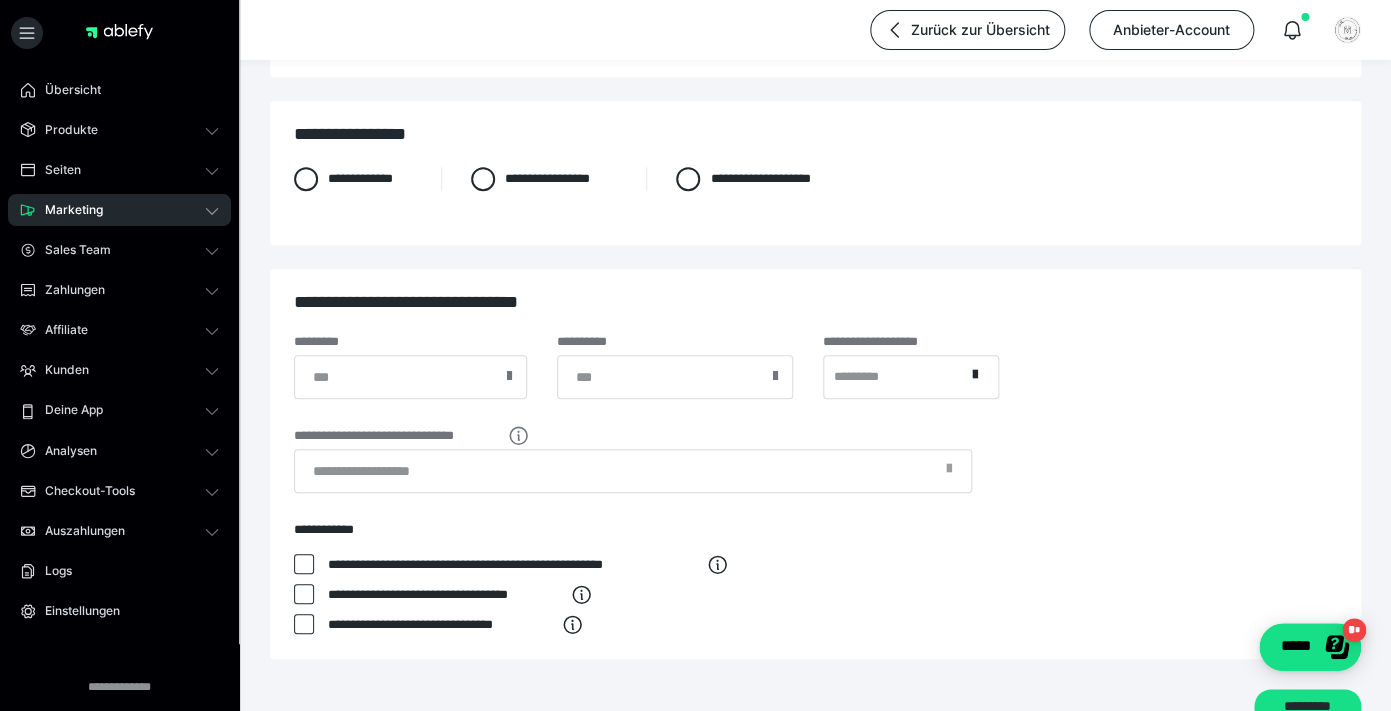 scroll, scrollTop: 487, scrollLeft: 0, axis: vertical 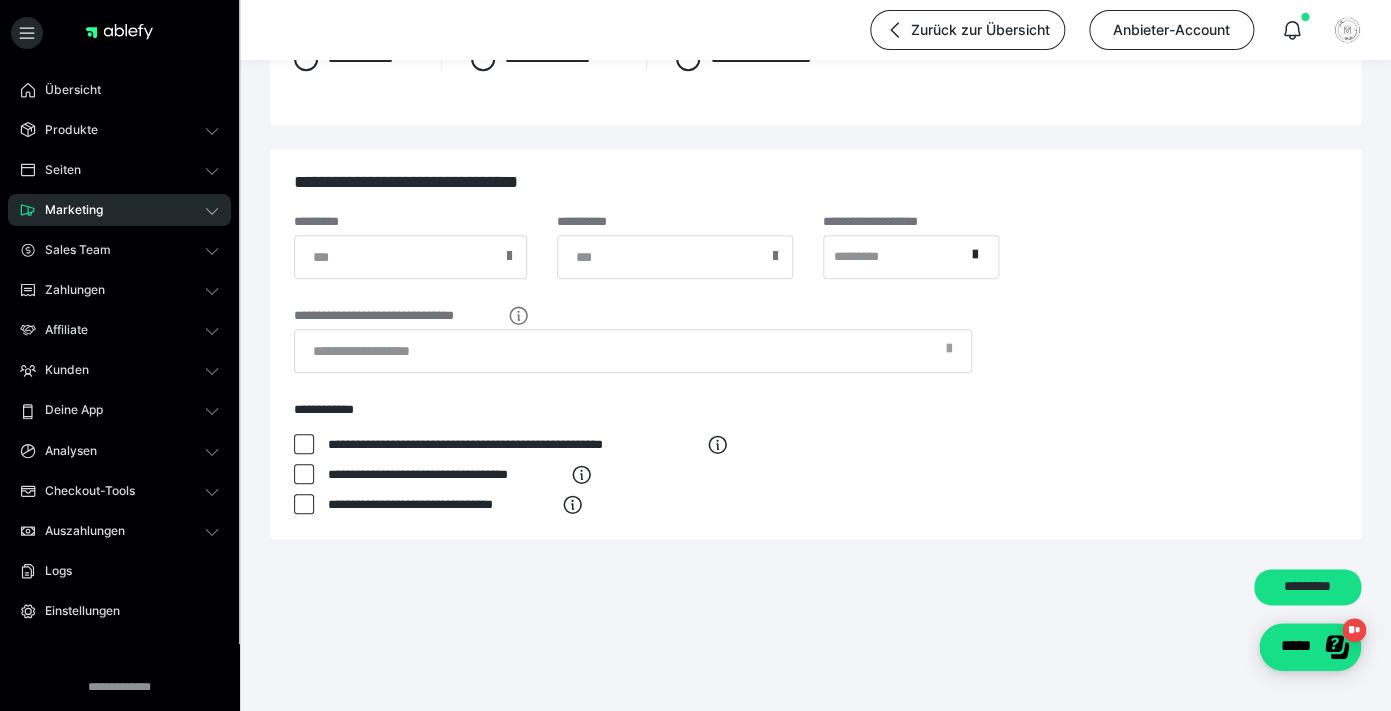 click at bounding box center (304, 444) 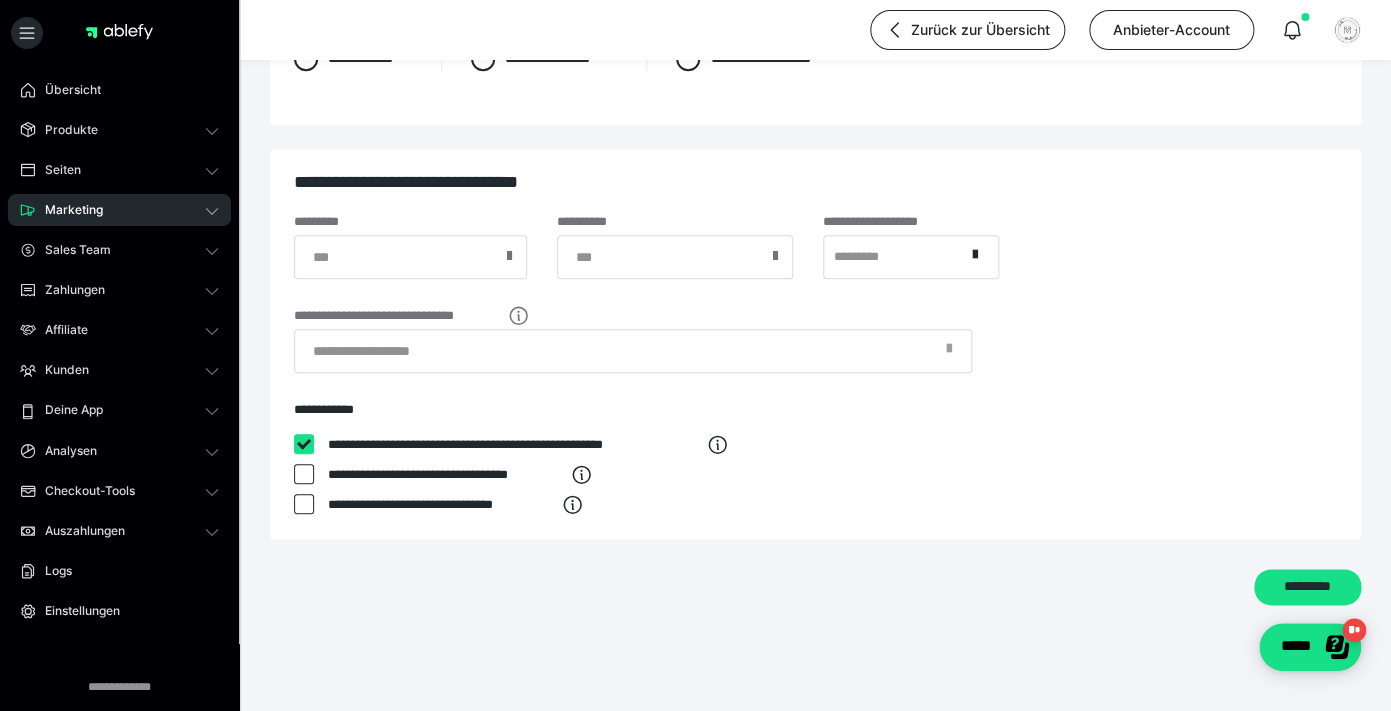 checkbox on "****" 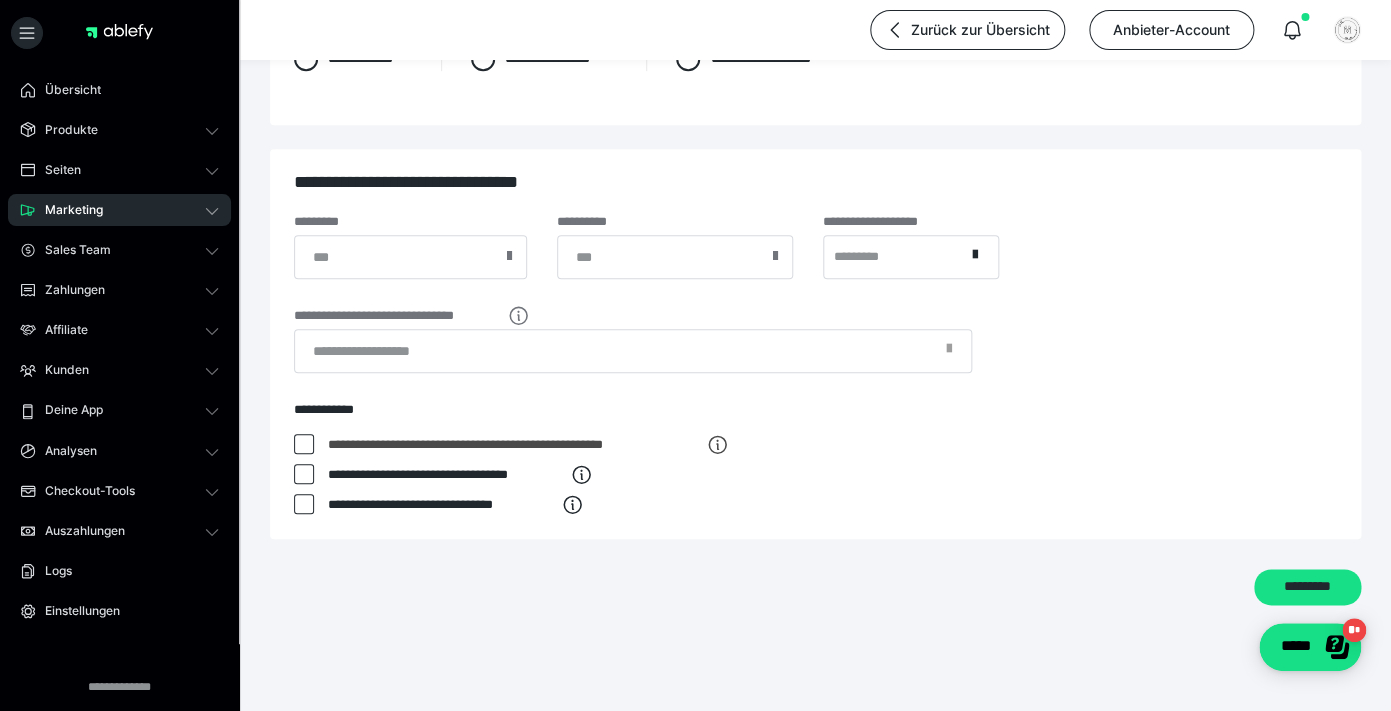 click at bounding box center (304, 474) 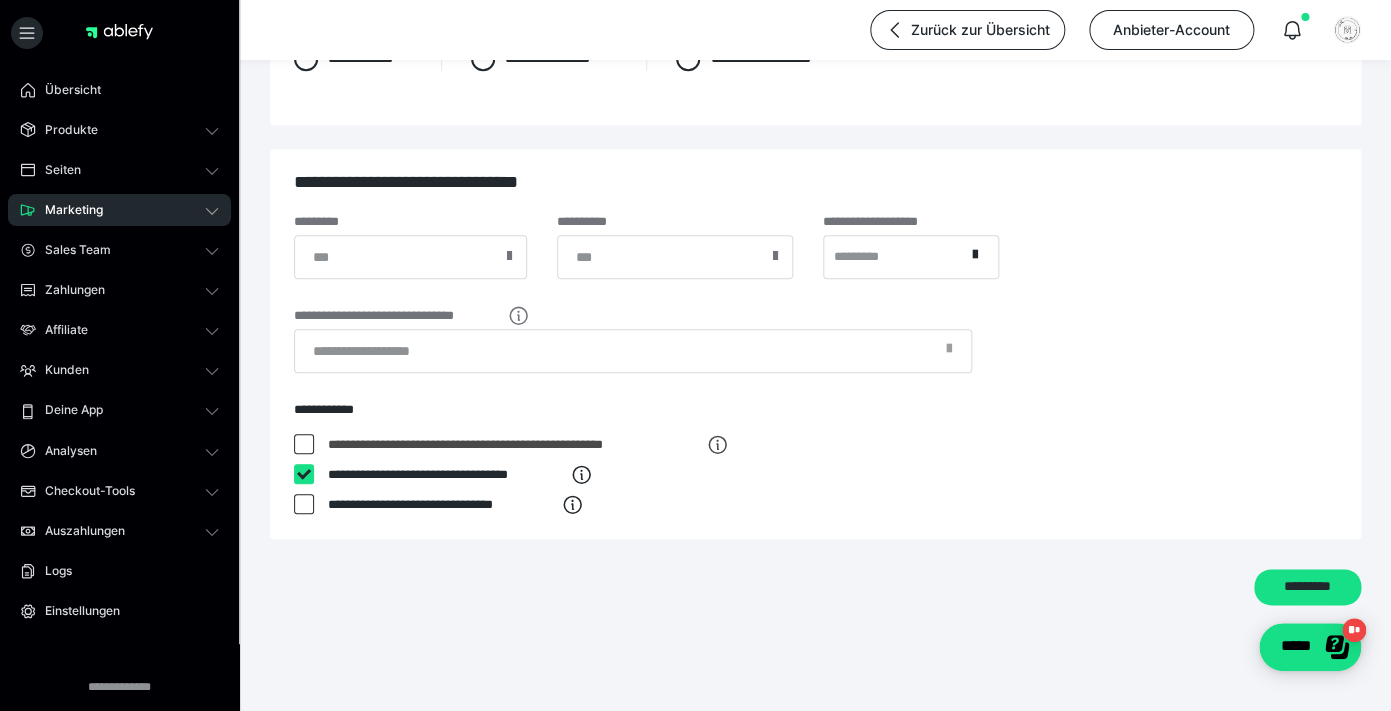 checkbox on "****" 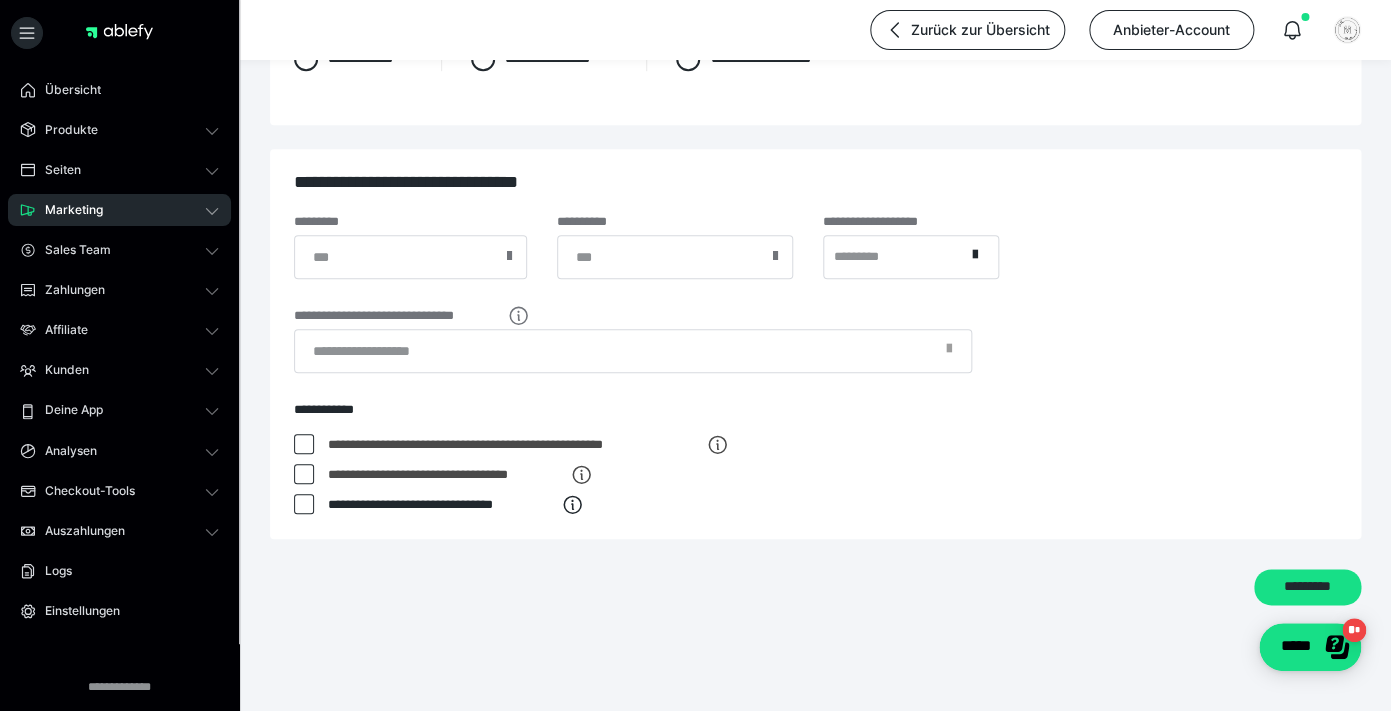 click at bounding box center [304, 504] 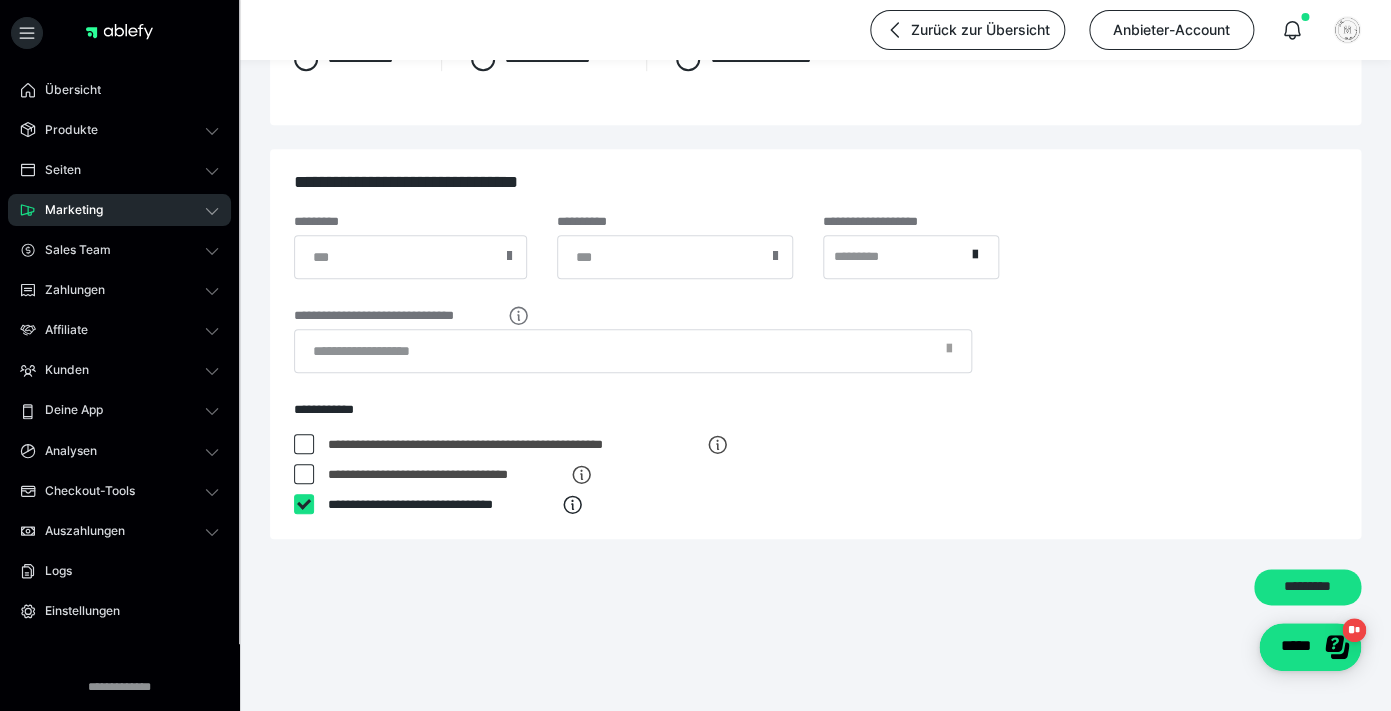 checkbox on "****" 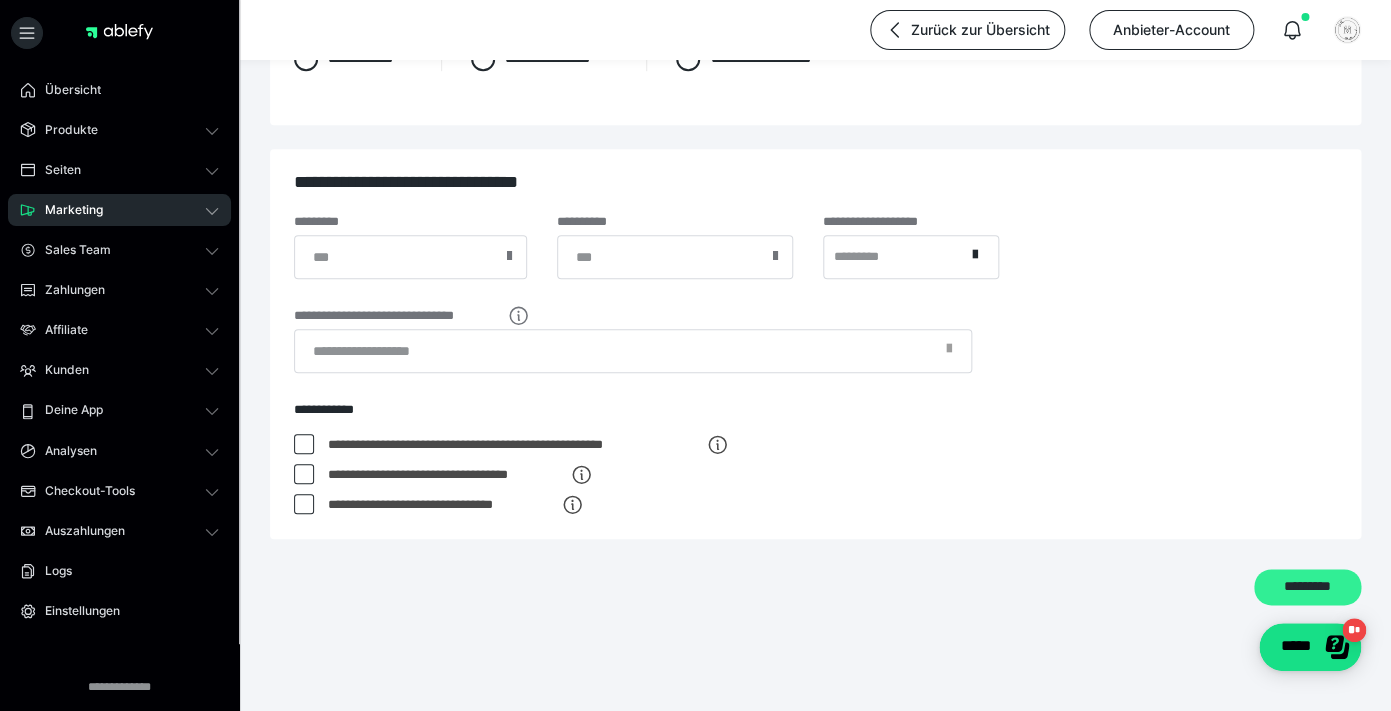 click on "*********" at bounding box center [1307, 587] 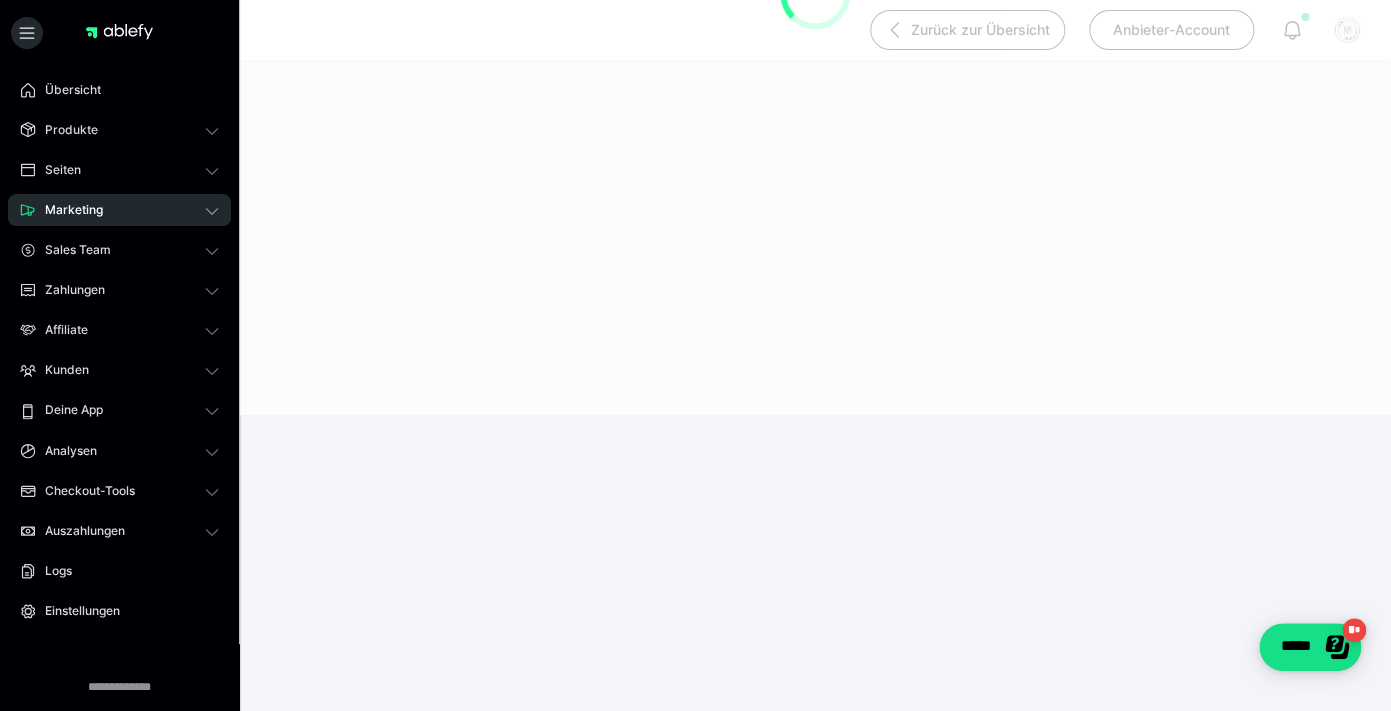 scroll, scrollTop: 190, scrollLeft: 0, axis: vertical 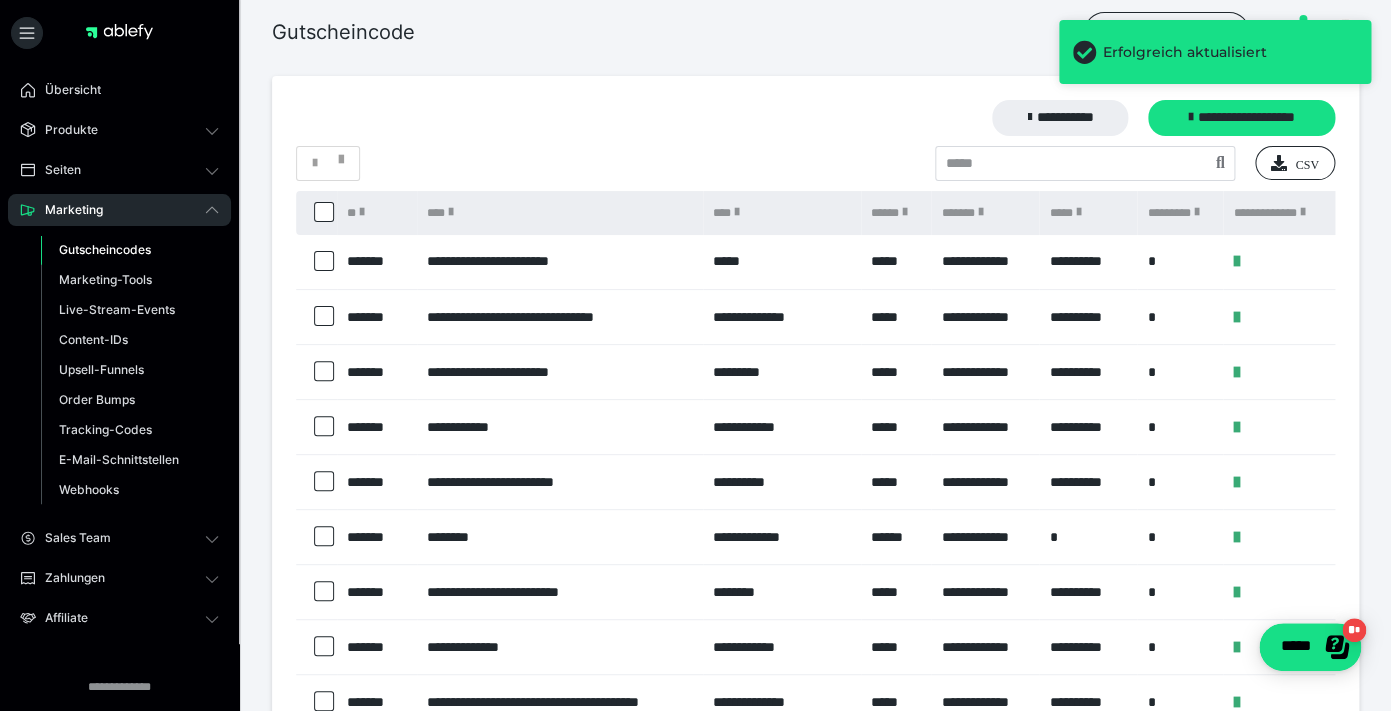 click on "**********" at bounding box center (815, 472) 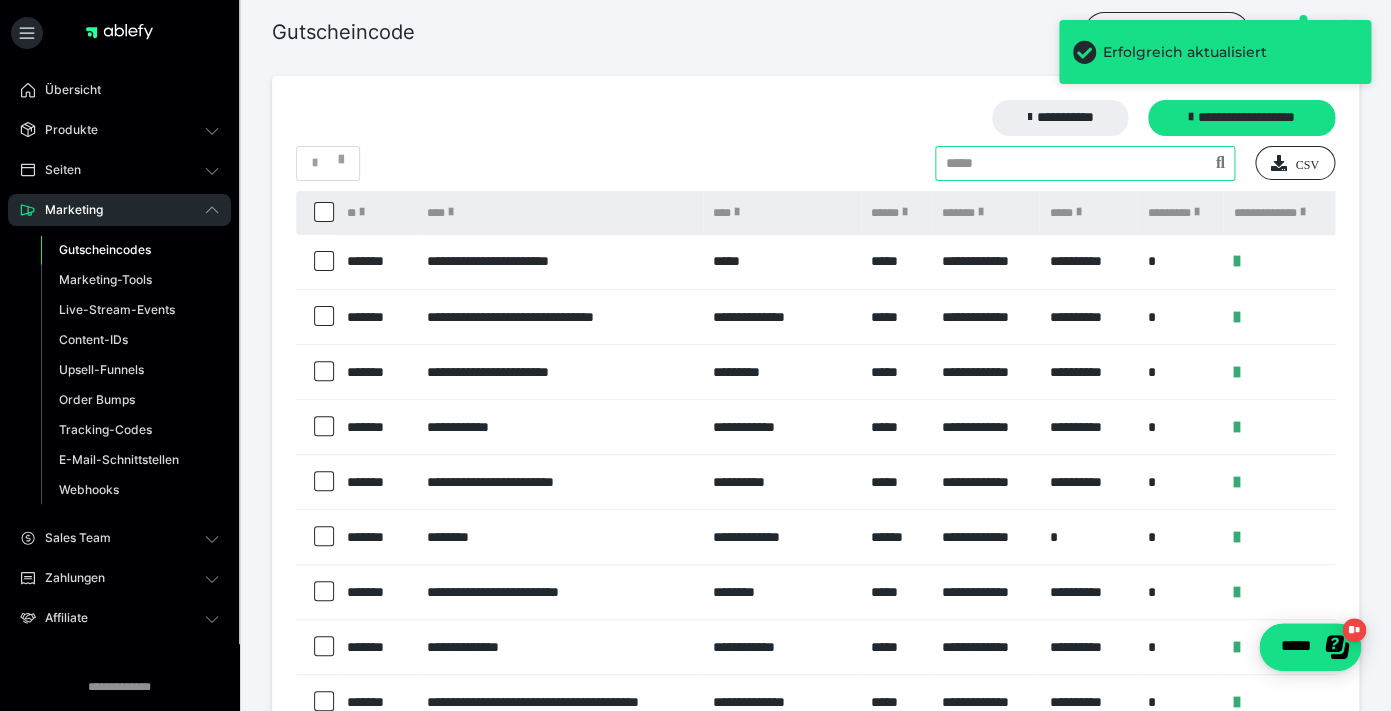 click at bounding box center [1085, 163] 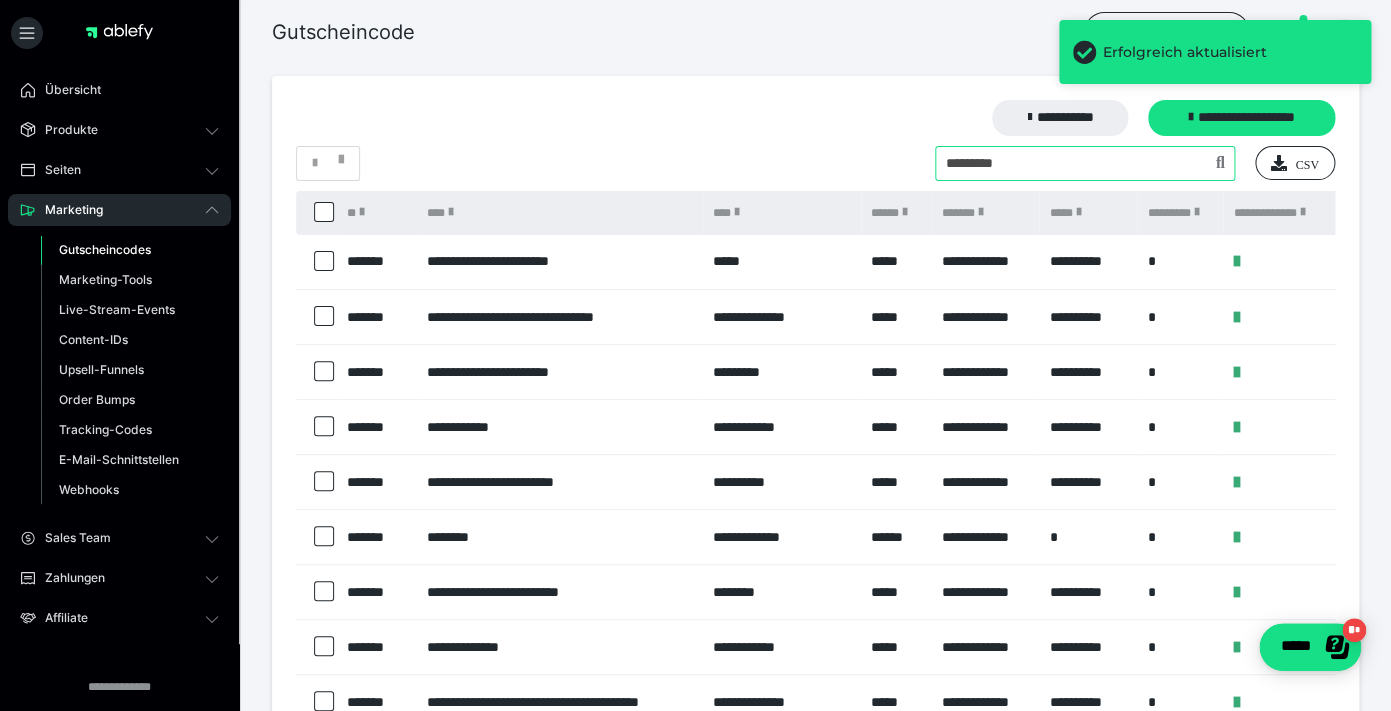 type on "*********" 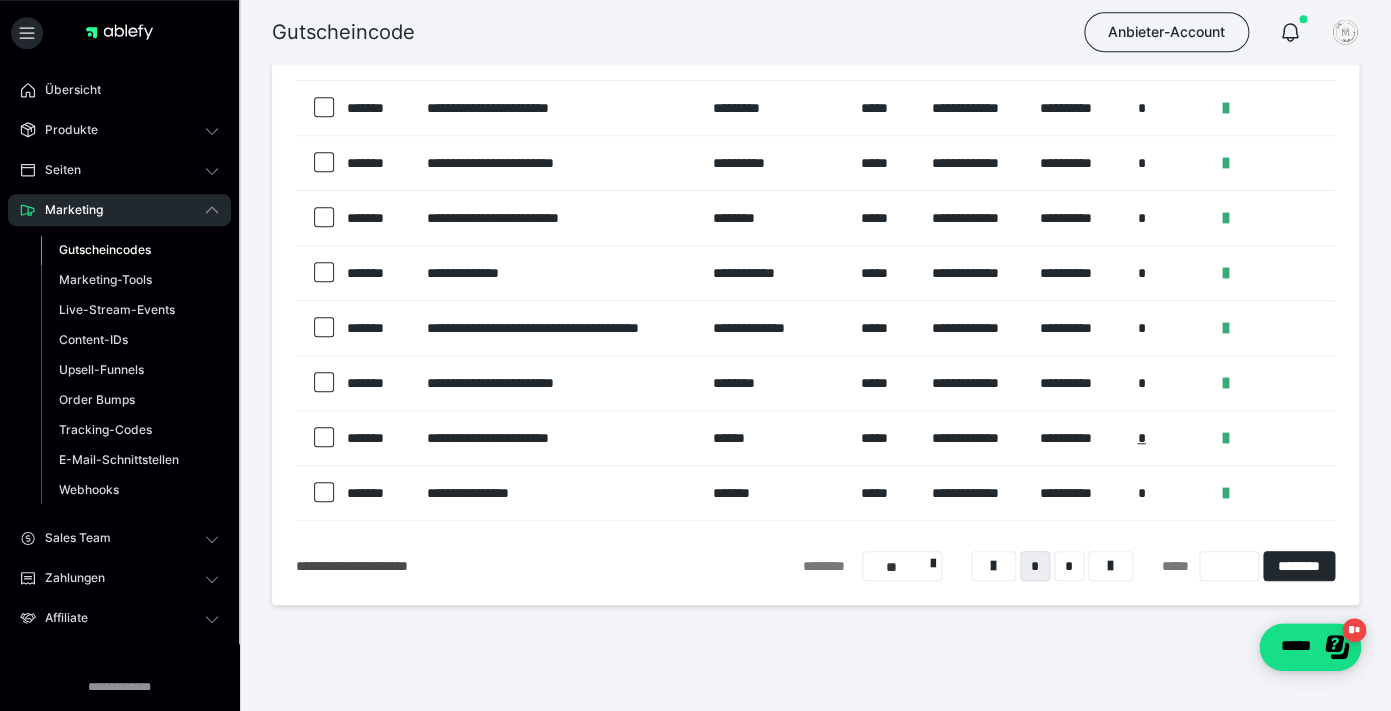 scroll, scrollTop: 282, scrollLeft: 0, axis: vertical 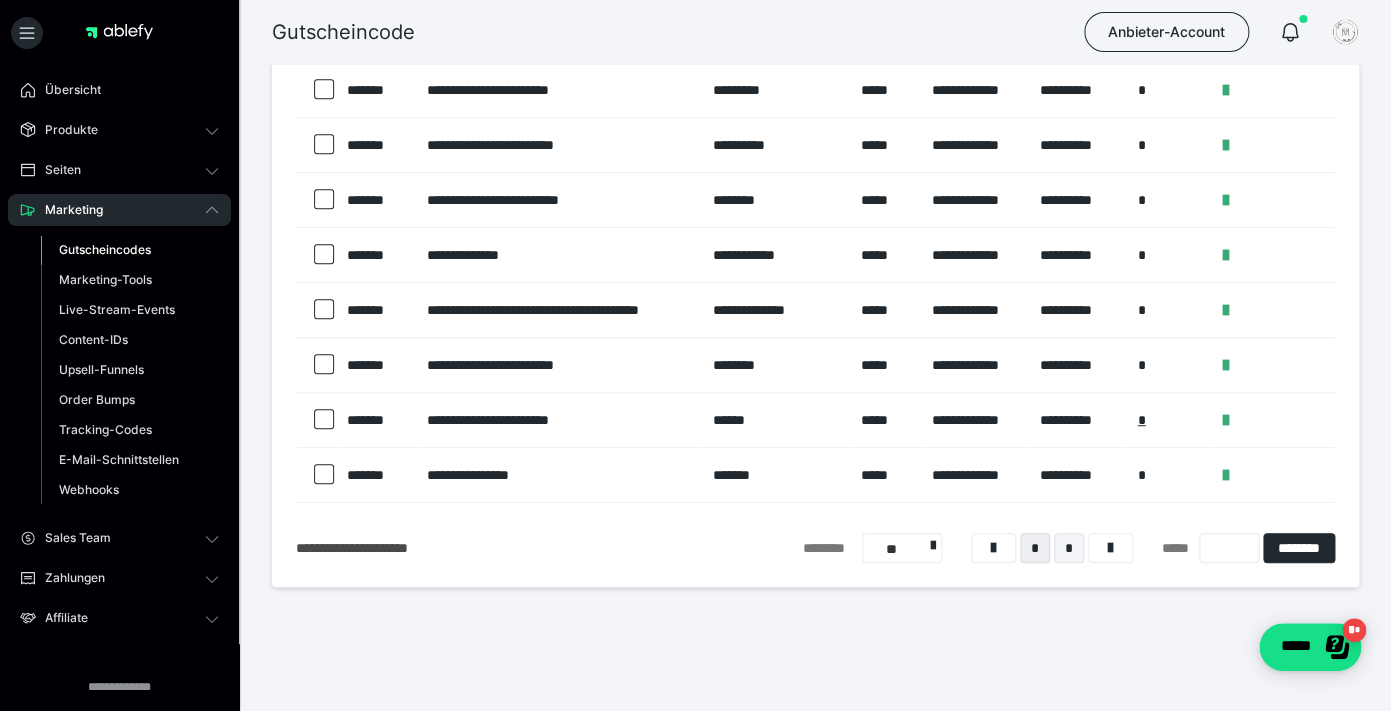 click on "*" at bounding box center (1069, 548) 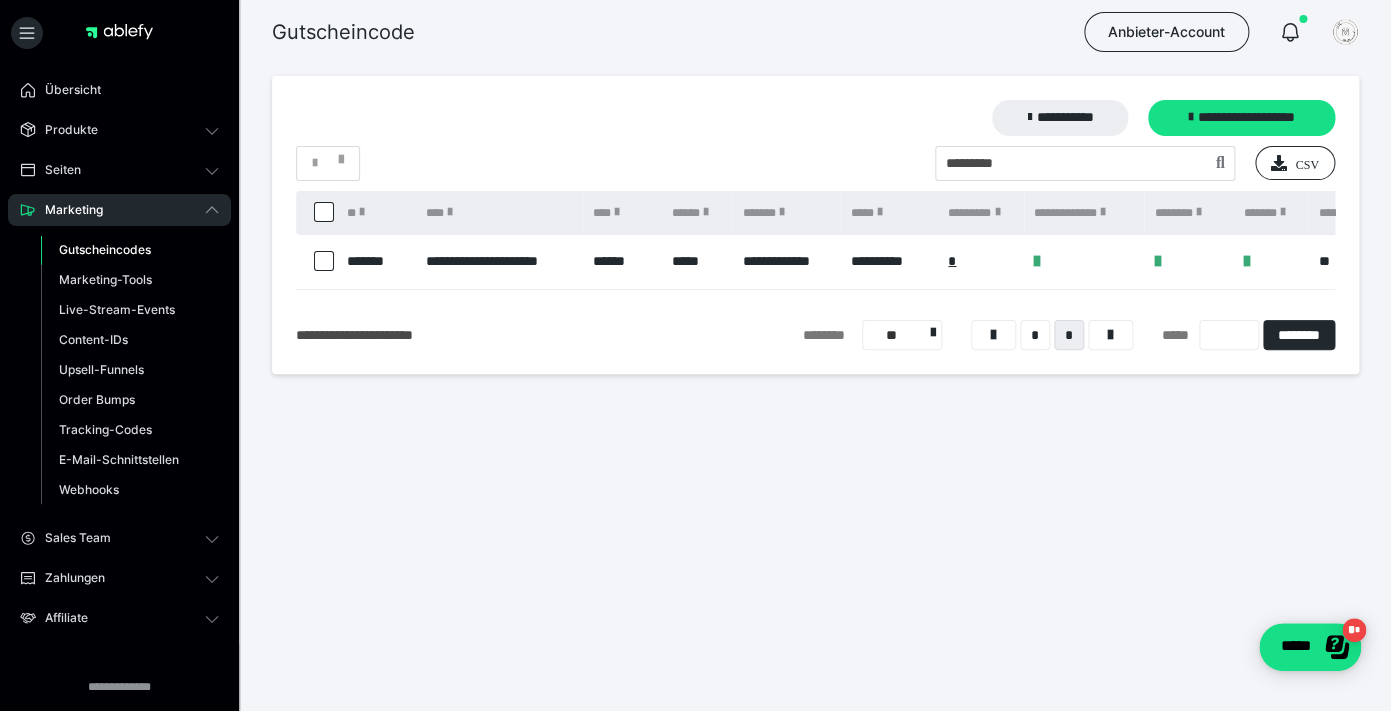 scroll, scrollTop: 190, scrollLeft: 0, axis: vertical 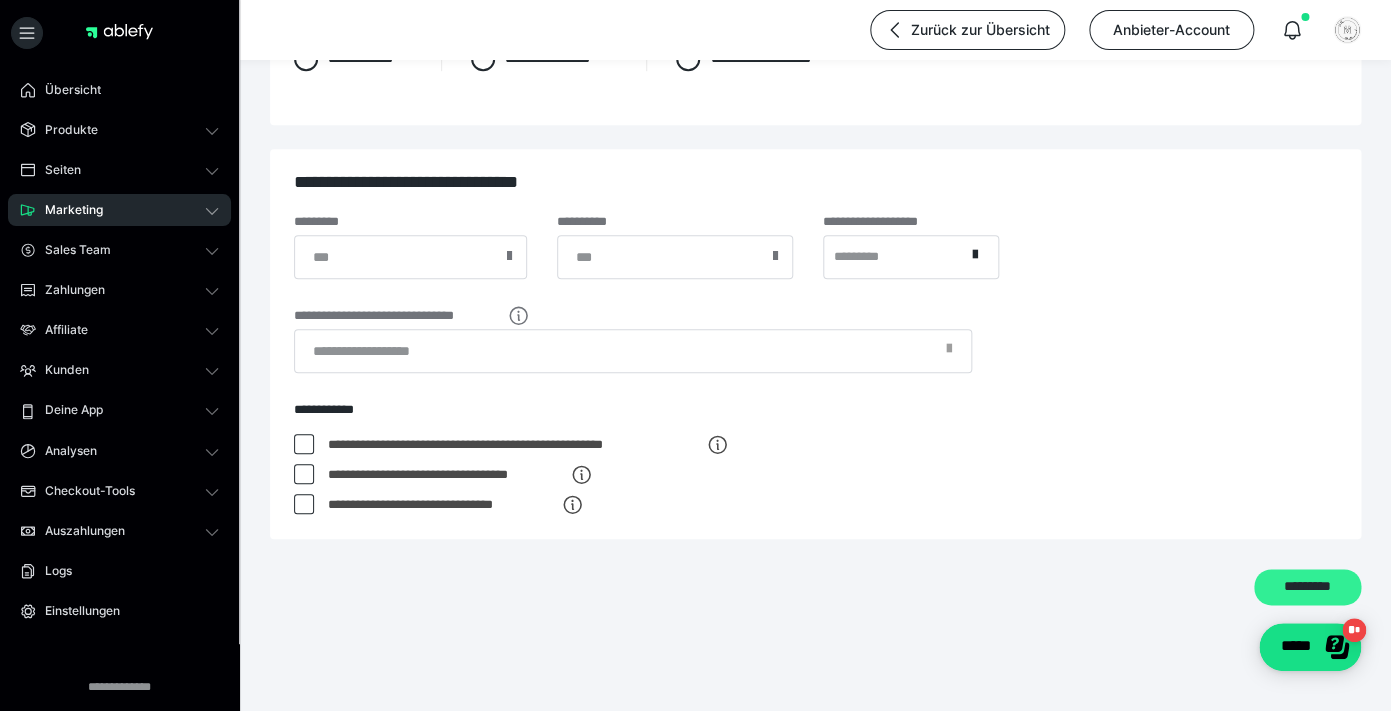 click on "*********" at bounding box center (1307, 587) 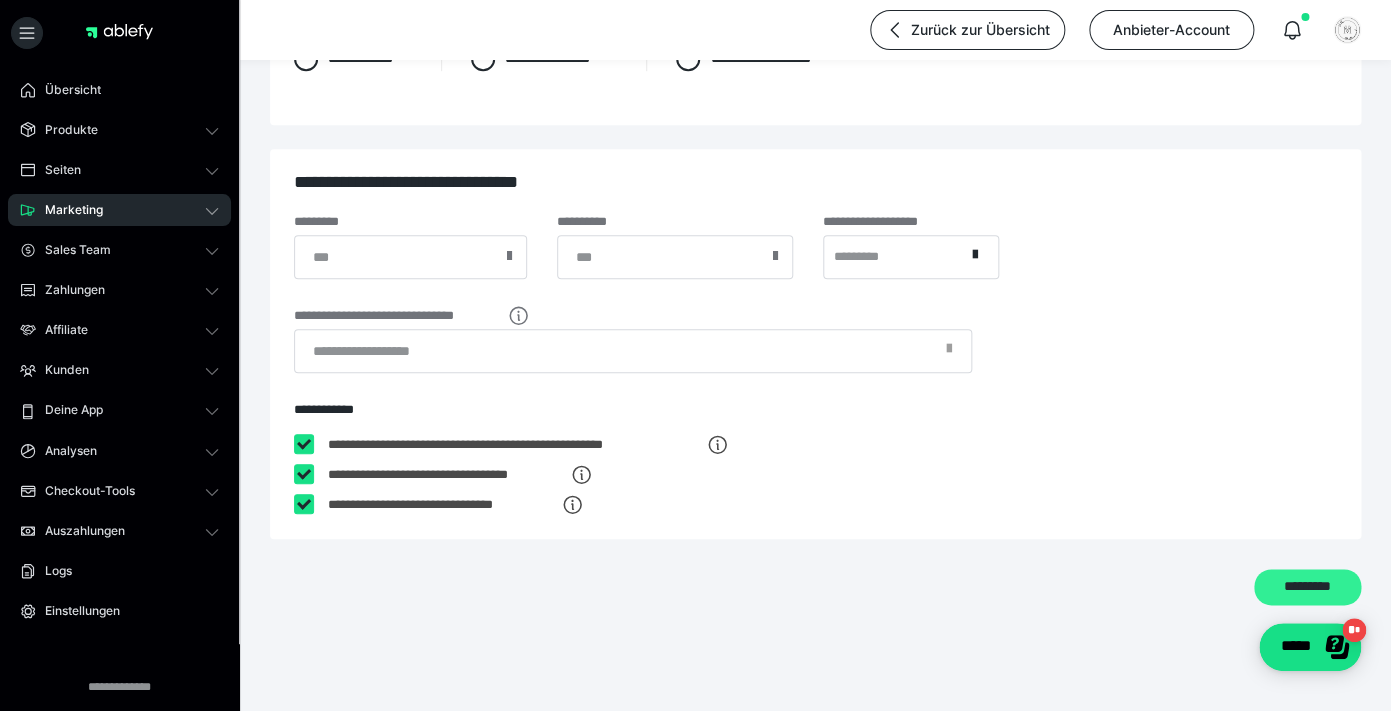 scroll, scrollTop: 0, scrollLeft: 0, axis: both 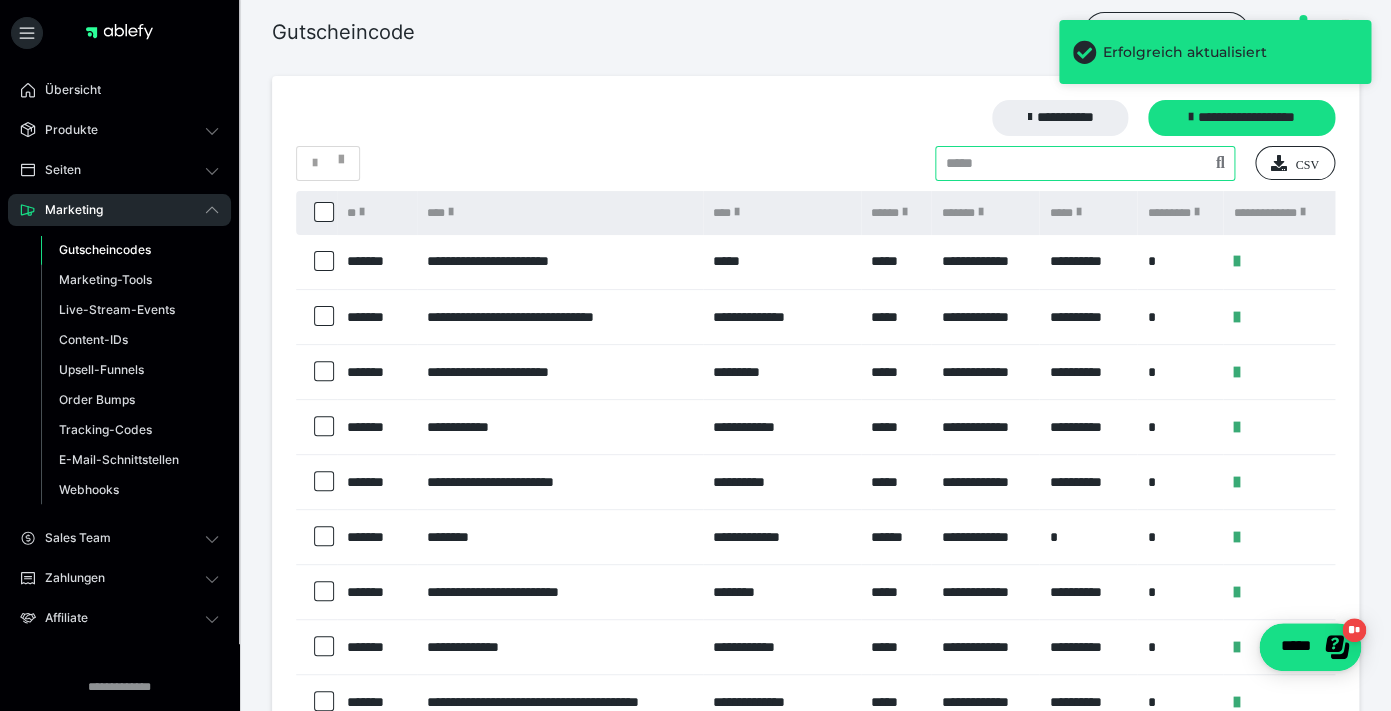 click at bounding box center [1085, 163] 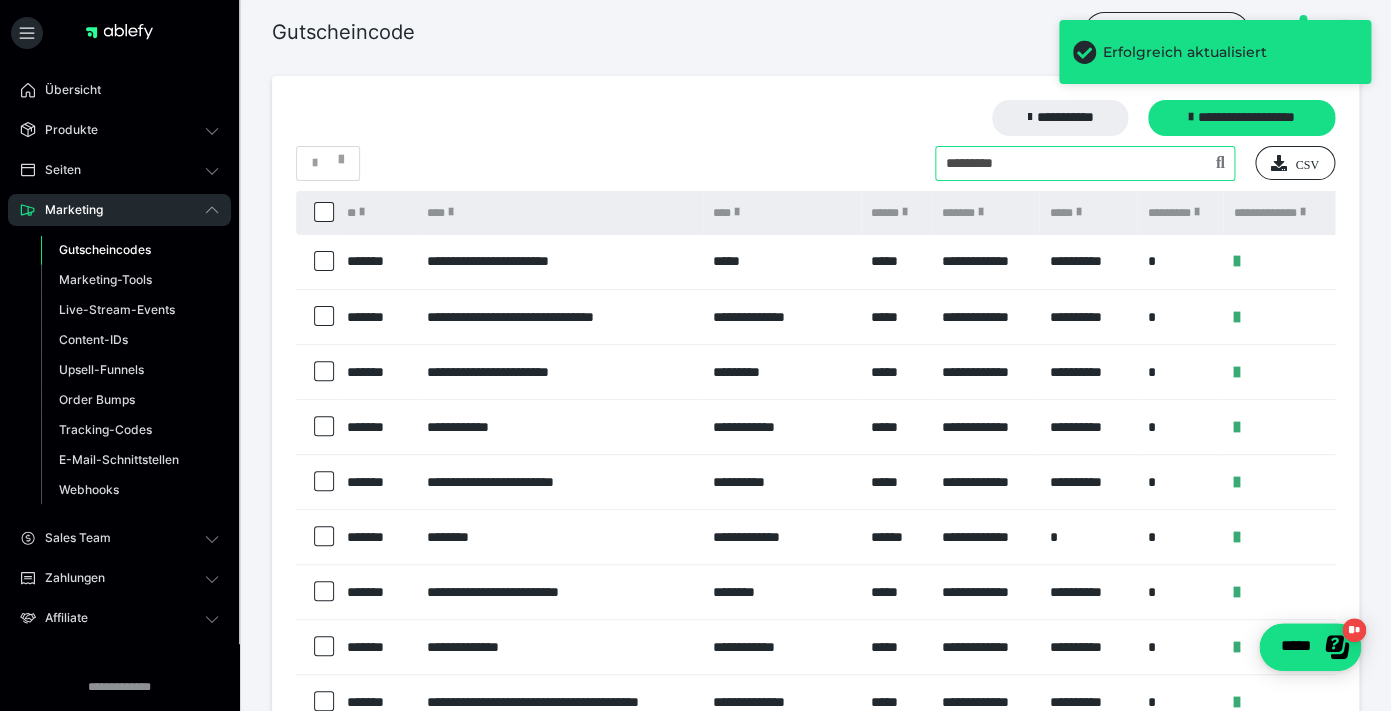 type on "*********" 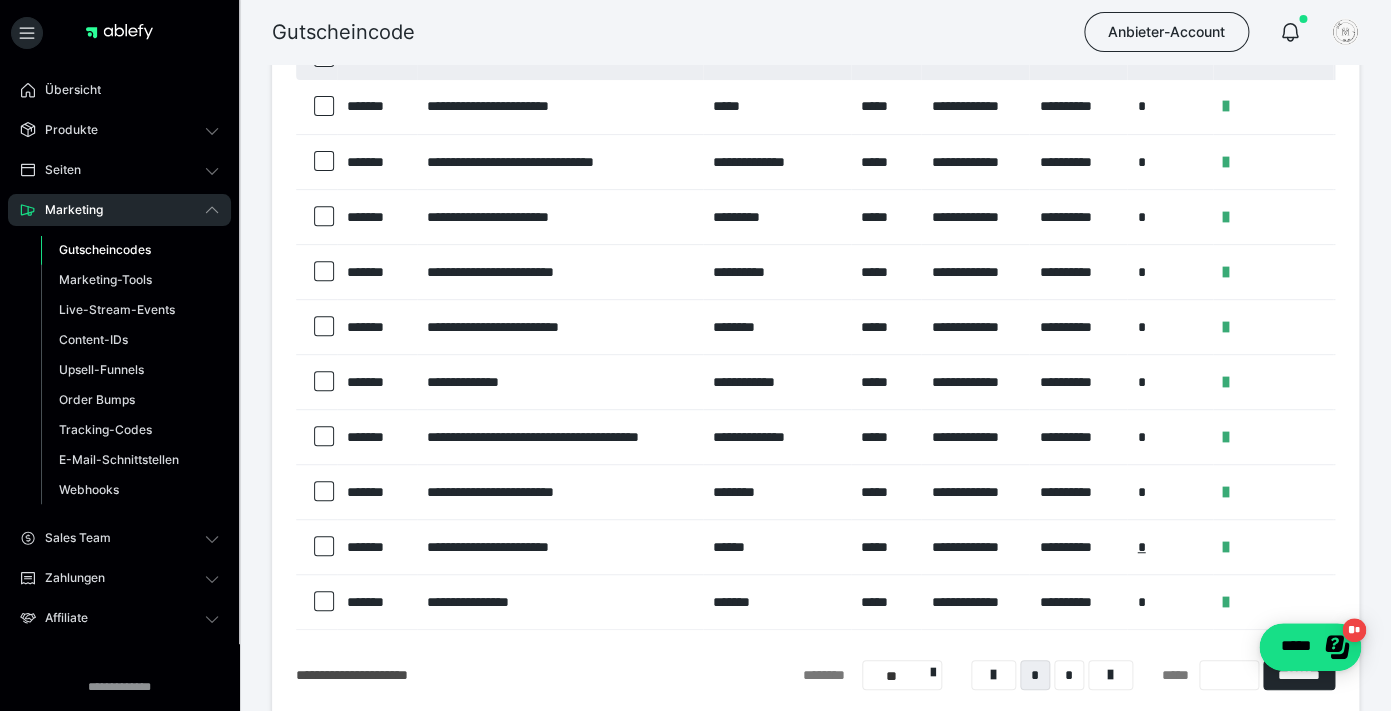 scroll, scrollTop: 282, scrollLeft: 0, axis: vertical 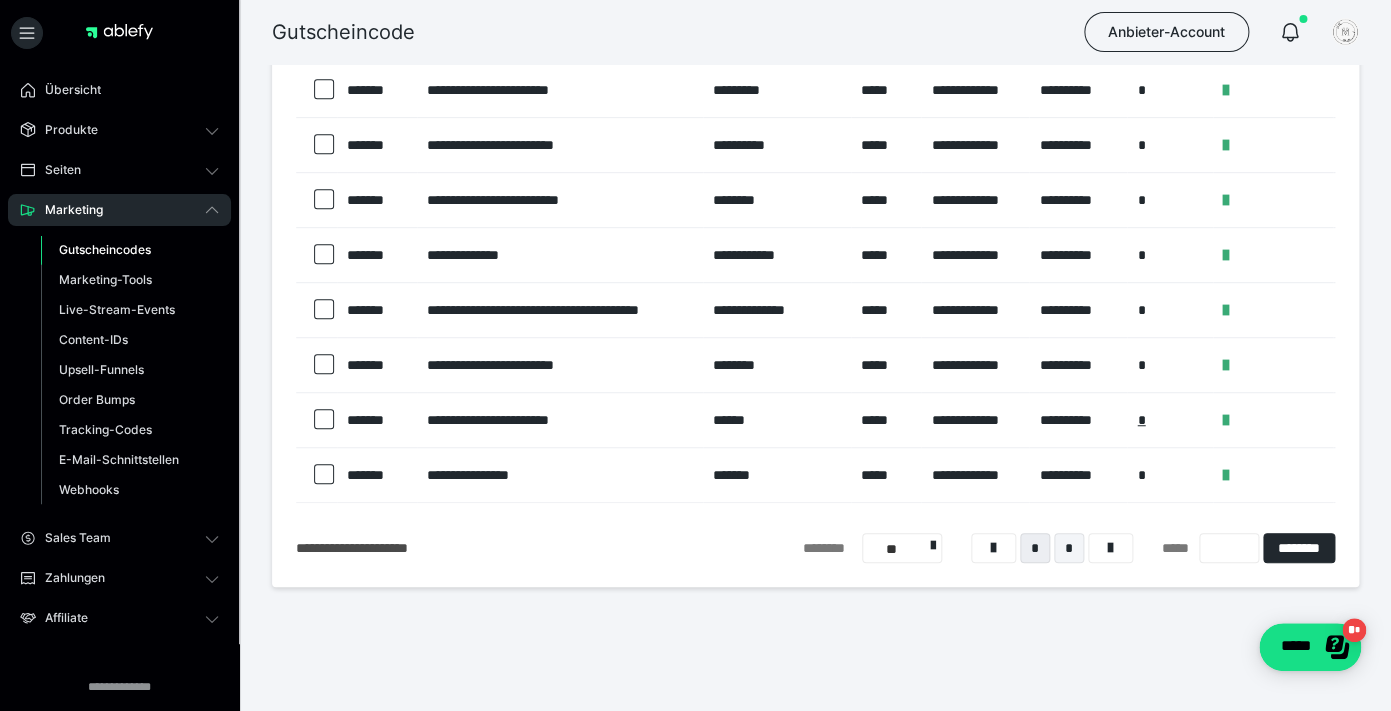 click on "*" at bounding box center [1069, 548] 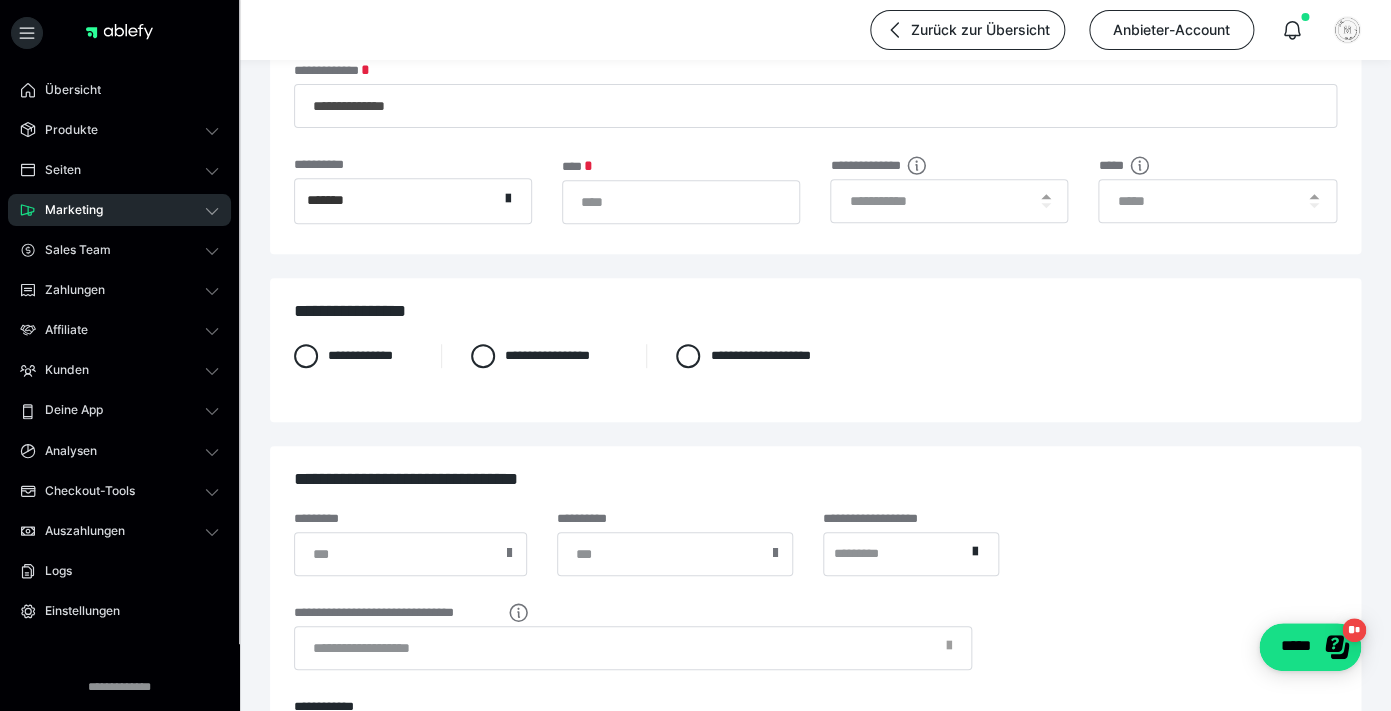 scroll, scrollTop: 487, scrollLeft: 0, axis: vertical 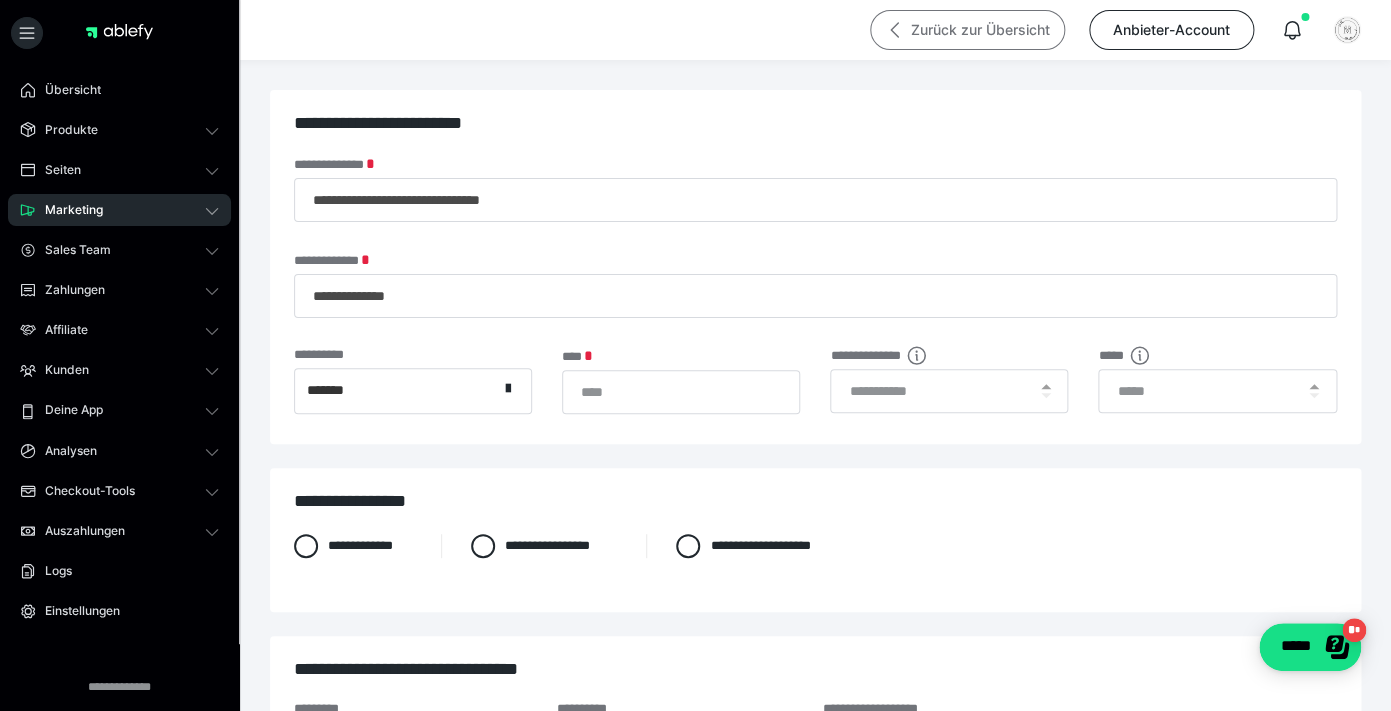 click on "Zurück zur Übersicht" at bounding box center [967, 30] 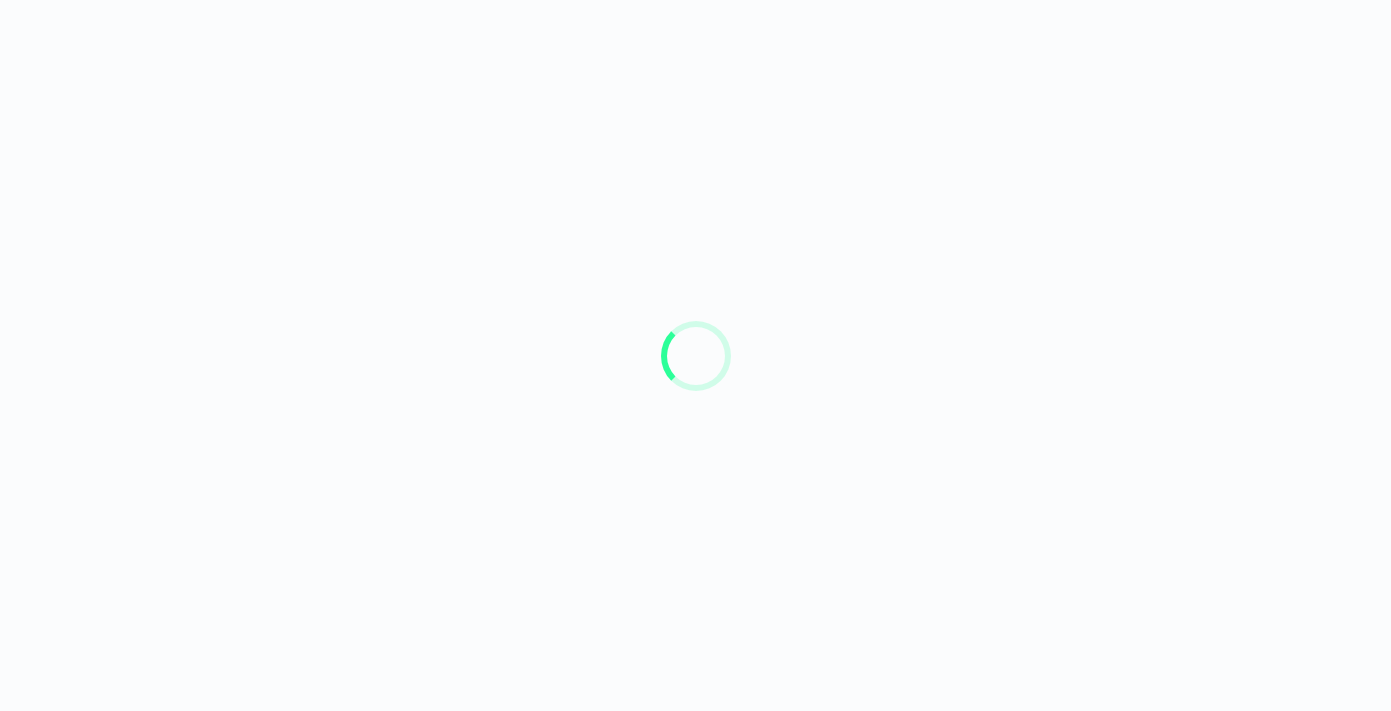 scroll, scrollTop: 0, scrollLeft: 0, axis: both 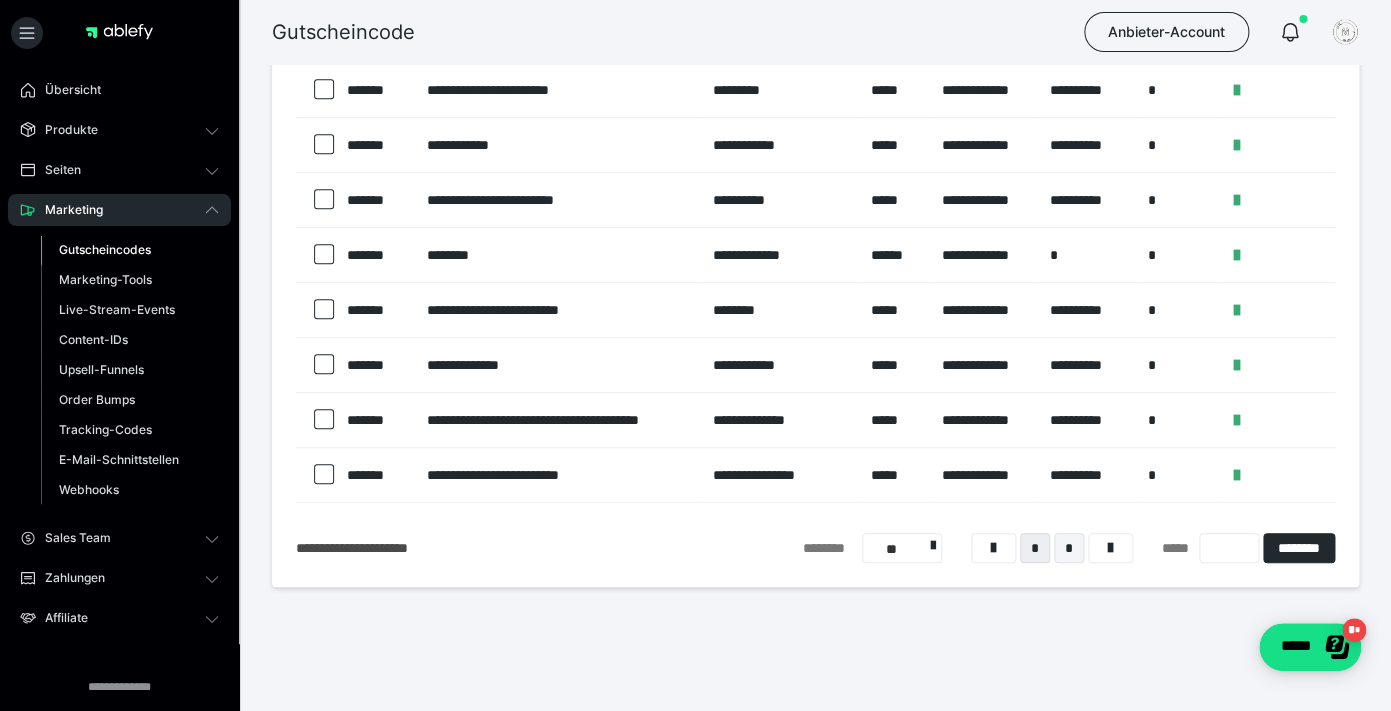 click on "*" at bounding box center (1069, 548) 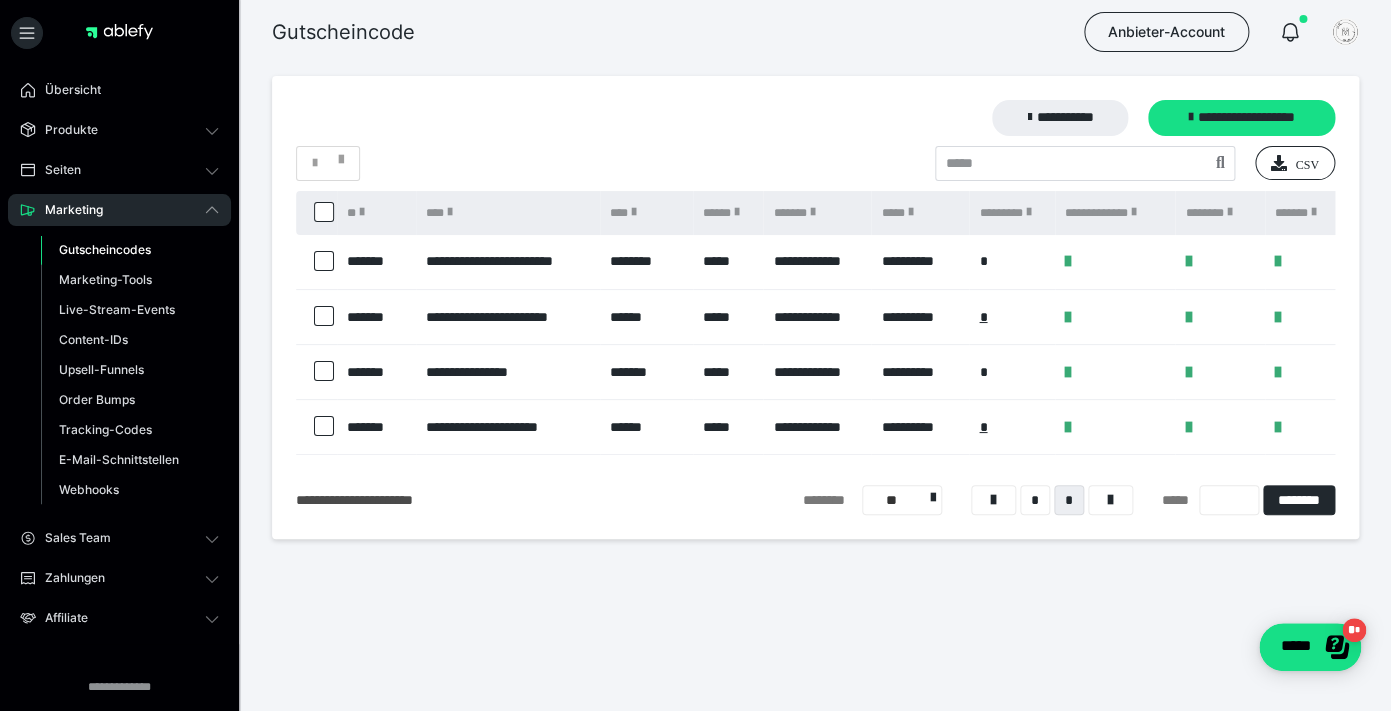 scroll, scrollTop: 0, scrollLeft: 0, axis: both 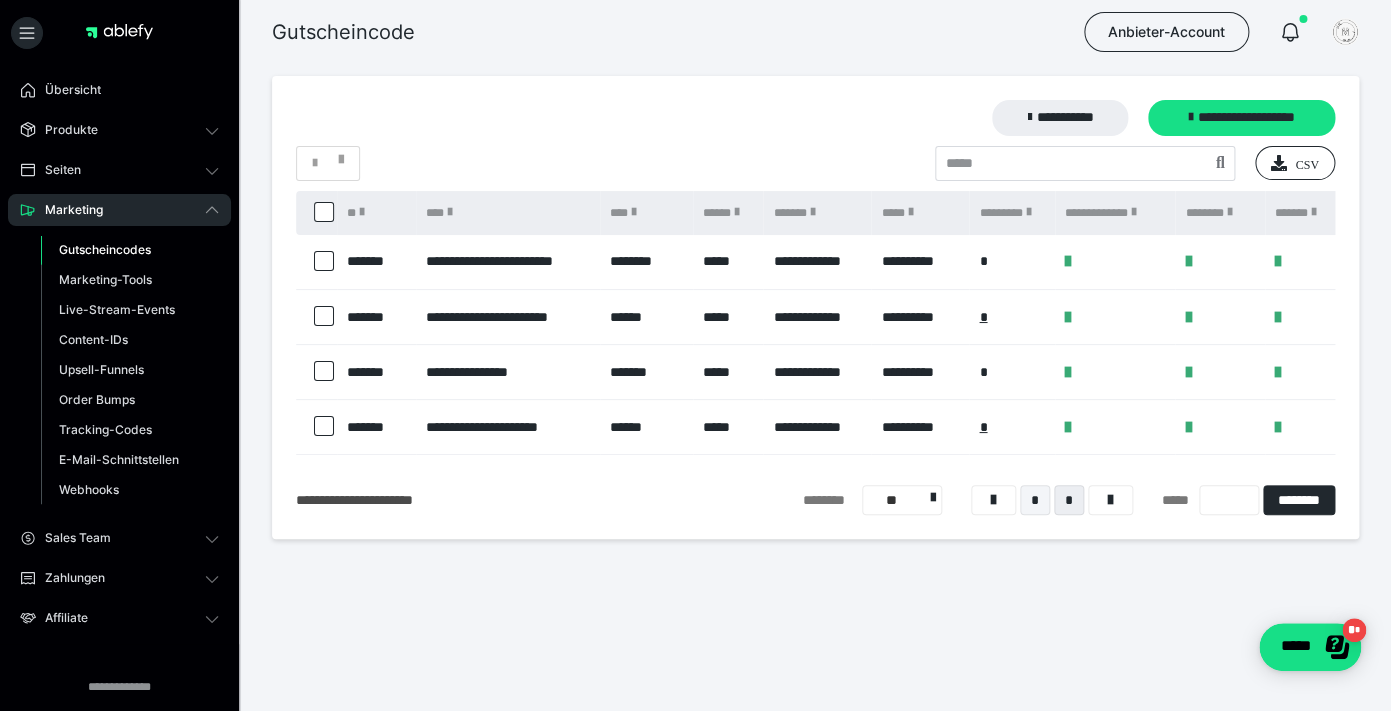 click on "*" at bounding box center [1035, 500] 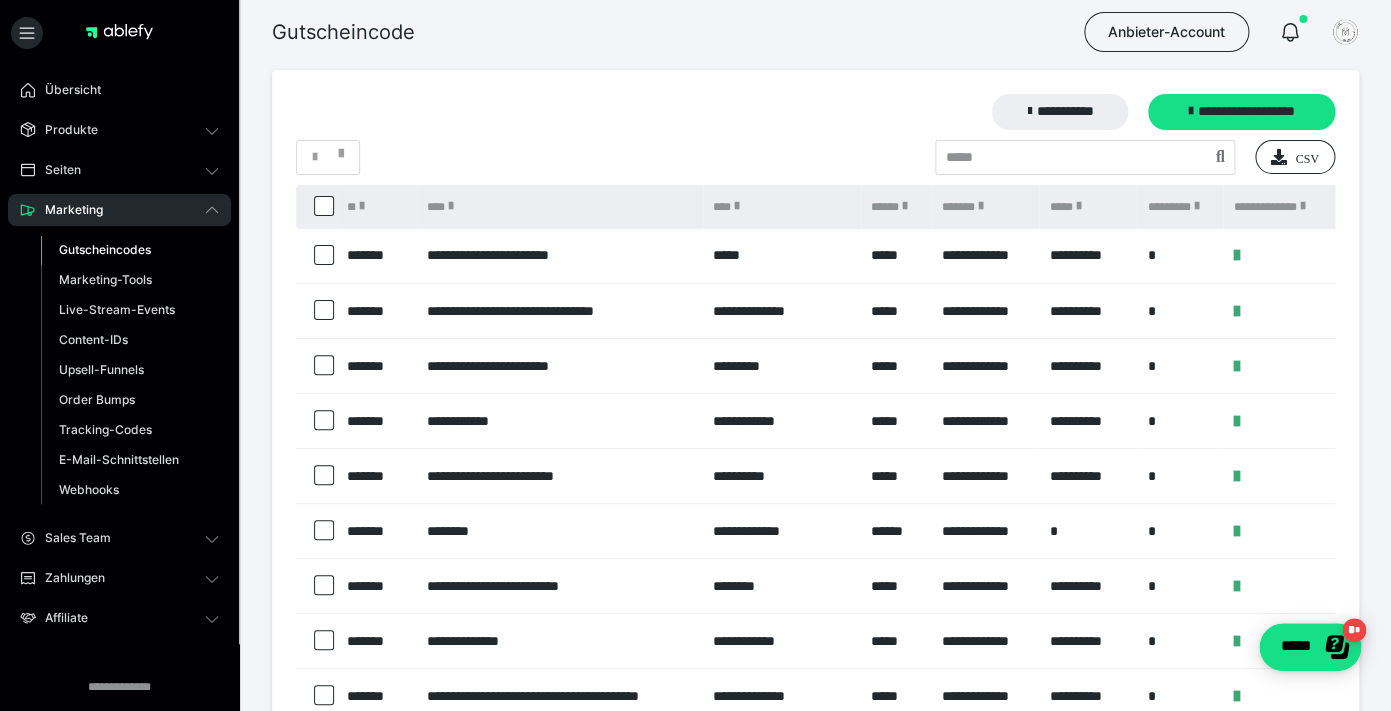 scroll, scrollTop: 0, scrollLeft: 0, axis: both 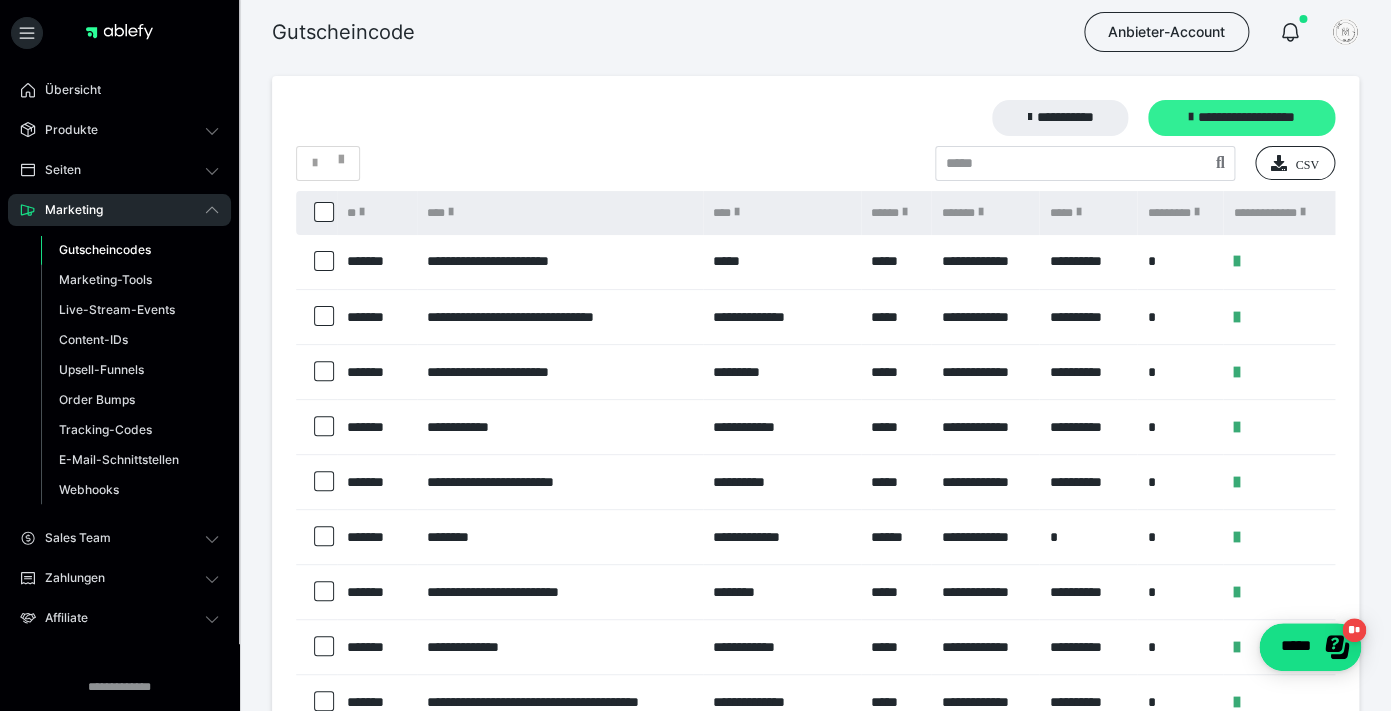 click on "**********" at bounding box center (1241, 118) 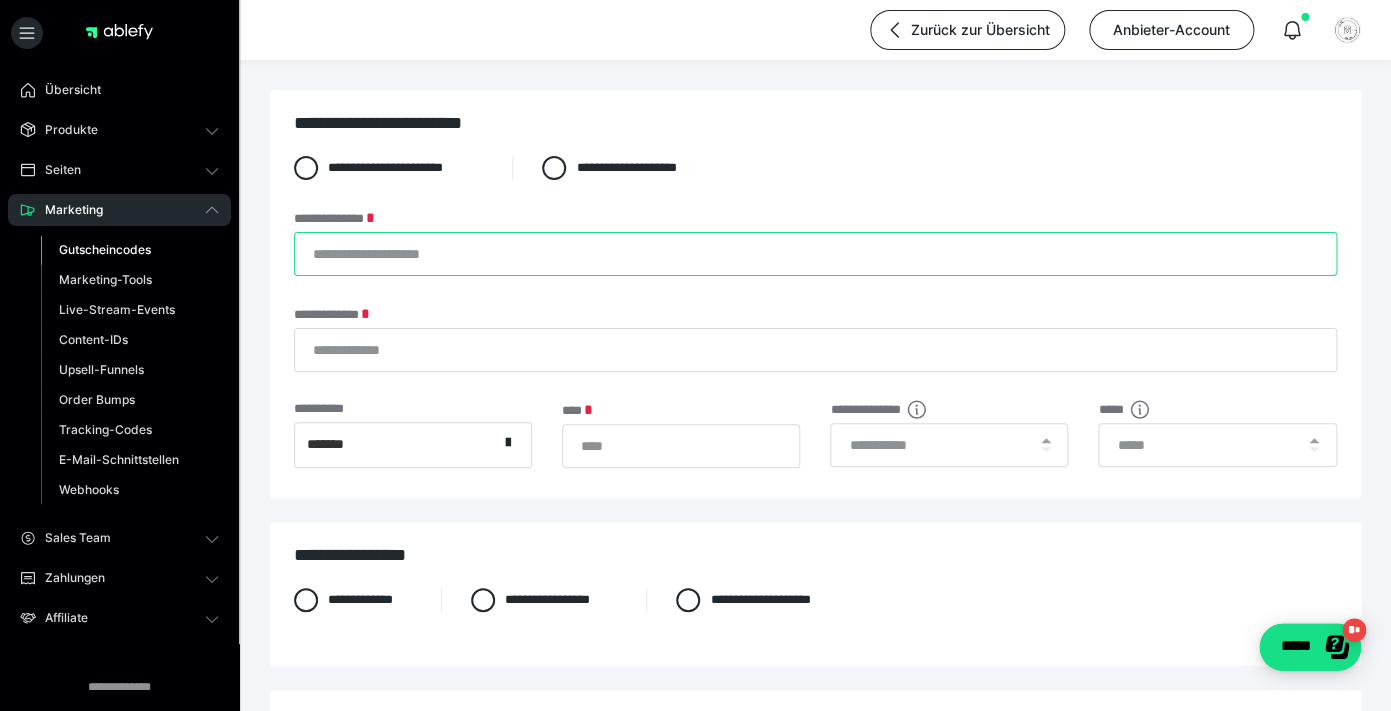 click on "**********" at bounding box center [815, 254] 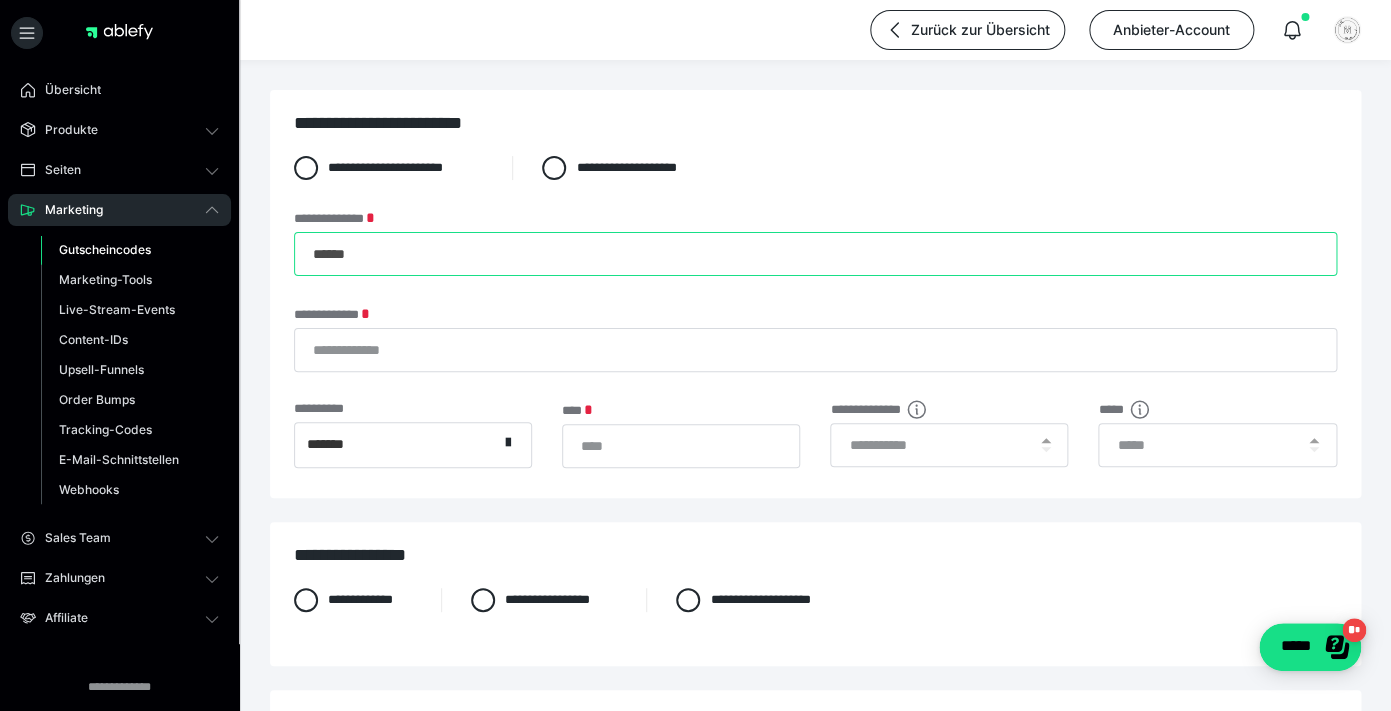 type on "******" 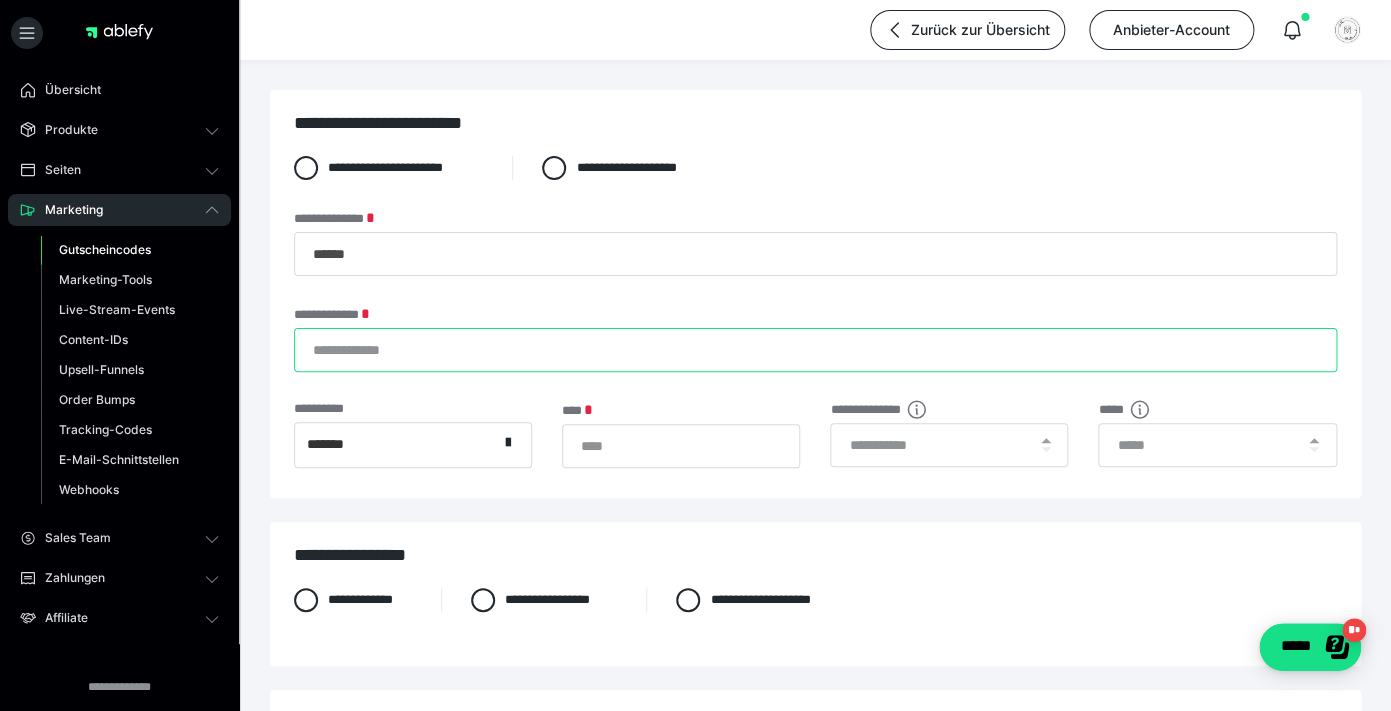 click on "**********" at bounding box center (815, 350) 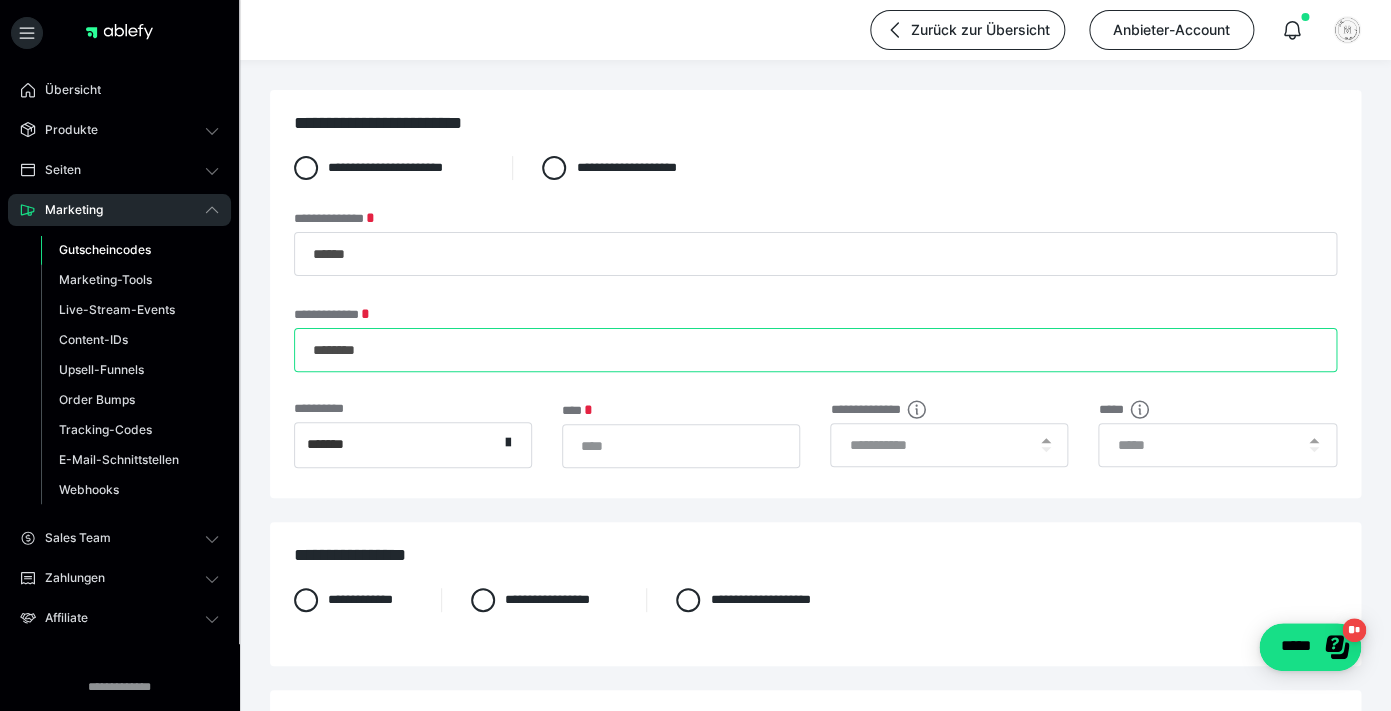 type on "********" 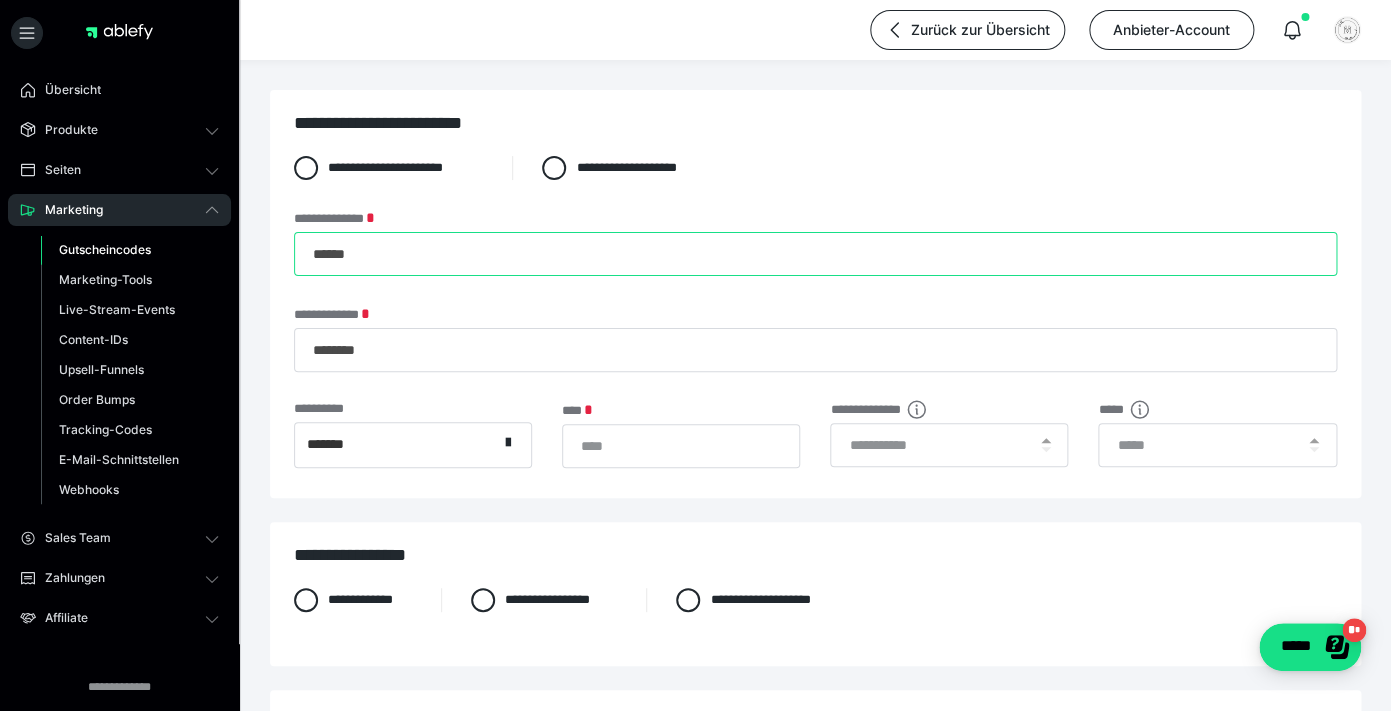 click on "******" at bounding box center (815, 254) 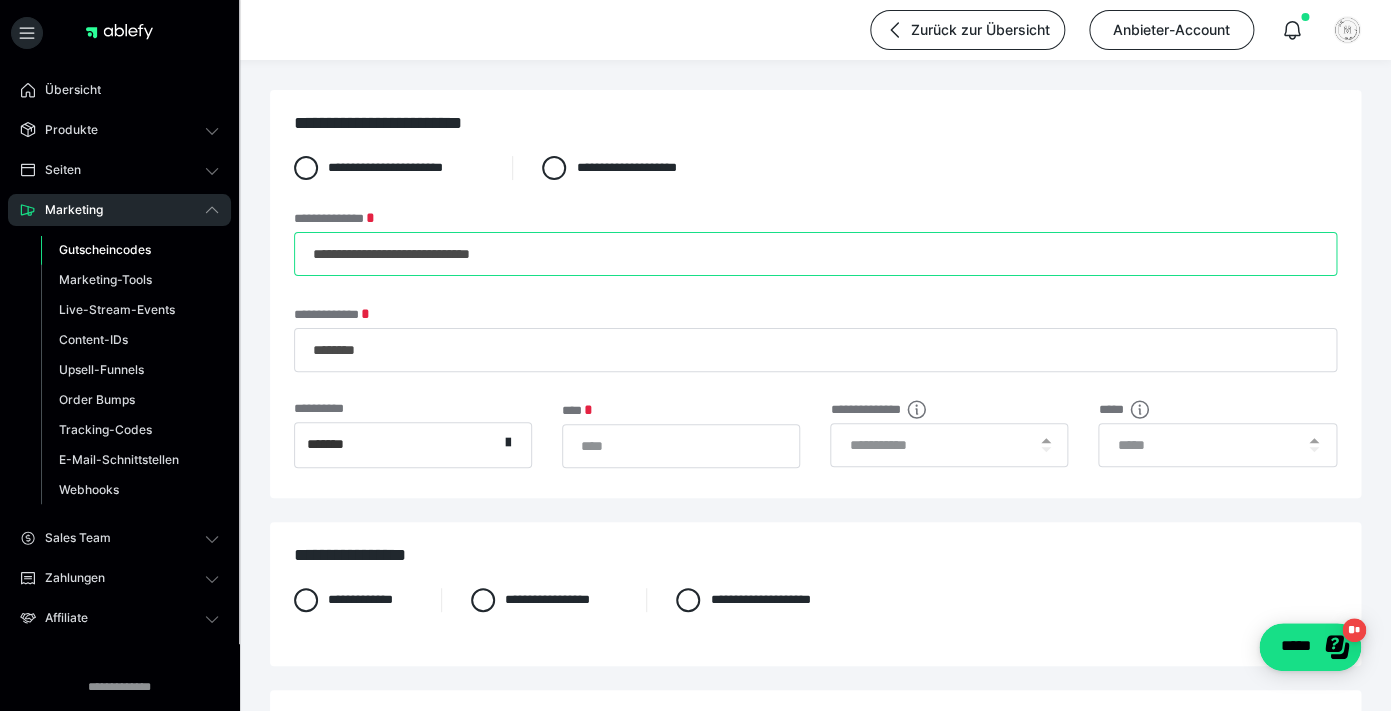 click on "**********" at bounding box center [815, 254] 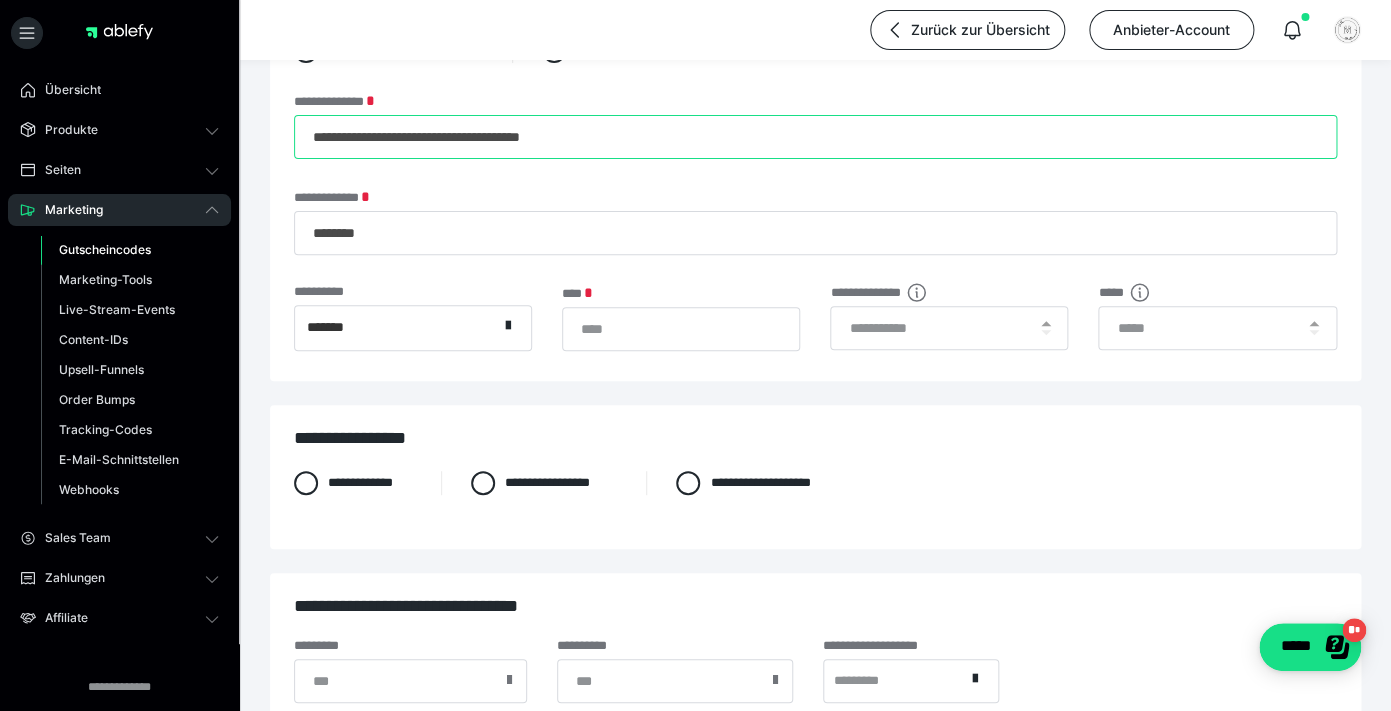 scroll, scrollTop: 156, scrollLeft: 0, axis: vertical 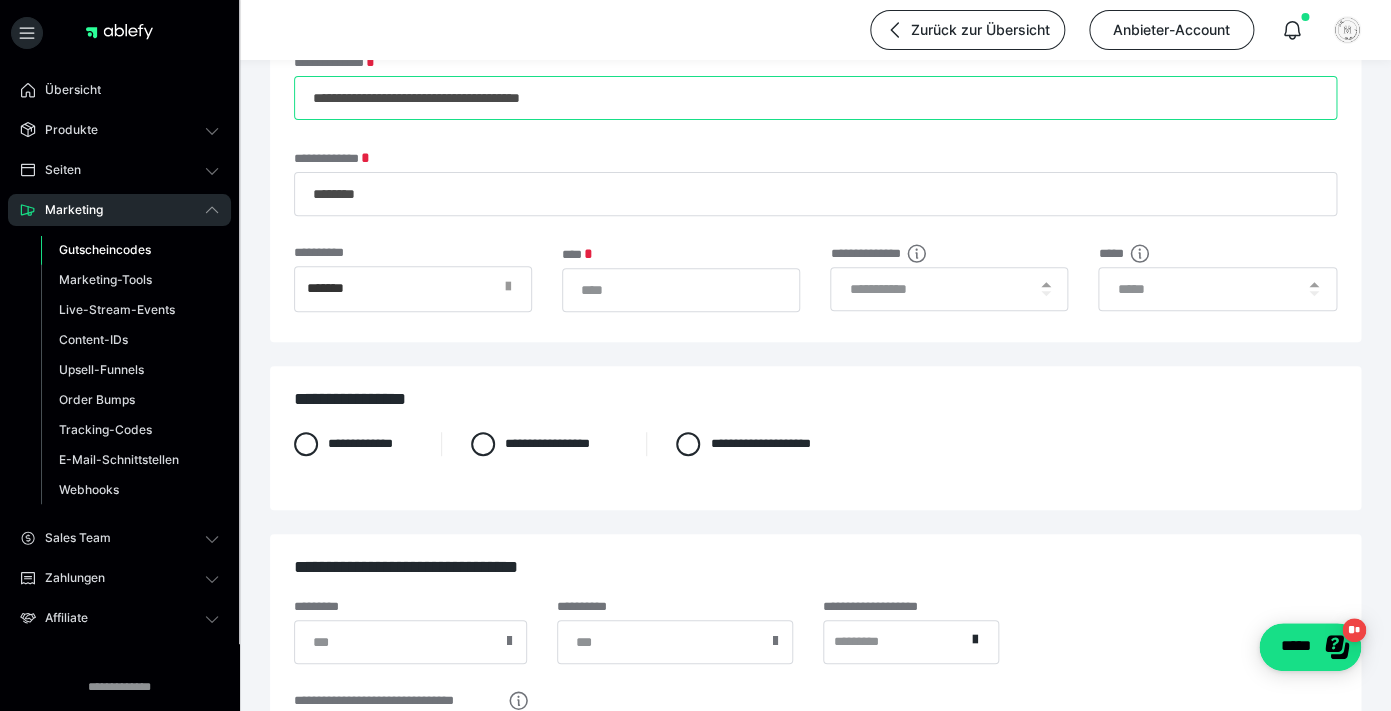 type on "**********" 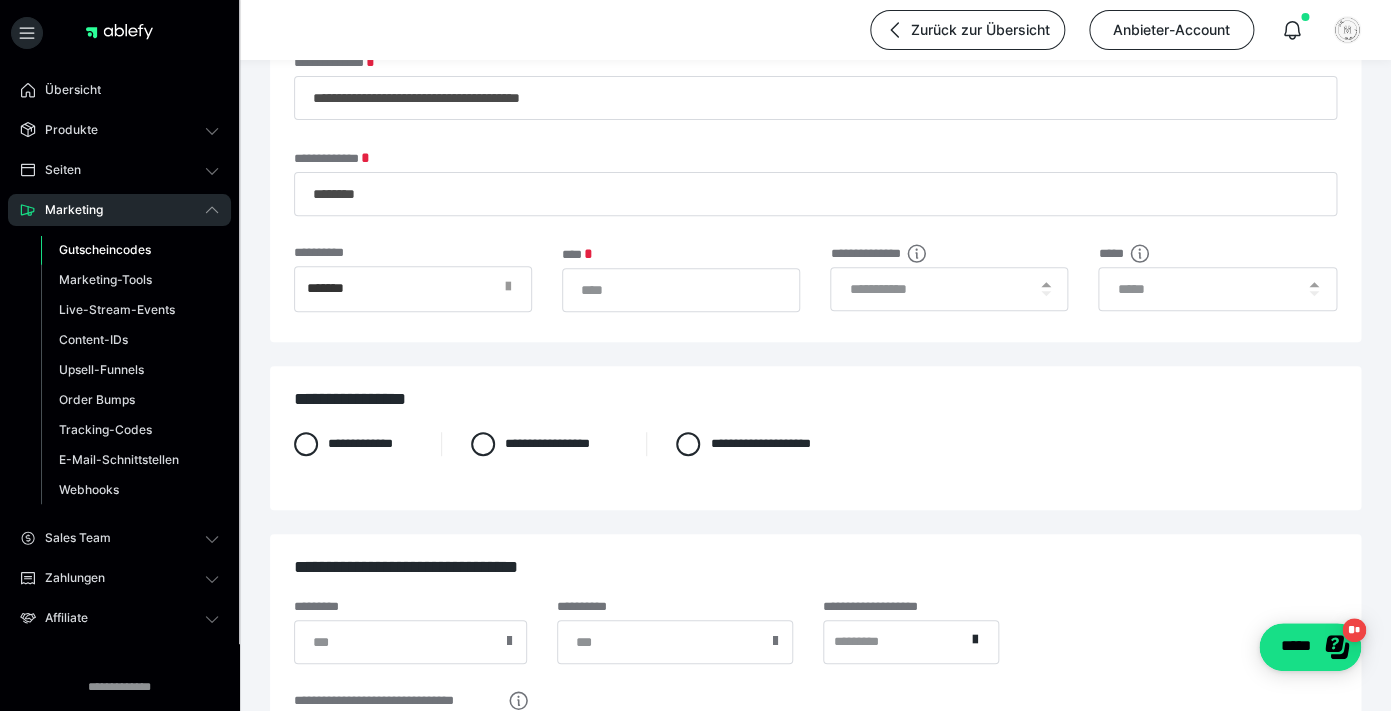 click at bounding box center [514, 289] 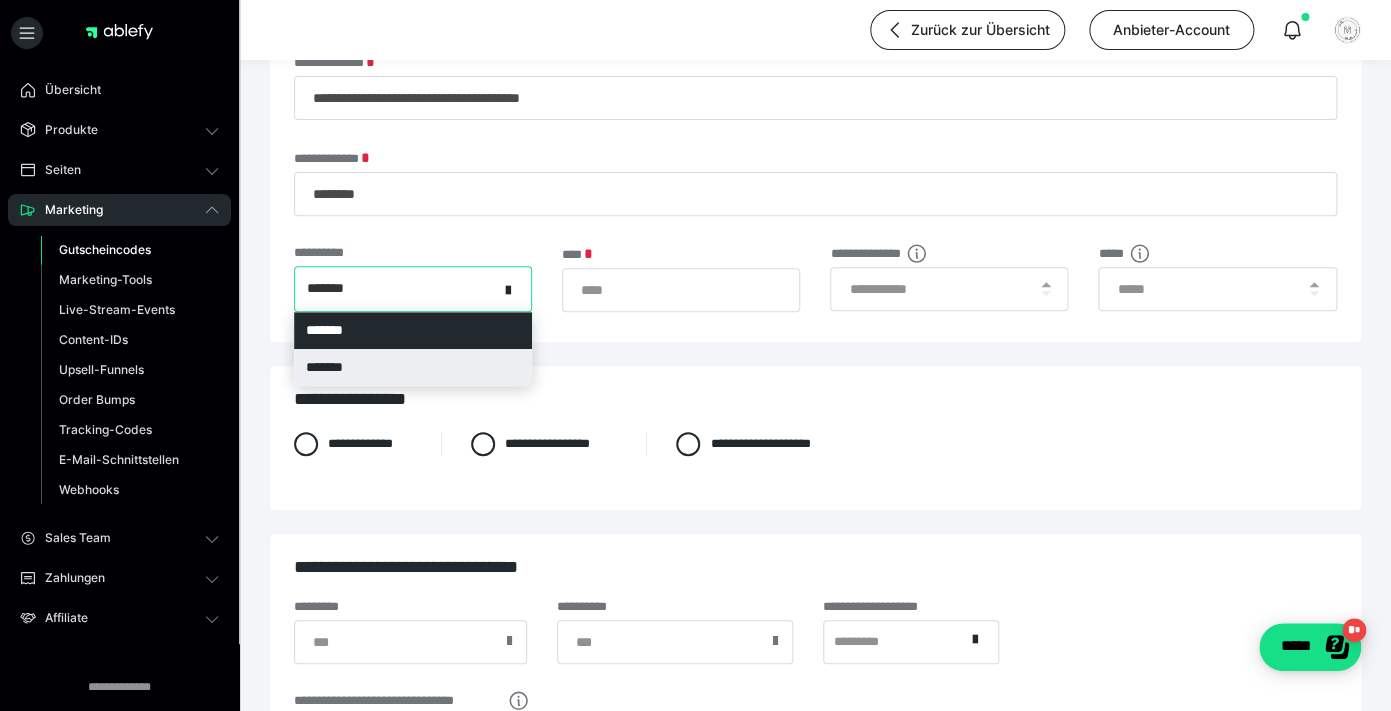 click on "*******" at bounding box center [413, 367] 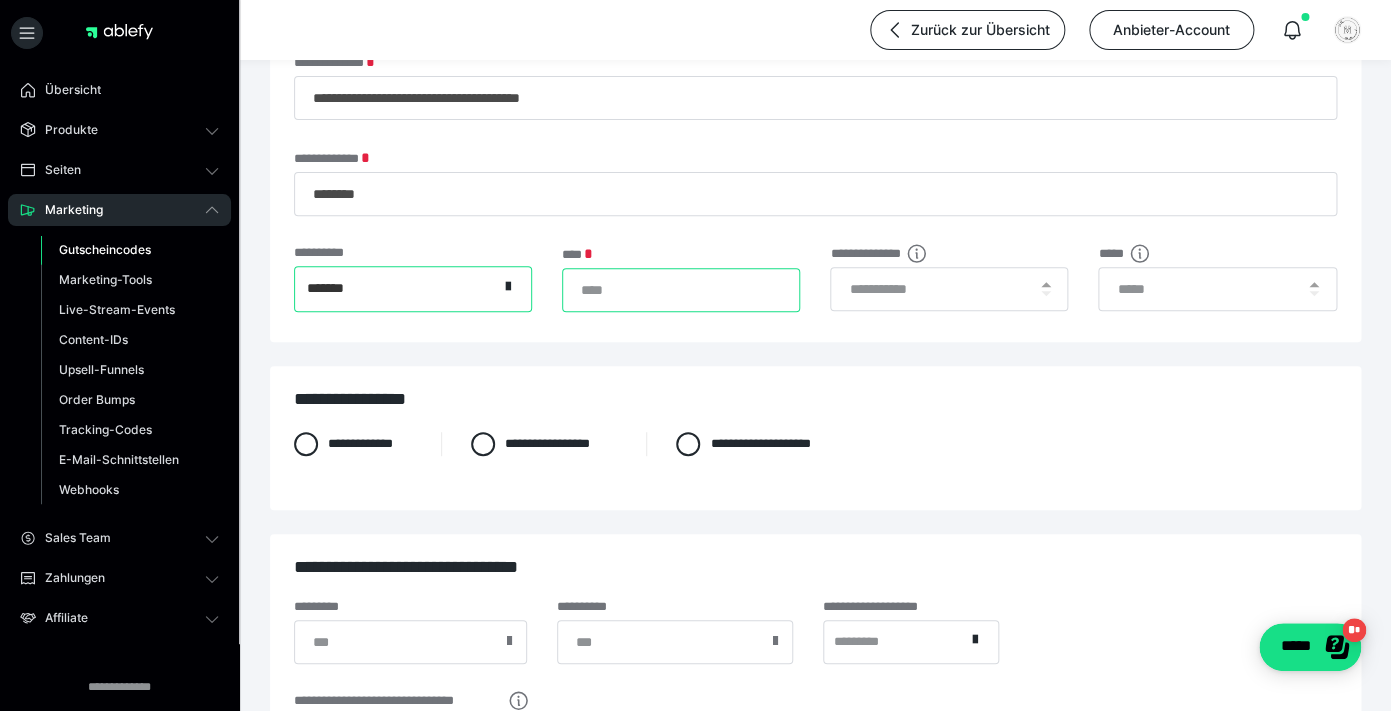 click on "*" at bounding box center [681, 290] 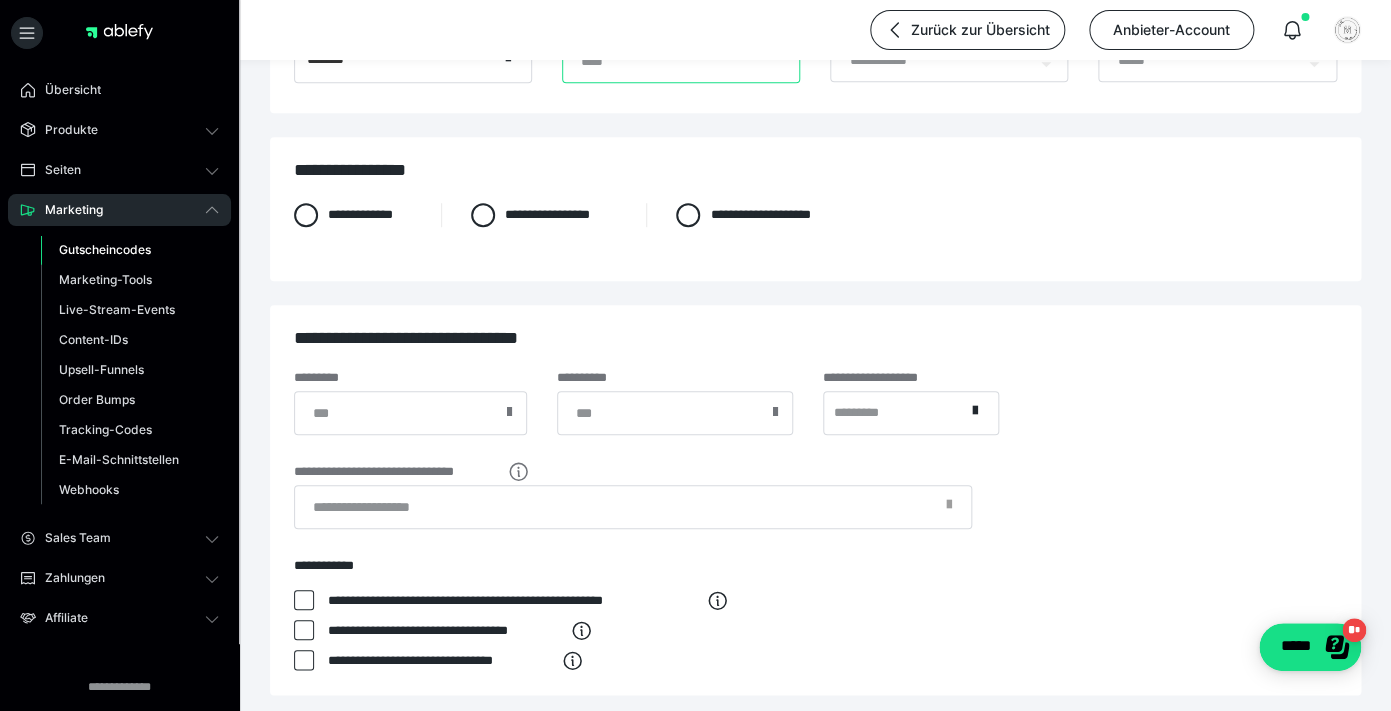 scroll, scrollTop: 541, scrollLeft: 0, axis: vertical 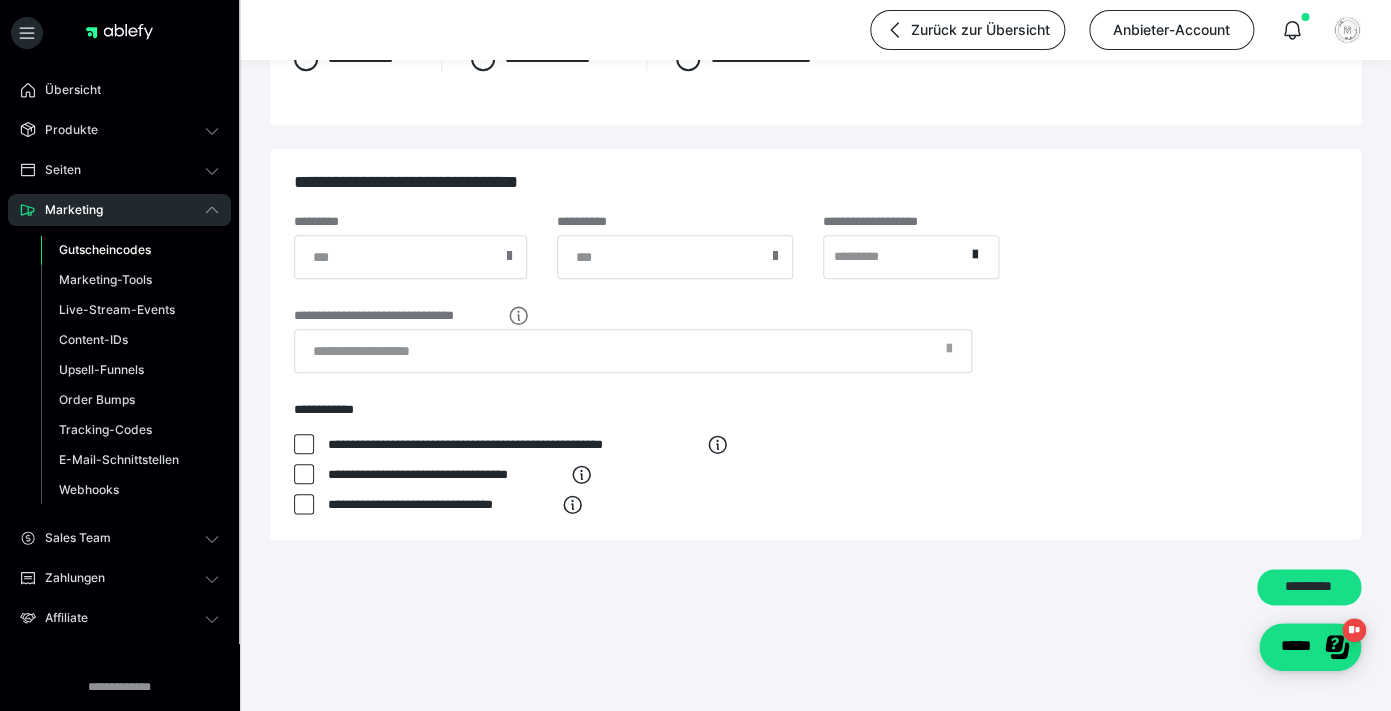 type on "*" 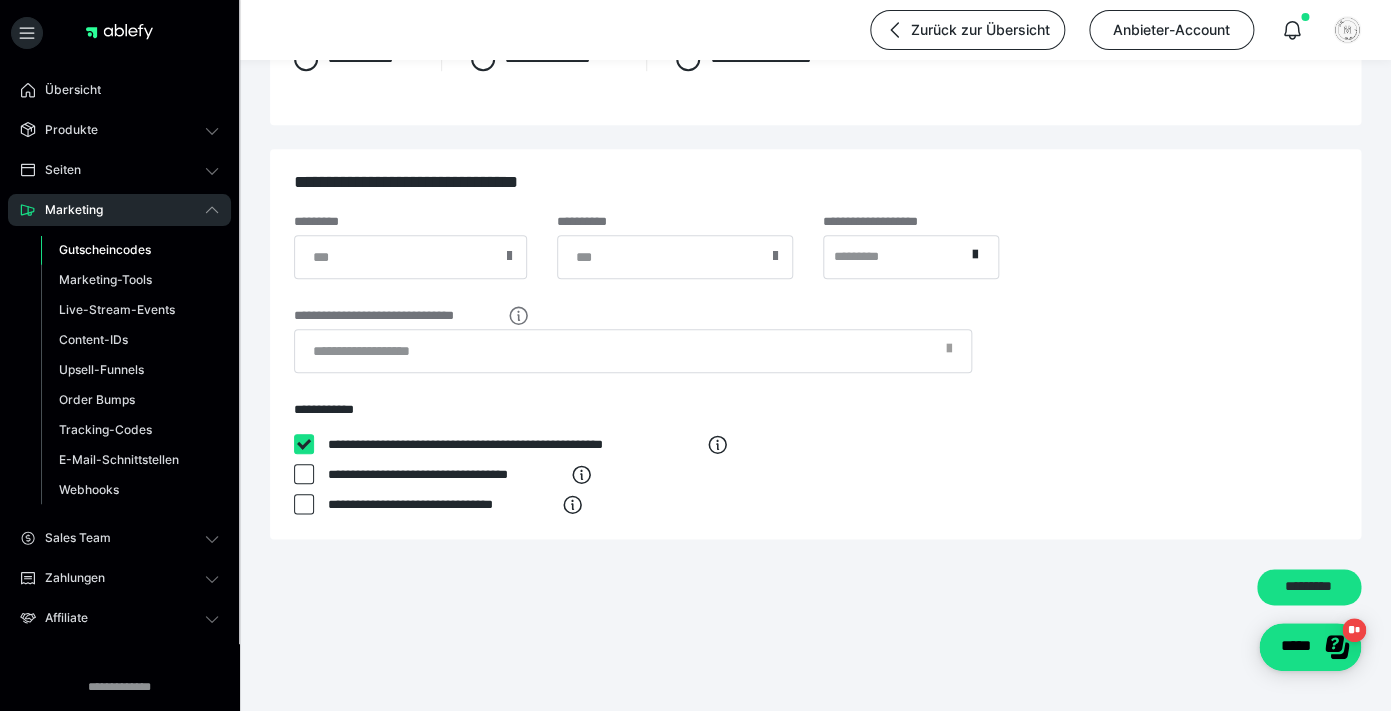 checkbox on "****" 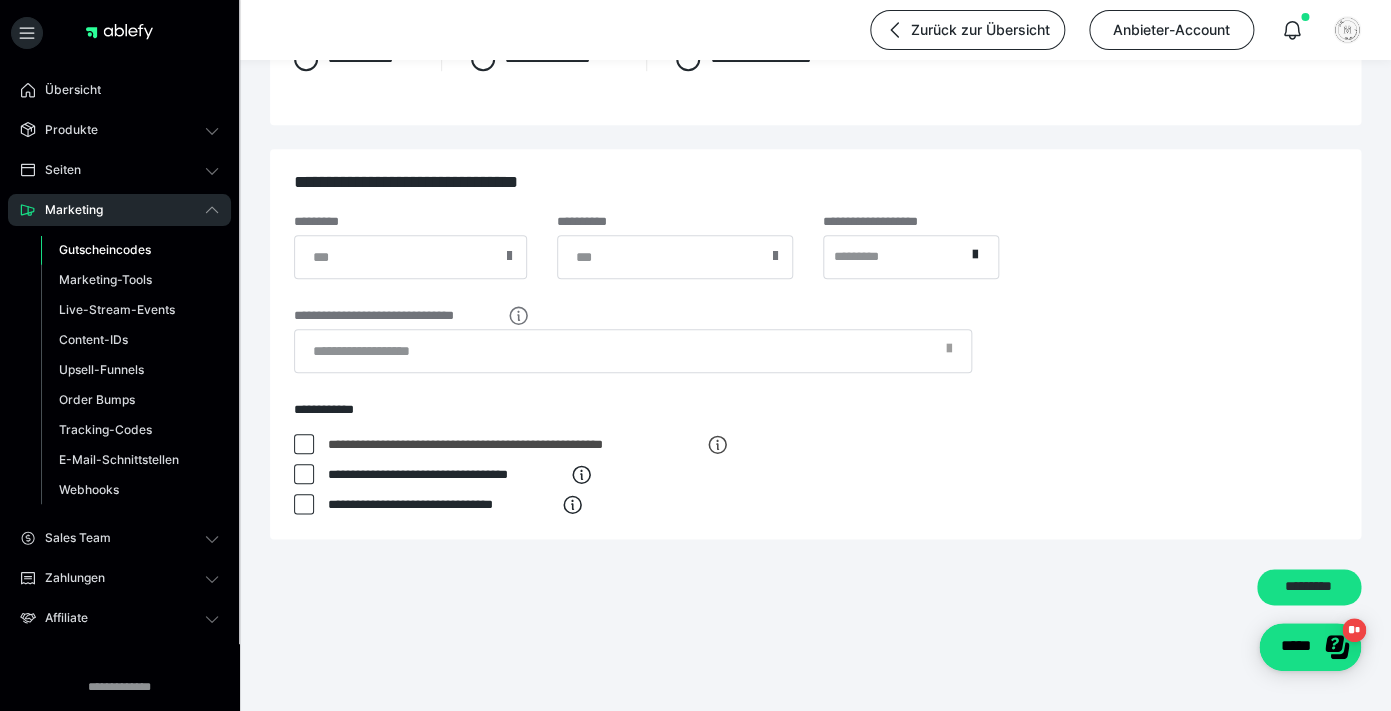 click at bounding box center [304, 474] 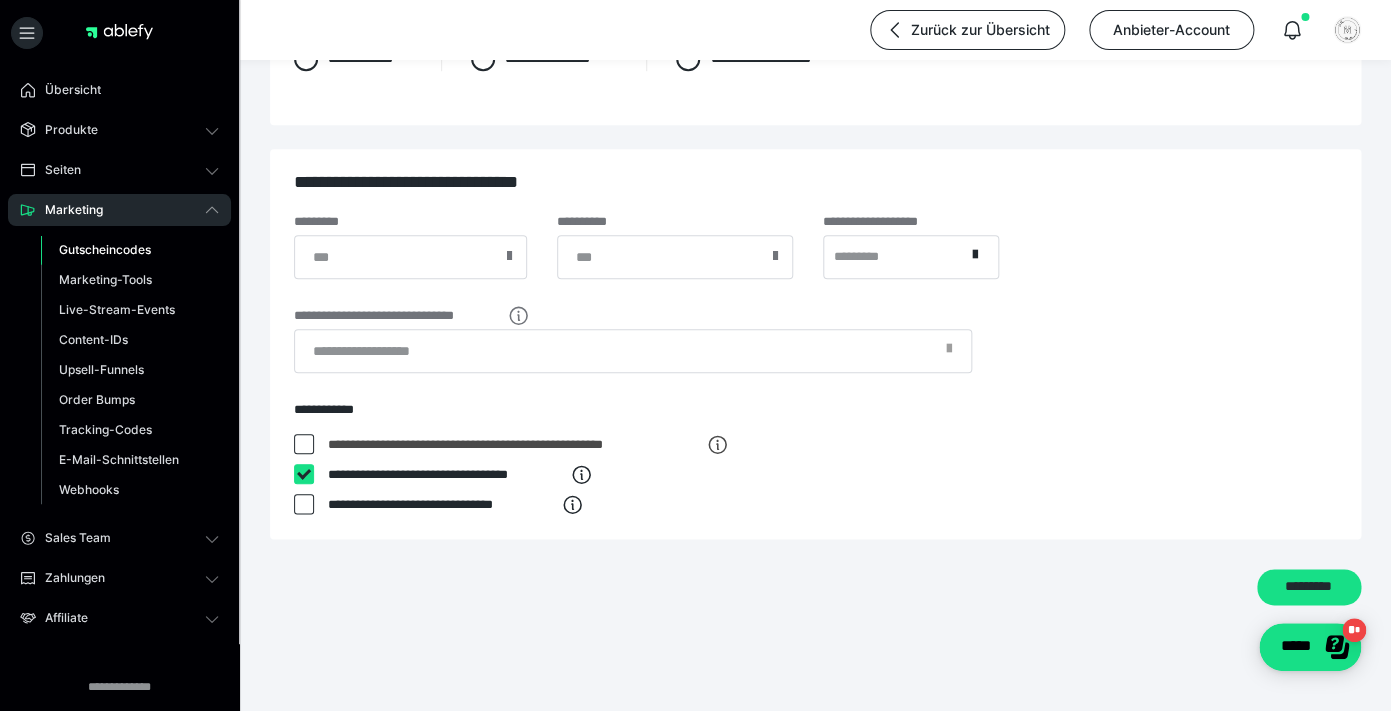 checkbox on "****" 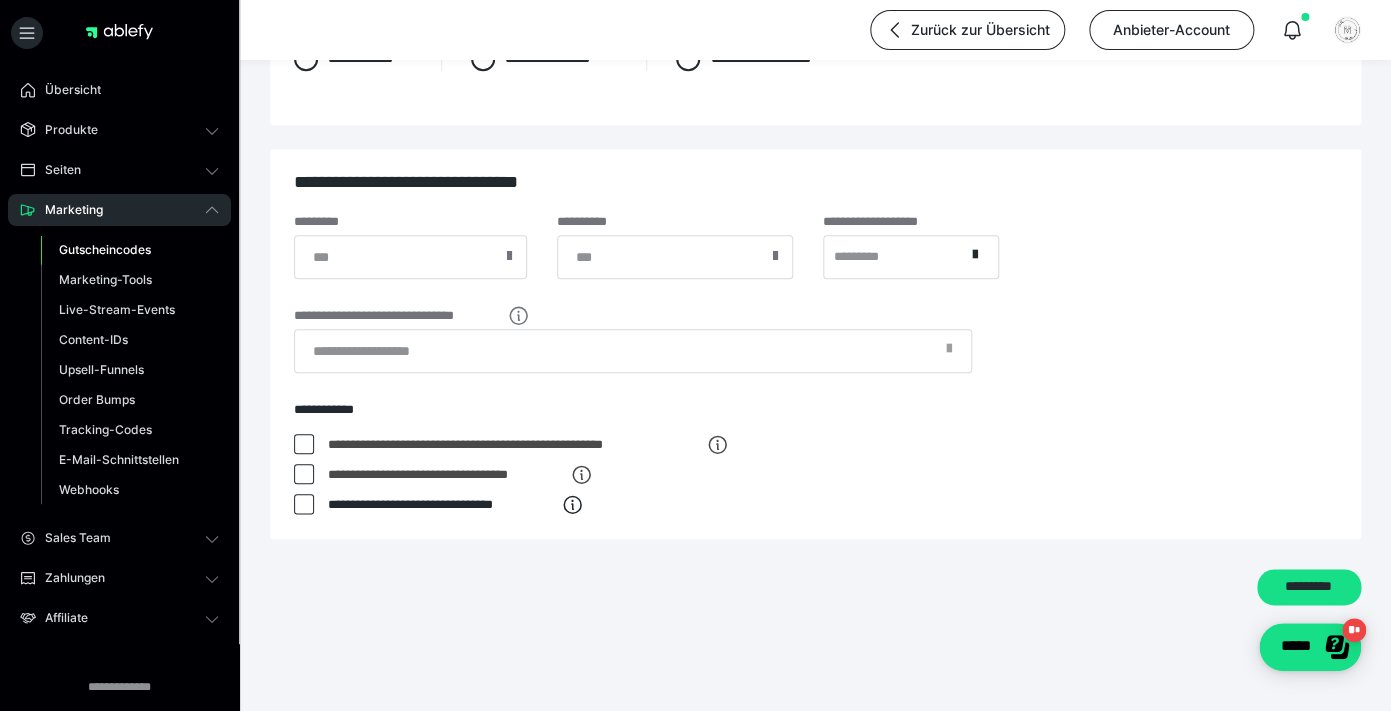 click at bounding box center (304, 504) 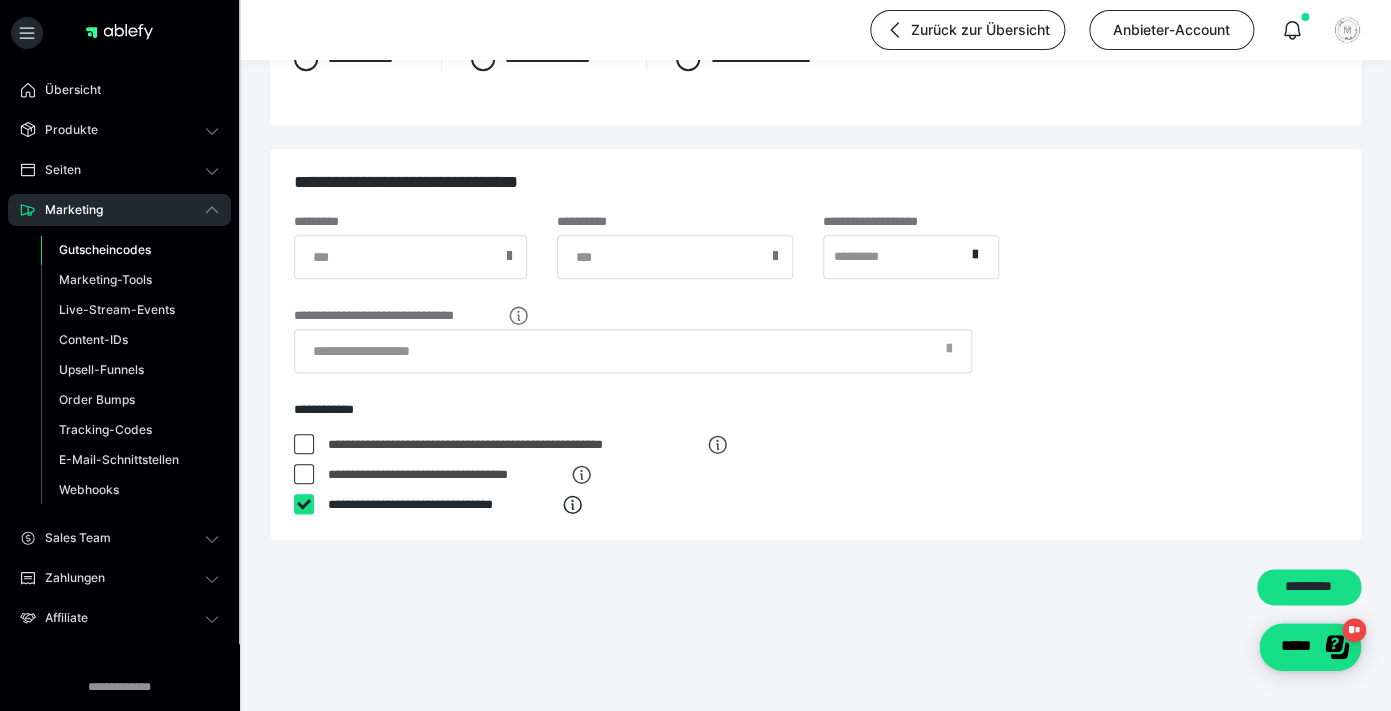 checkbox on "****" 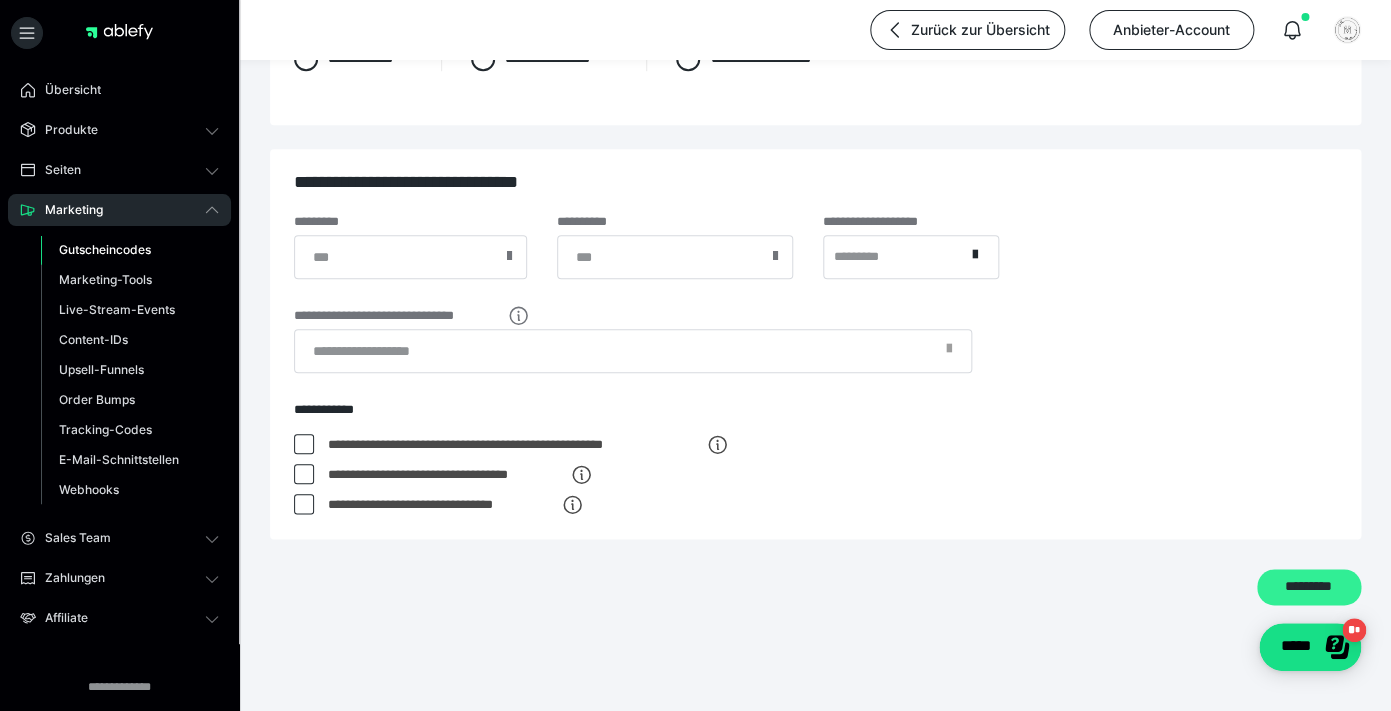 click on "*********" at bounding box center (1309, 587) 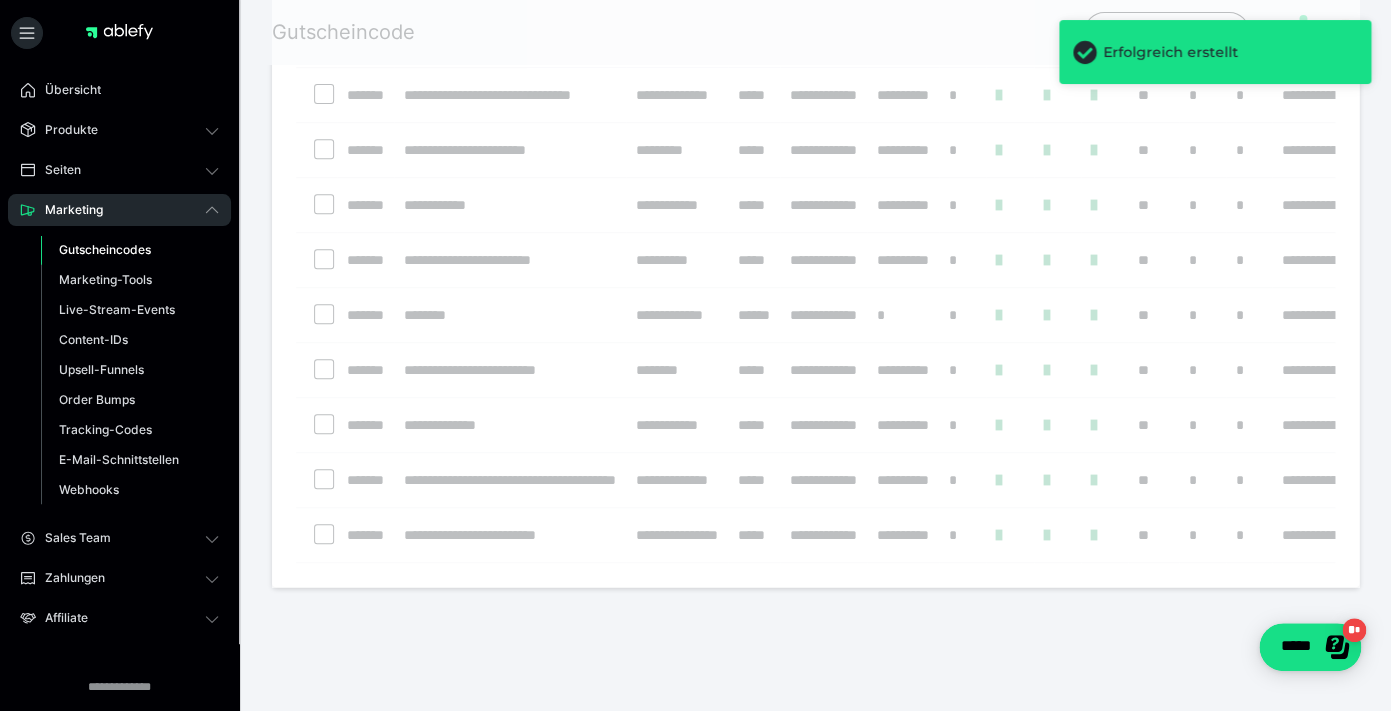 scroll, scrollTop: 0, scrollLeft: 0, axis: both 